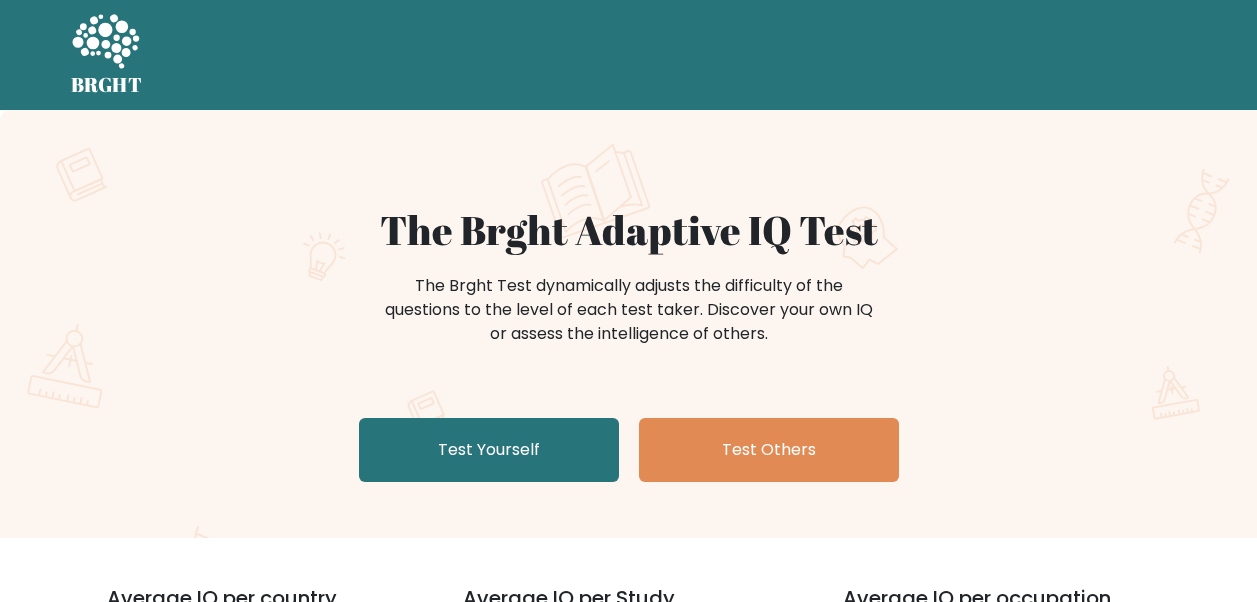 scroll, scrollTop: 0, scrollLeft: 0, axis: both 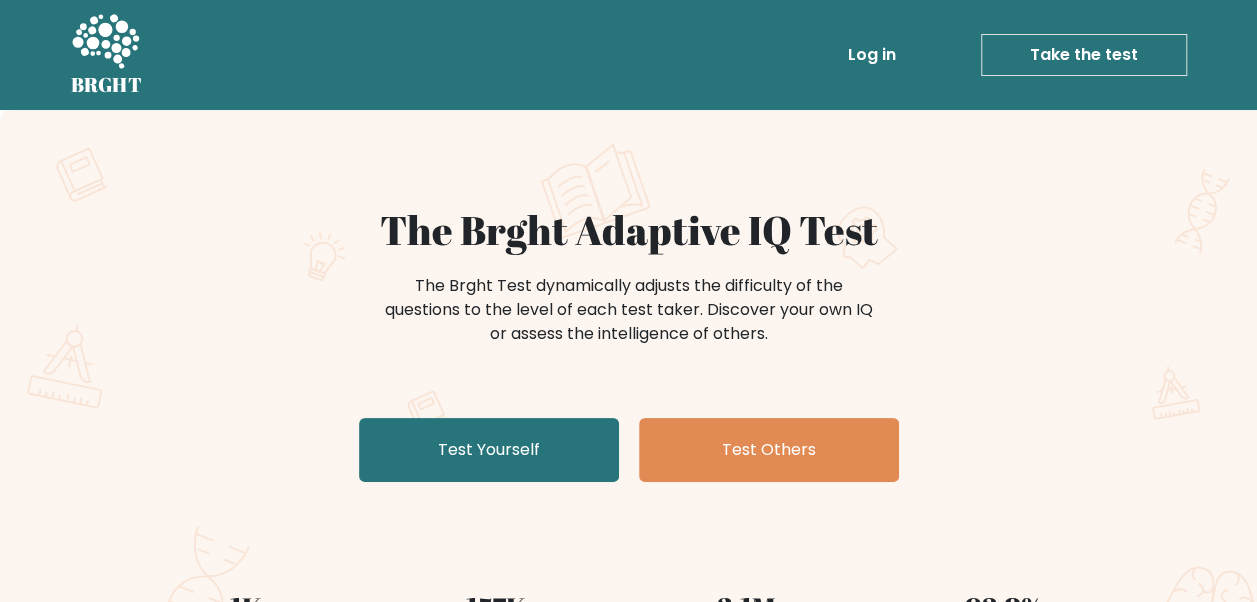 click on "The Brght Test dynamically adjusts the difficulty of the questions to the level of each test taker. Discover your own IQ or assess the intelligence of others." at bounding box center (629, 320) 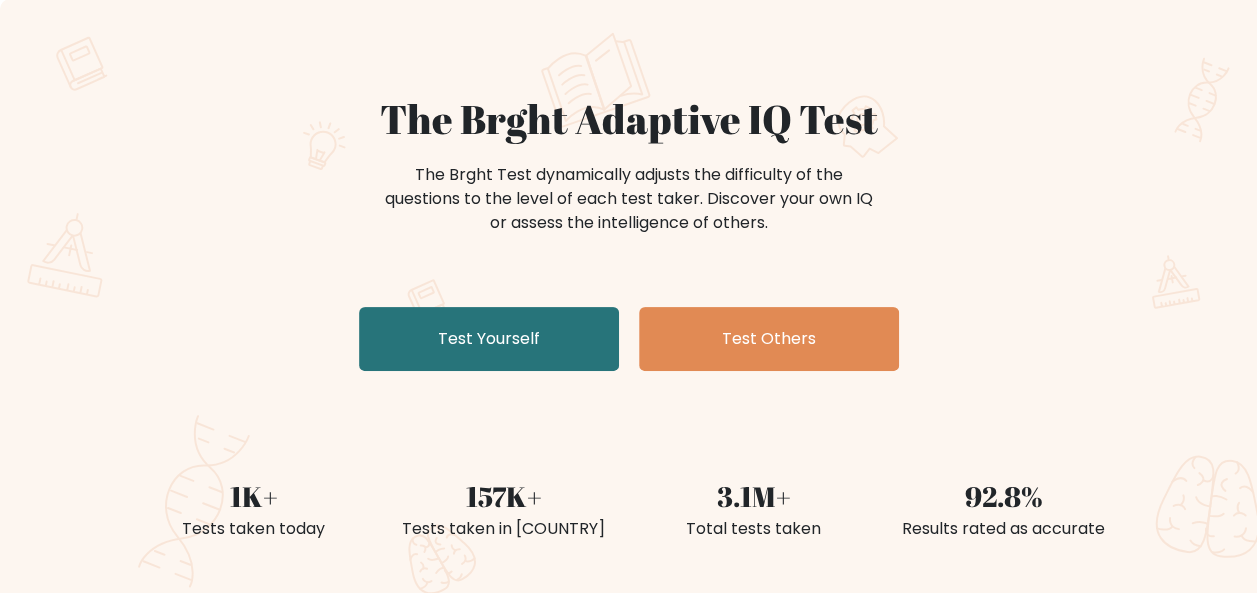 scroll, scrollTop: 110, scrollLeft: 0, axis: vertical 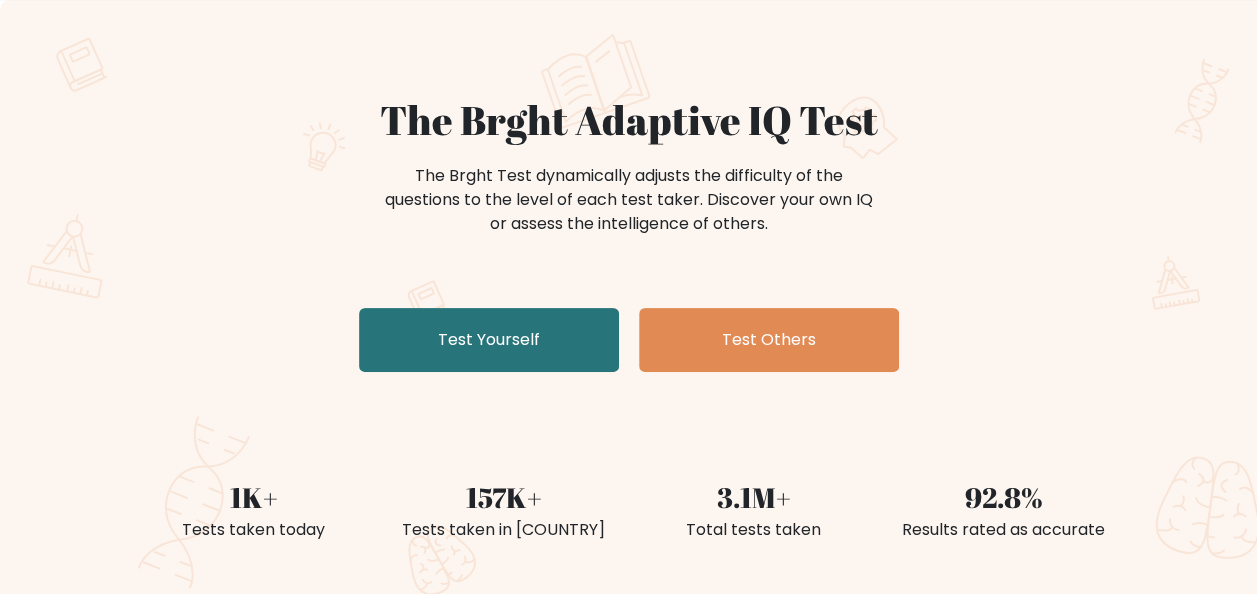 click on "Test Yourself" at bounding box center [489, 340] 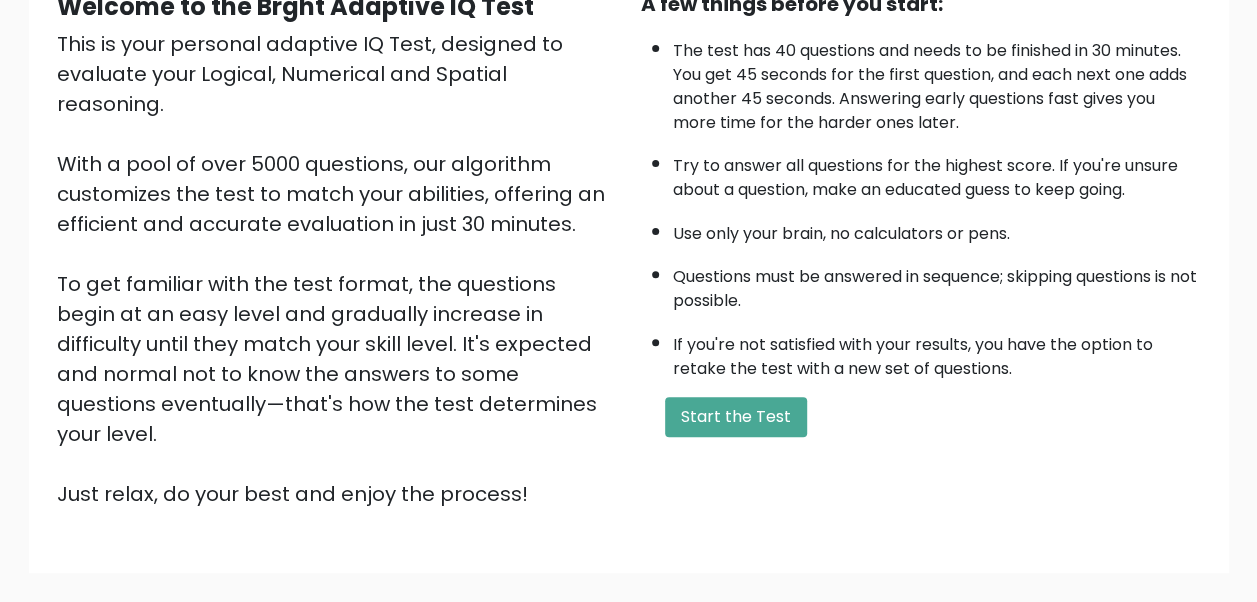 scroll, scrollTop: 314, scrollLeft: 0, axis: vertical 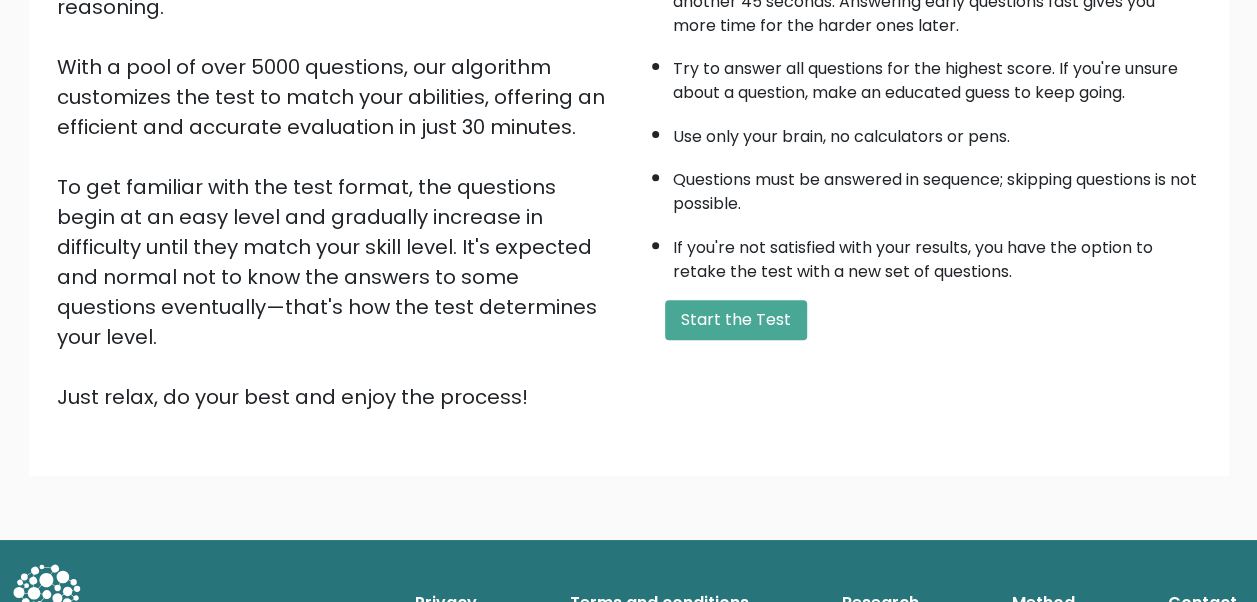 click on "Start the Test" at bounding box center (736, 320) 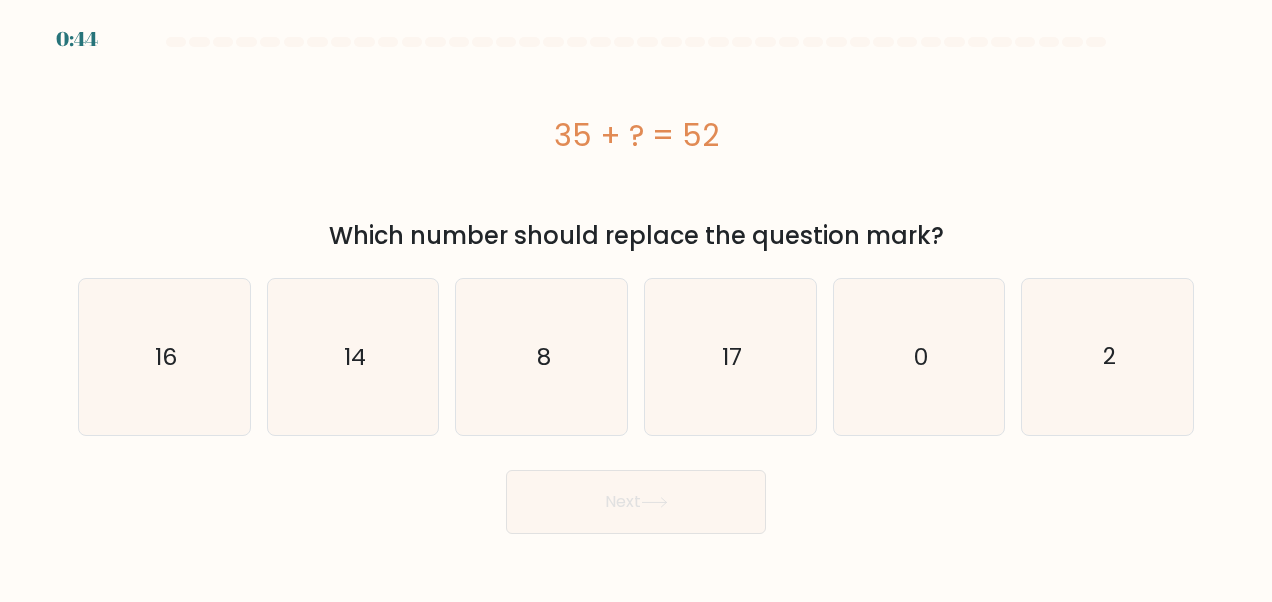 scroll, scrollTop: 0, scrollLeft: 0, axis: both 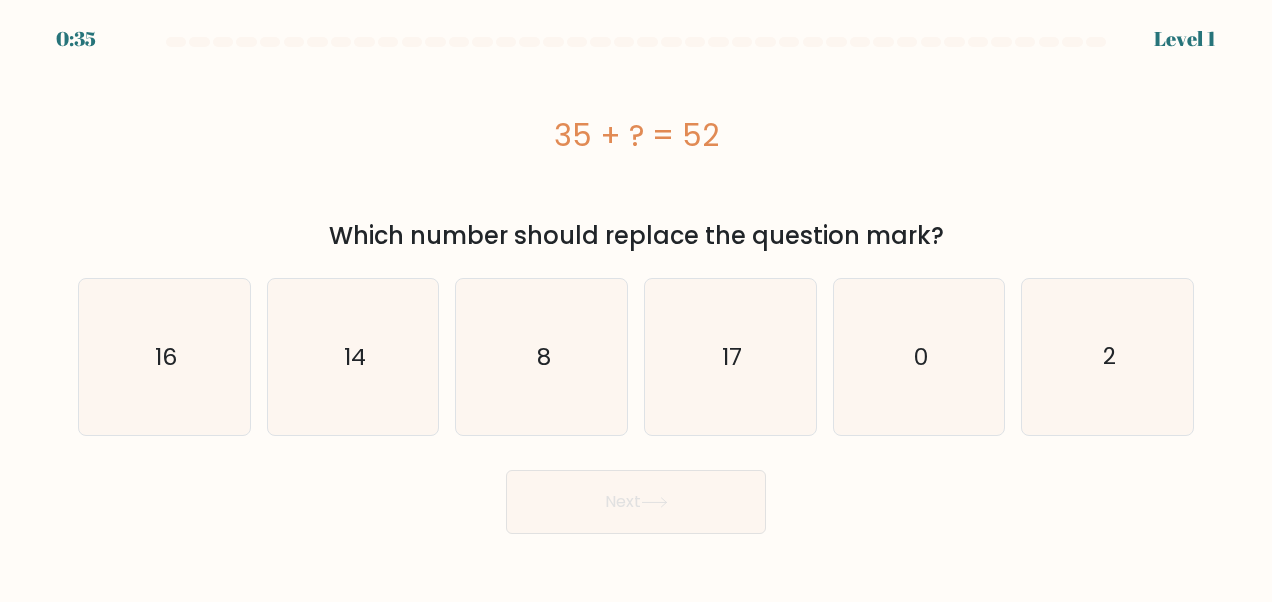 click on "35 + ?  = 52" at bounding box center [636, 135] 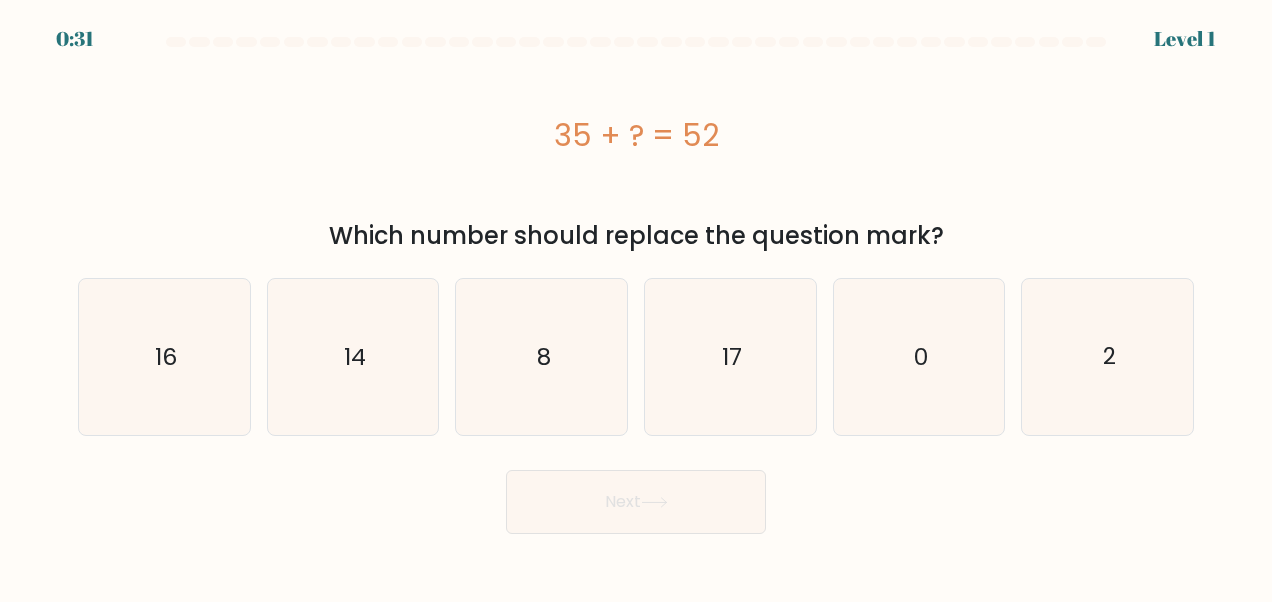 click on "35 + ?  = 52" at bounding box center (636, 135) 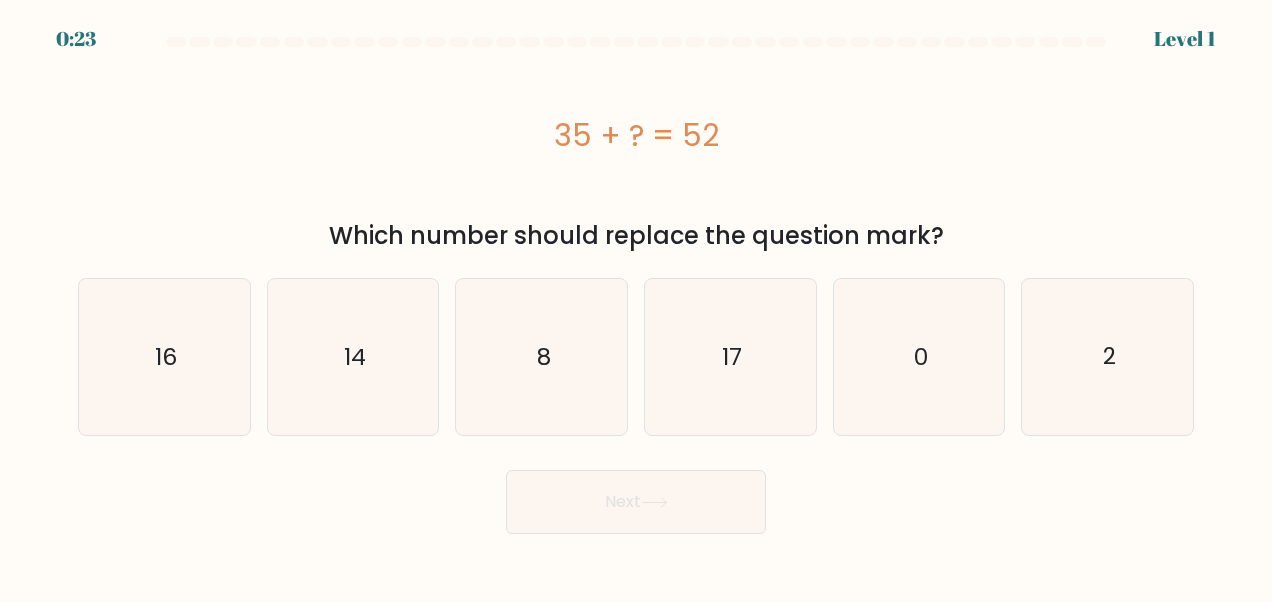 click on "17" at bounding box center [732, 357] 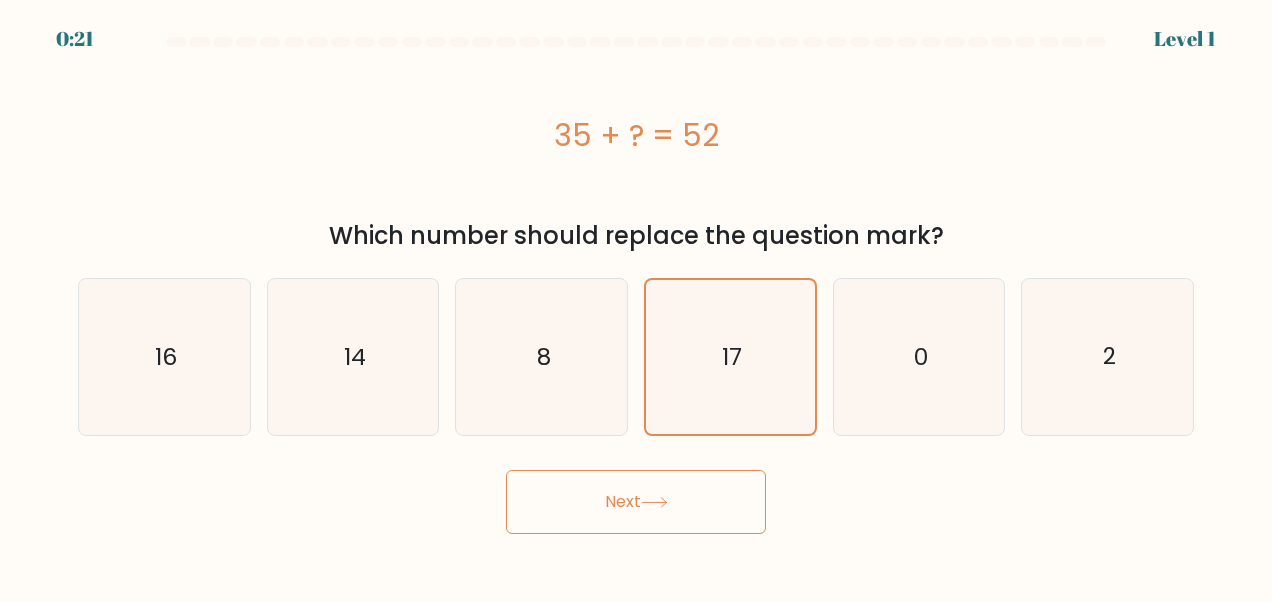 click on "Next" at bounding box center (636, 502) 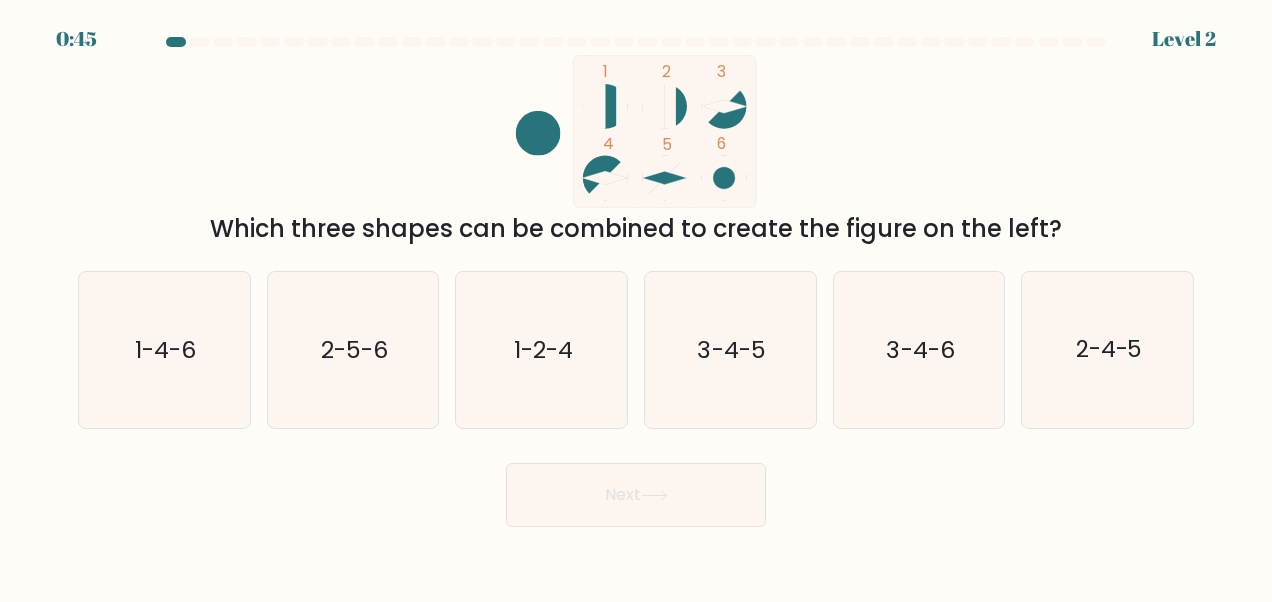 click on "3-4-5" at bounding box center (732, 350) 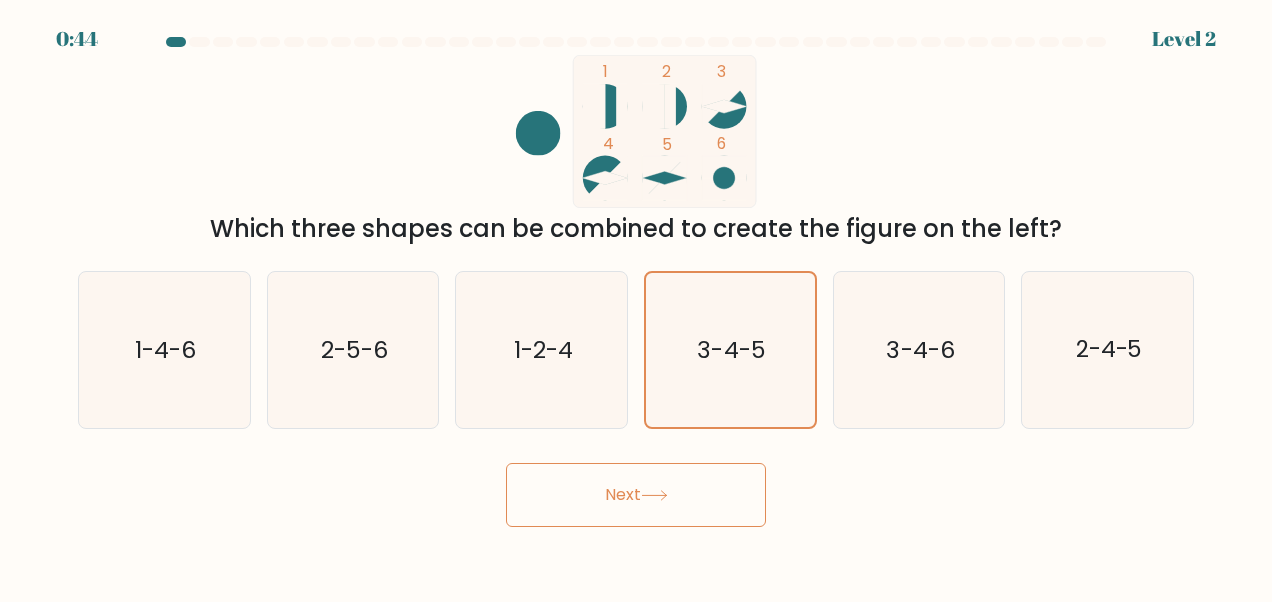click at bounding box center (654, 495) 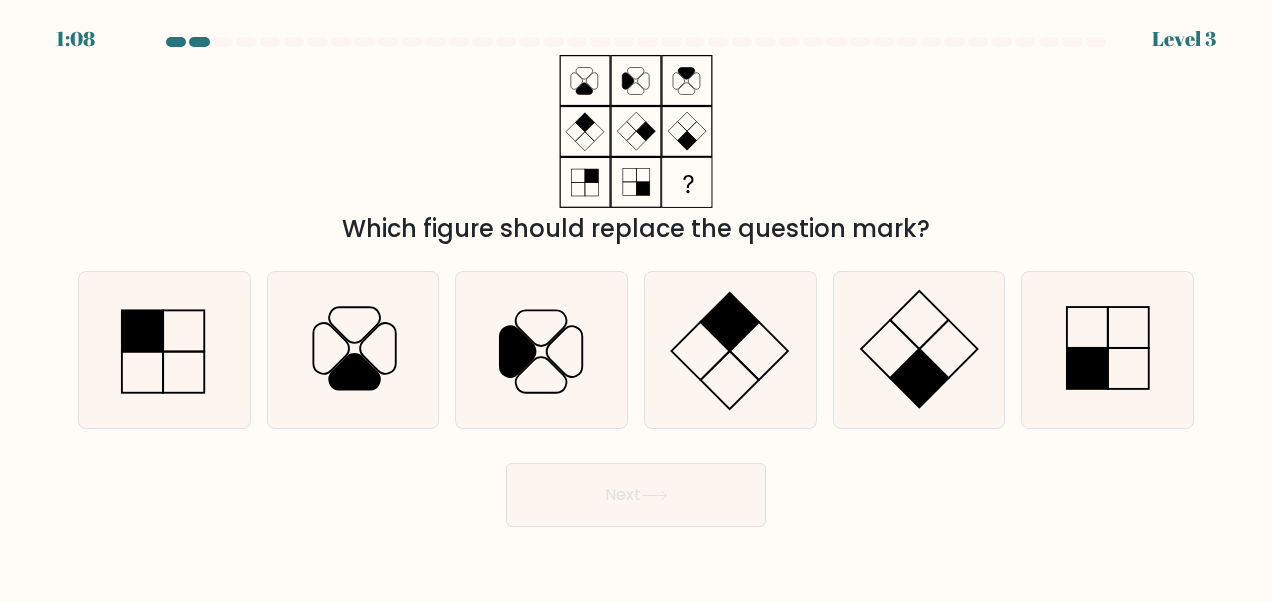 click at bounding box center [1108, 350] 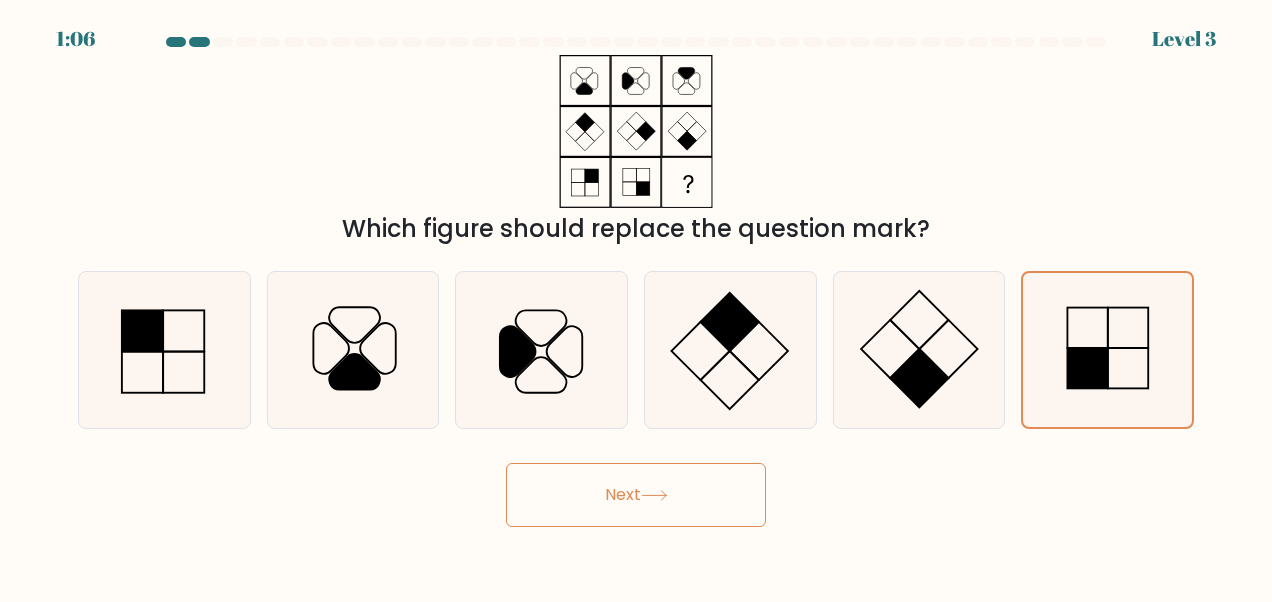 click on "Next" at bounding box center [636, 495] 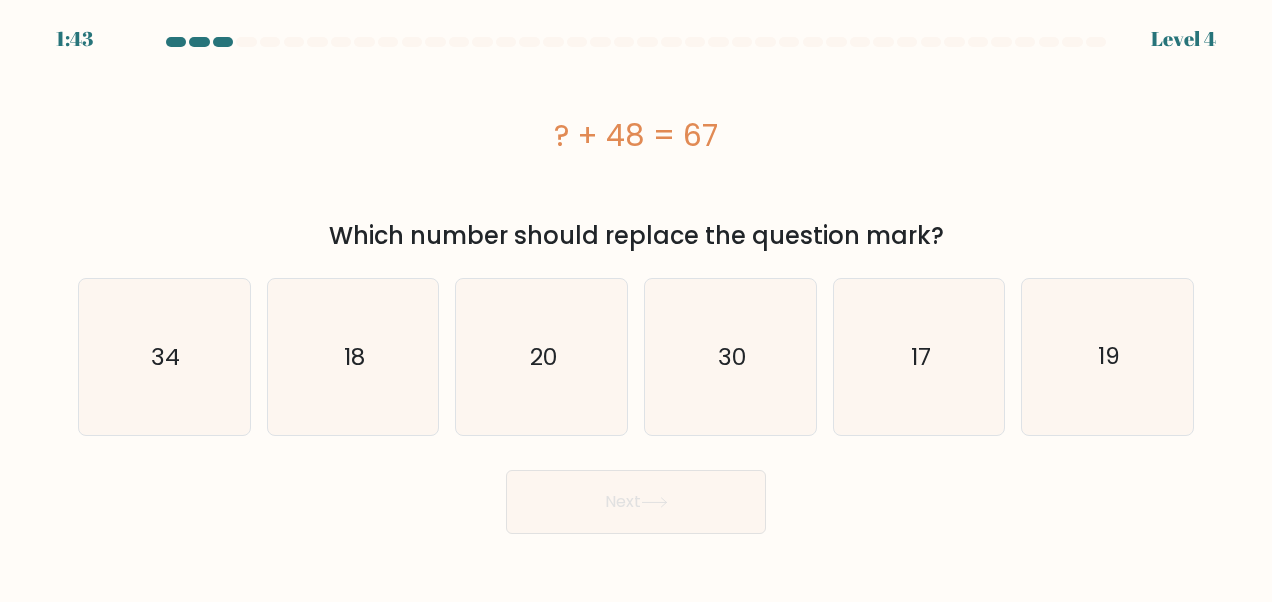 click on "19" at bounding box center (1108, 357) 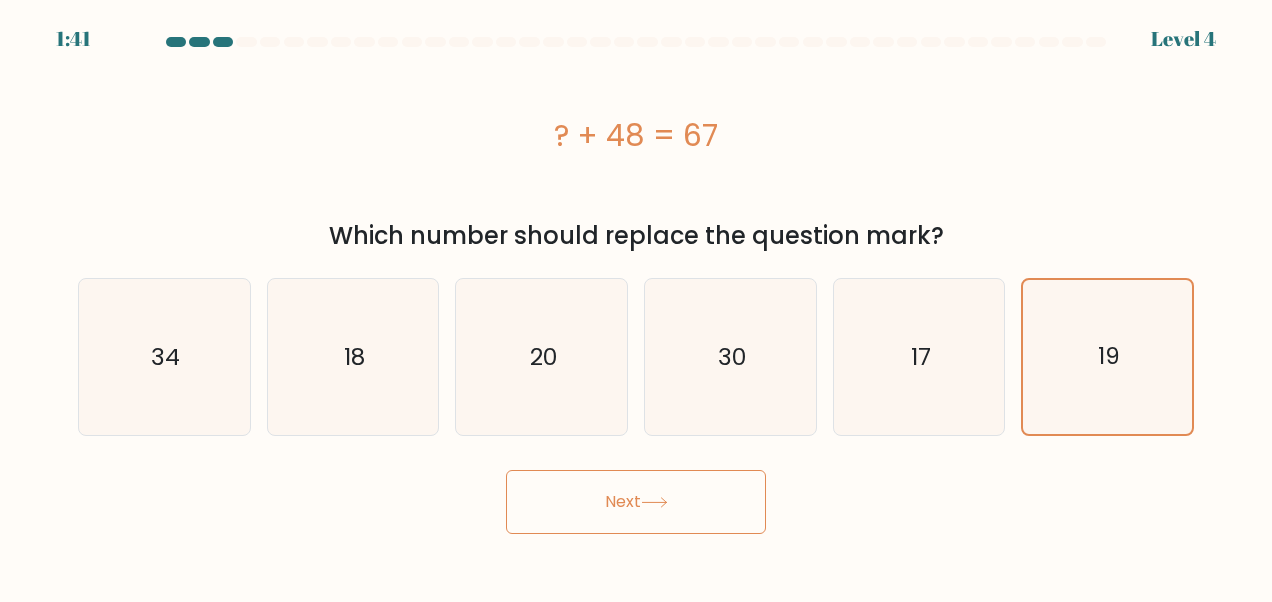 click on "Next" at bounding box center [636, 502] 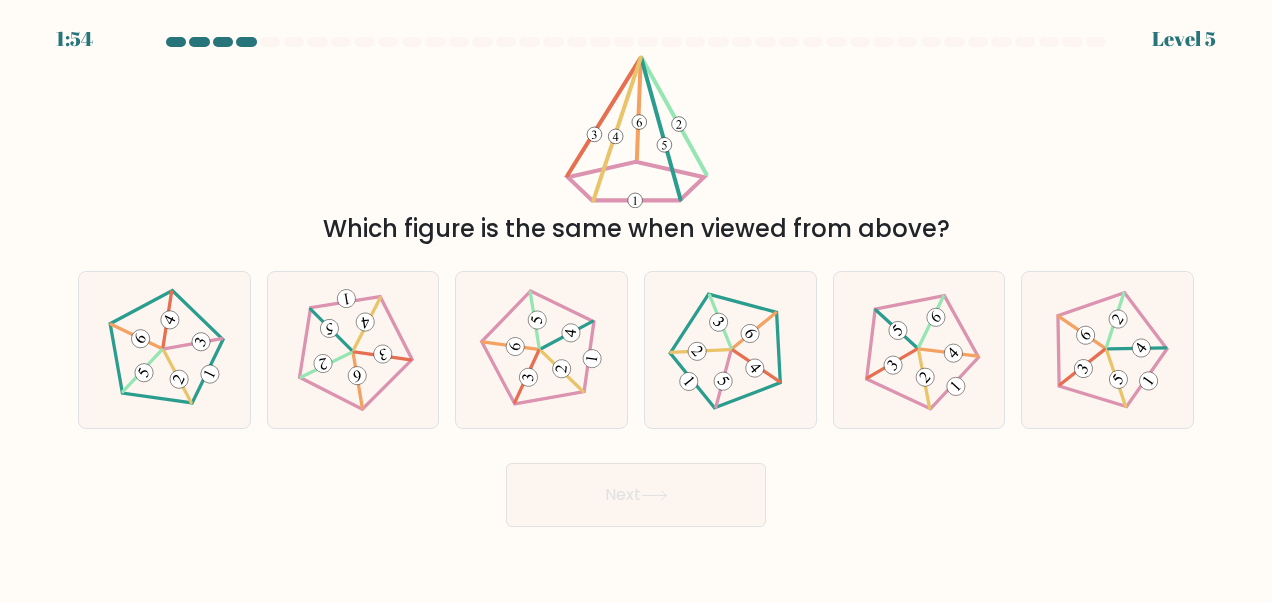 click at bounding box center [1107, 350] 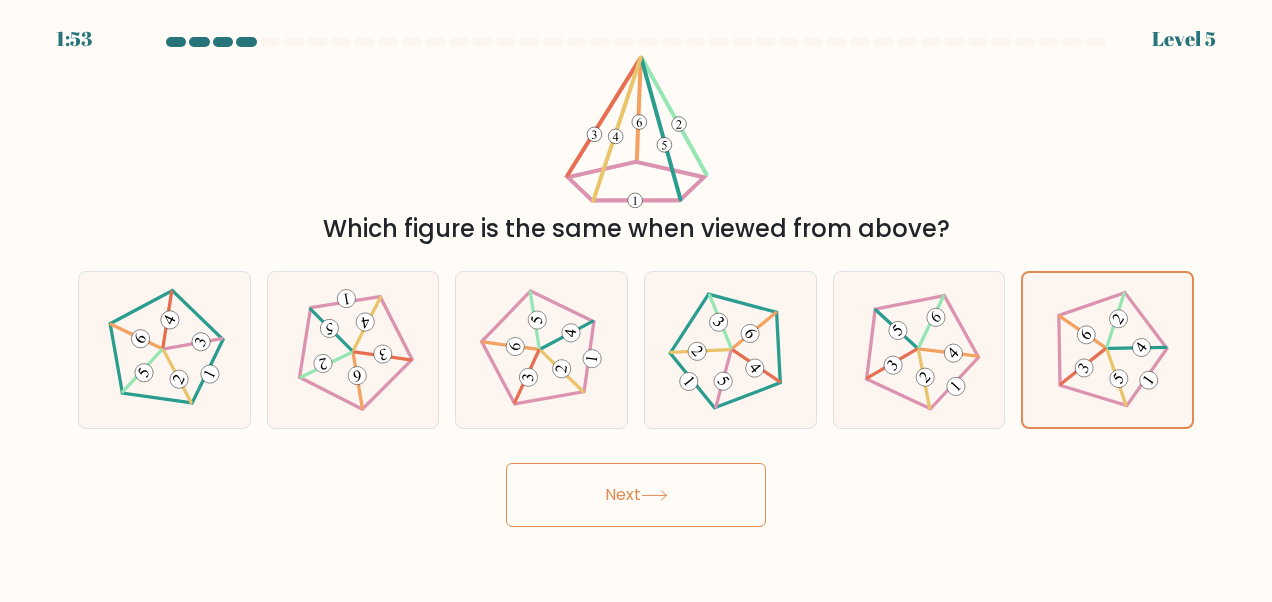 click on "Next" at bounding box center (636, 495) 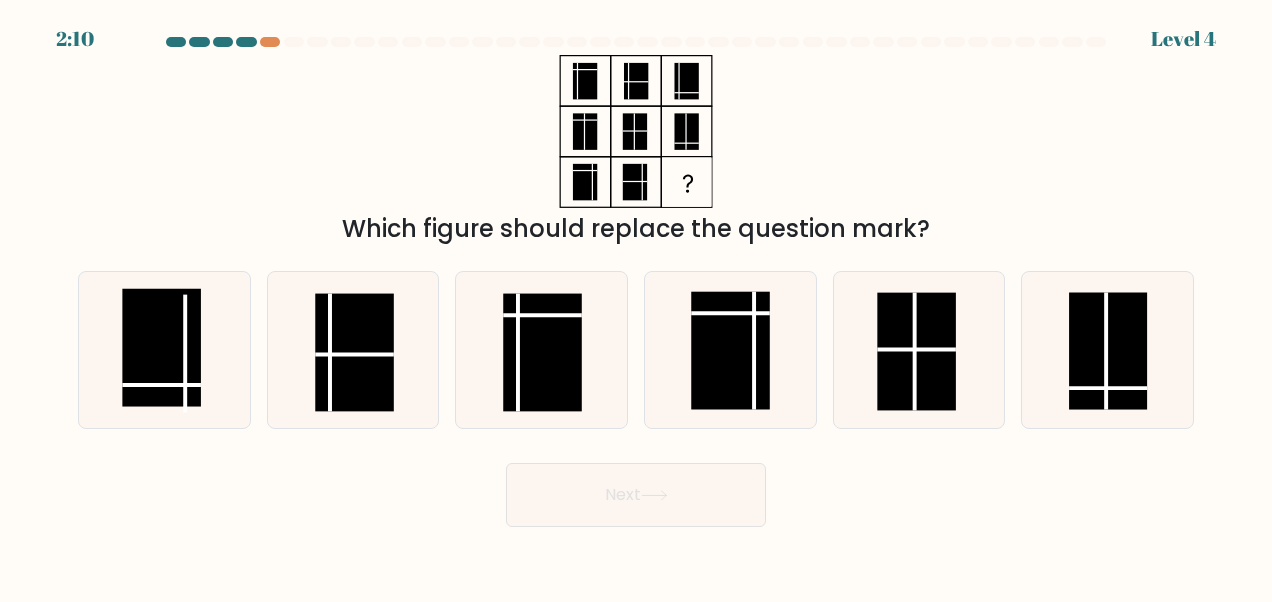click at bounding box center [162, 348] 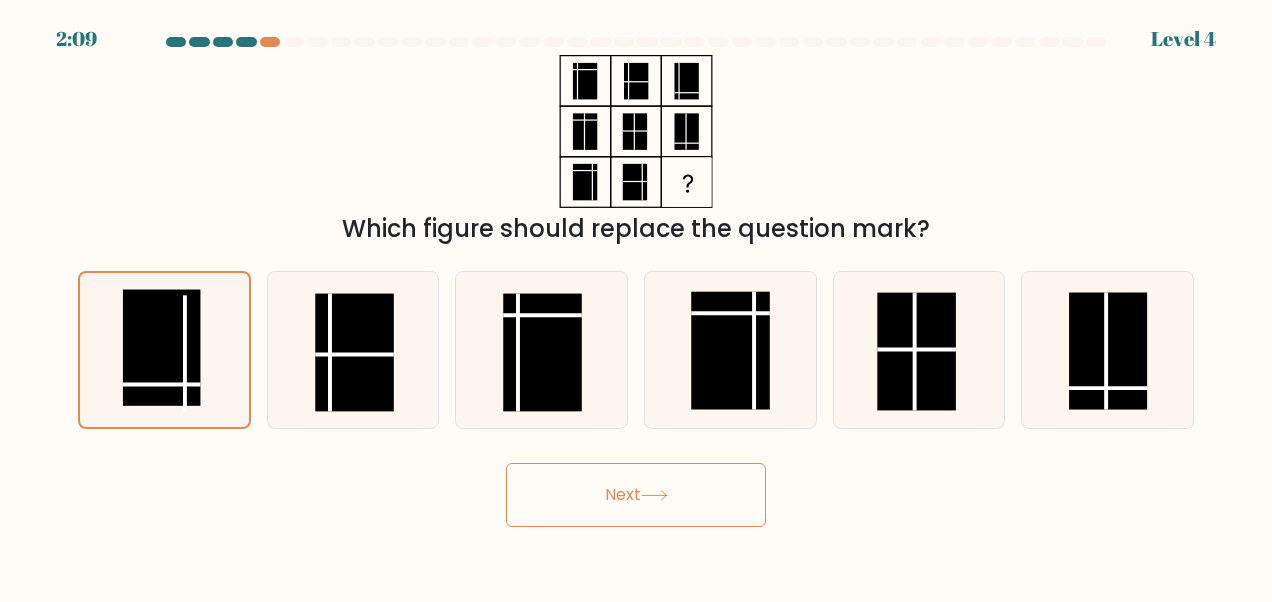 click on "Next" at bounding box center [636, 495] 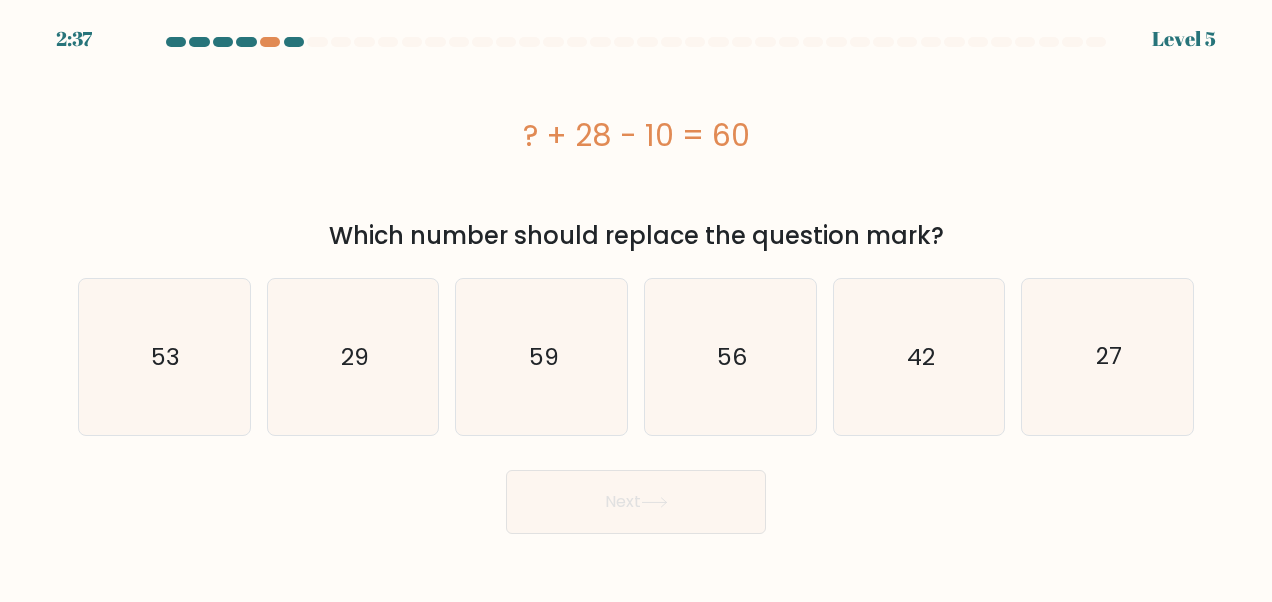 click on "42" at bounding box center (919, 357) 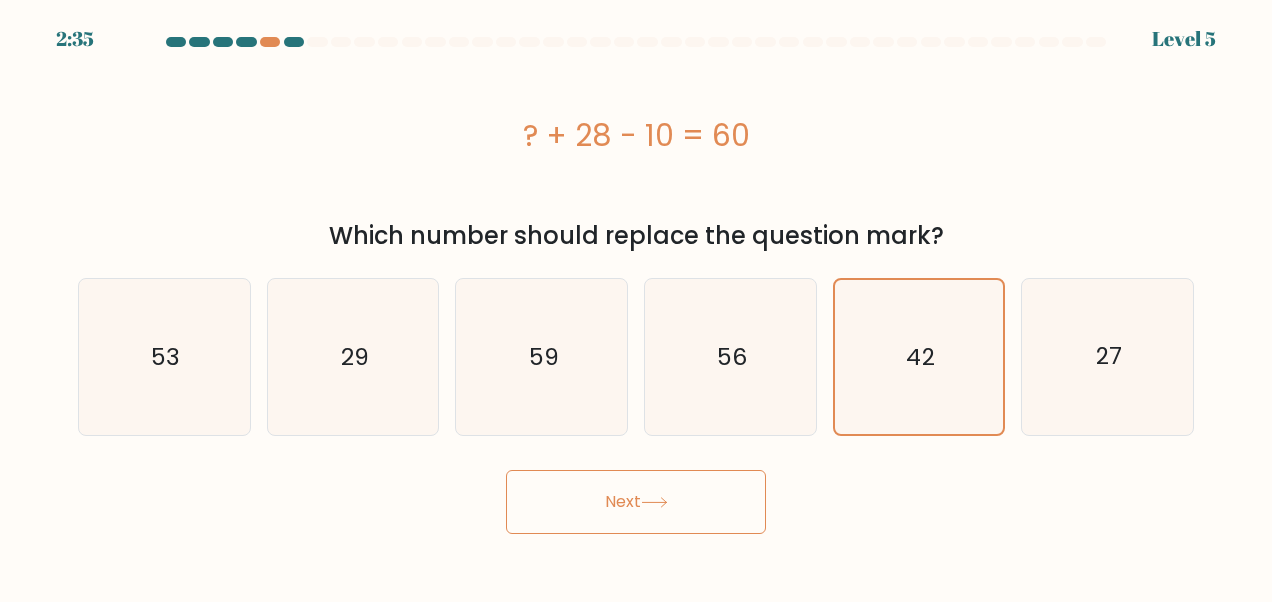 click on "Next" at bounding box center (636, 502) 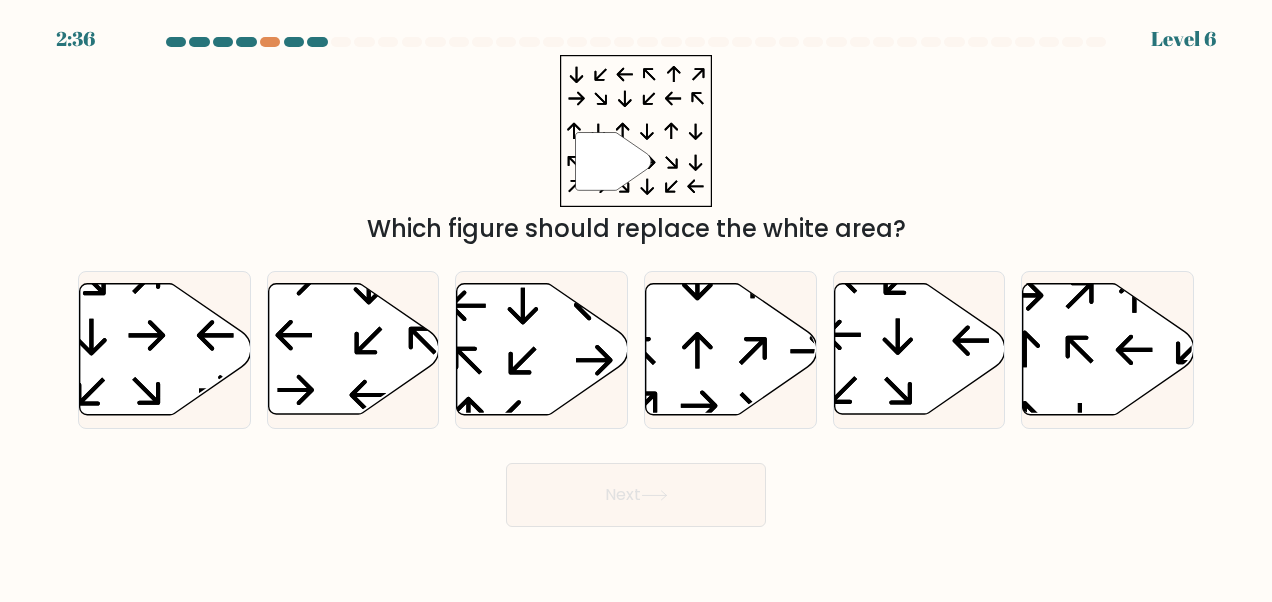 click at bounding box center (731, 349) 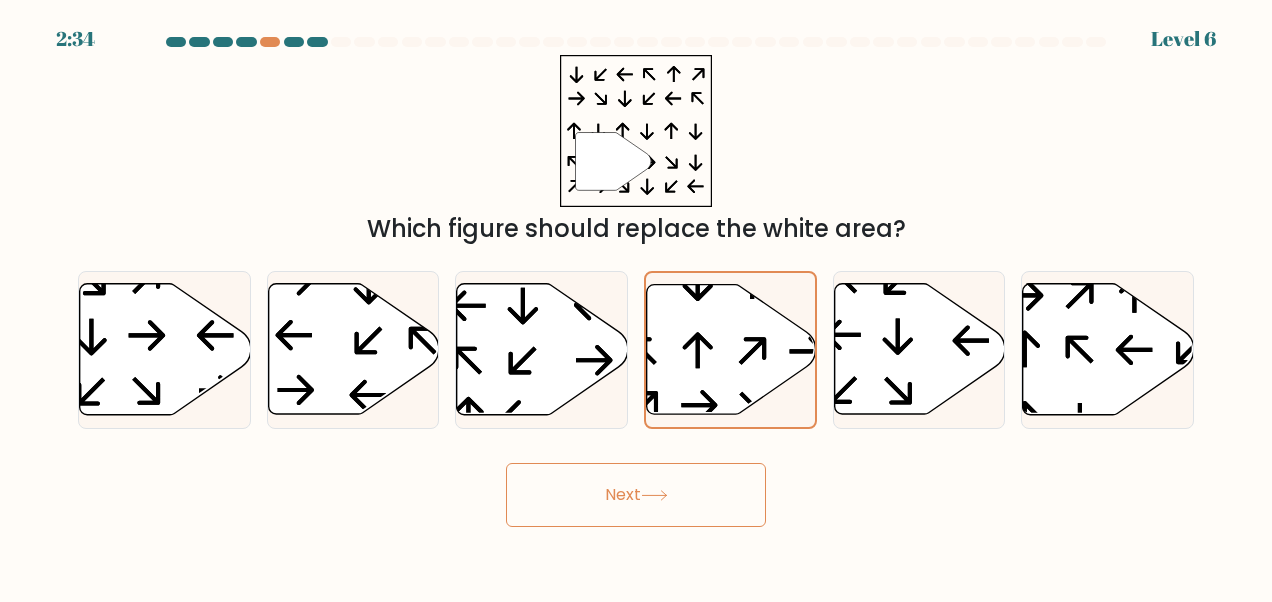 click on "Next" at bounding box center [636, 495] 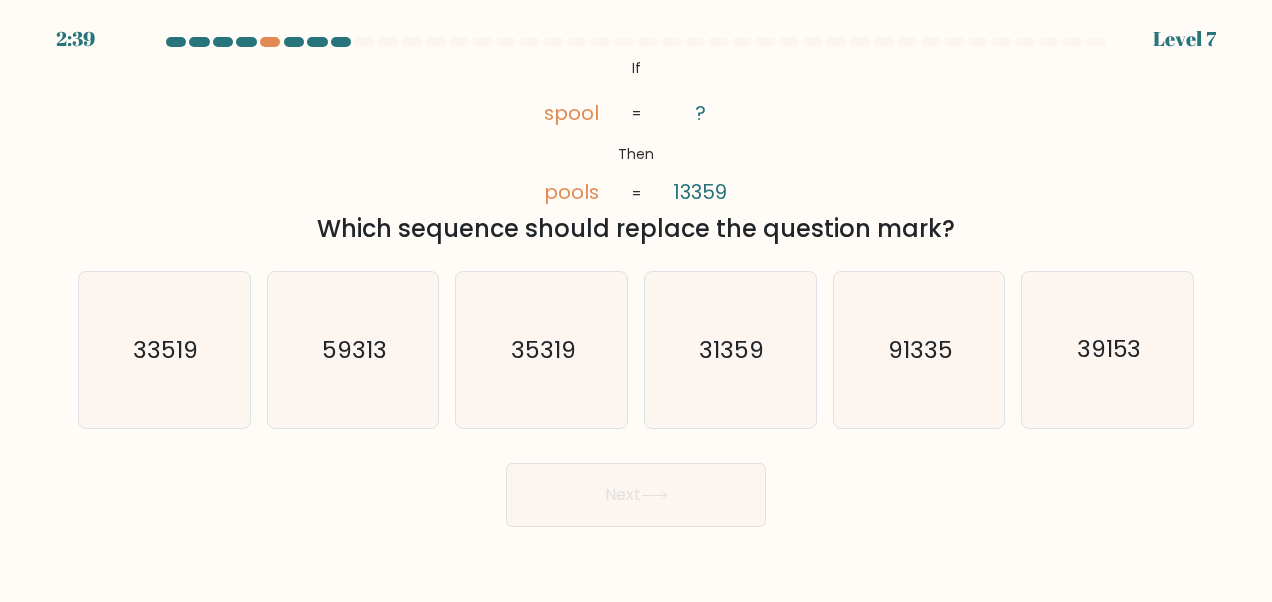 click on "91335" at bounding box center [919, 350] 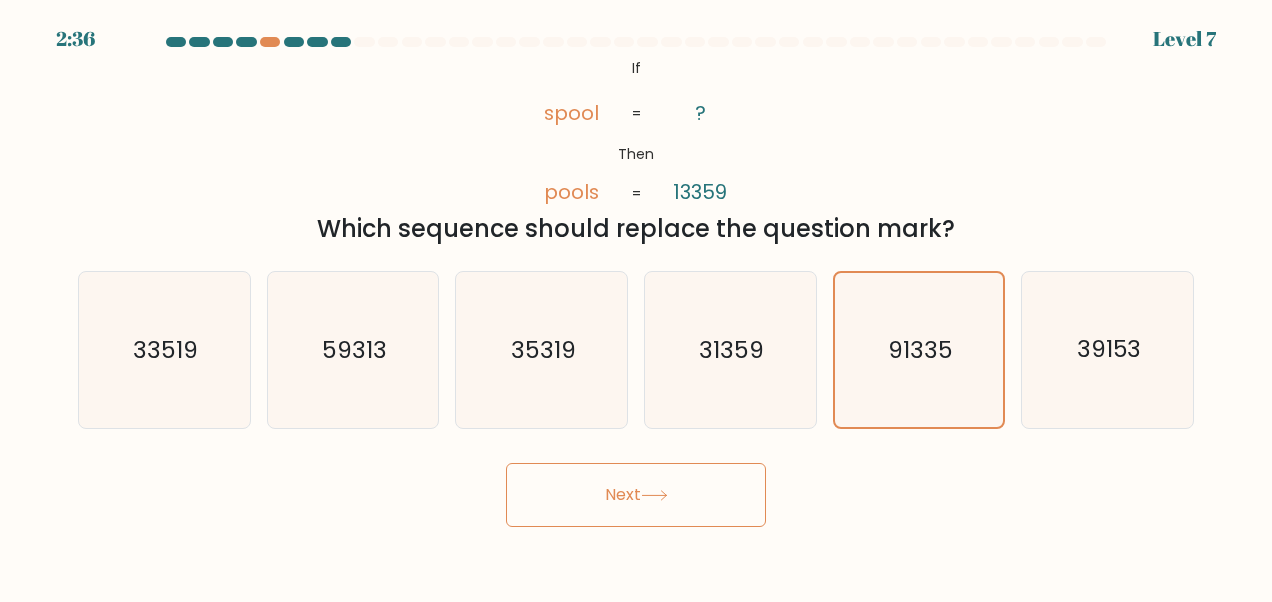 click on "Next" at bounding box center (636, 495) 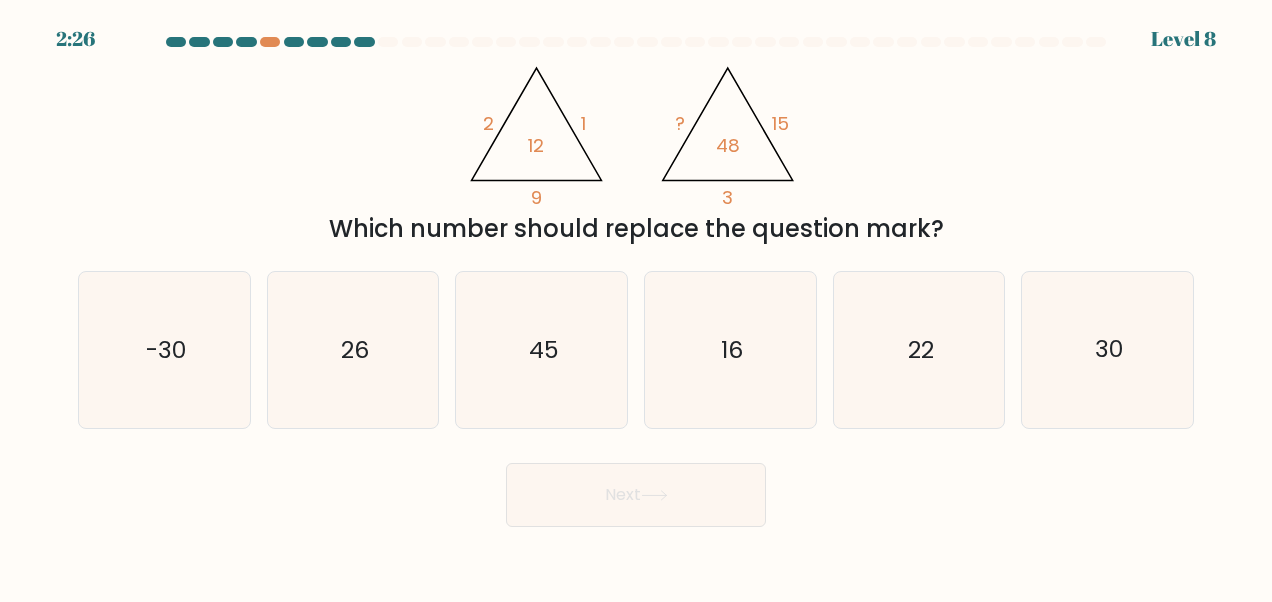 click on "45" at bounding box center [543, 350] 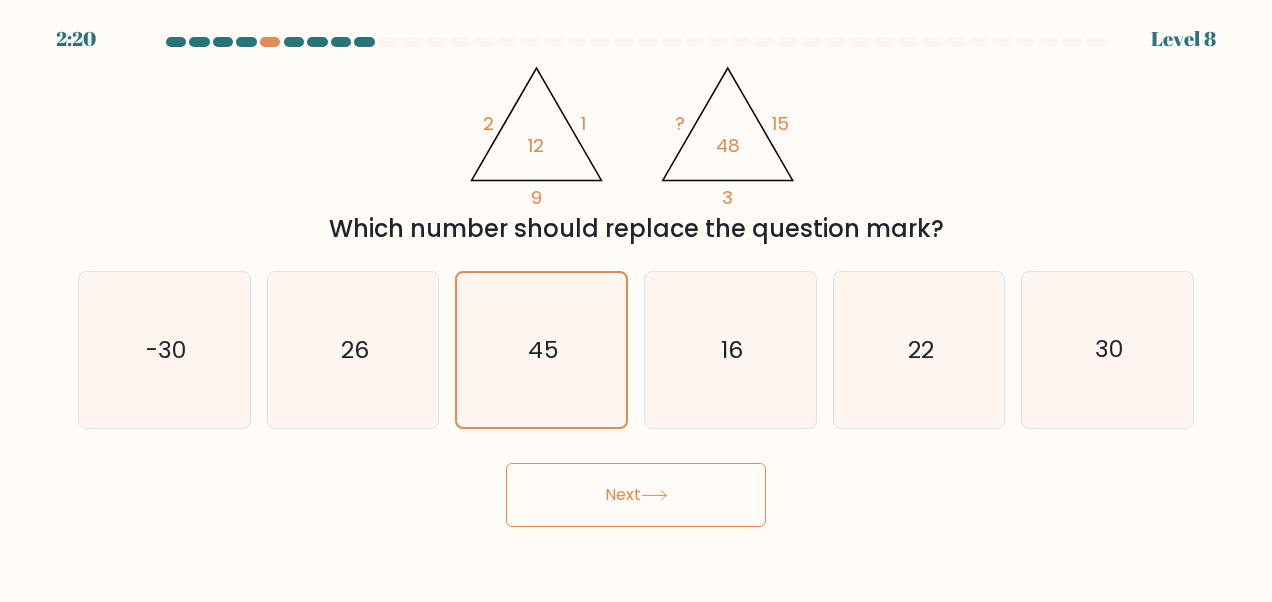 click on "30" at bounding box center (1109, 350) 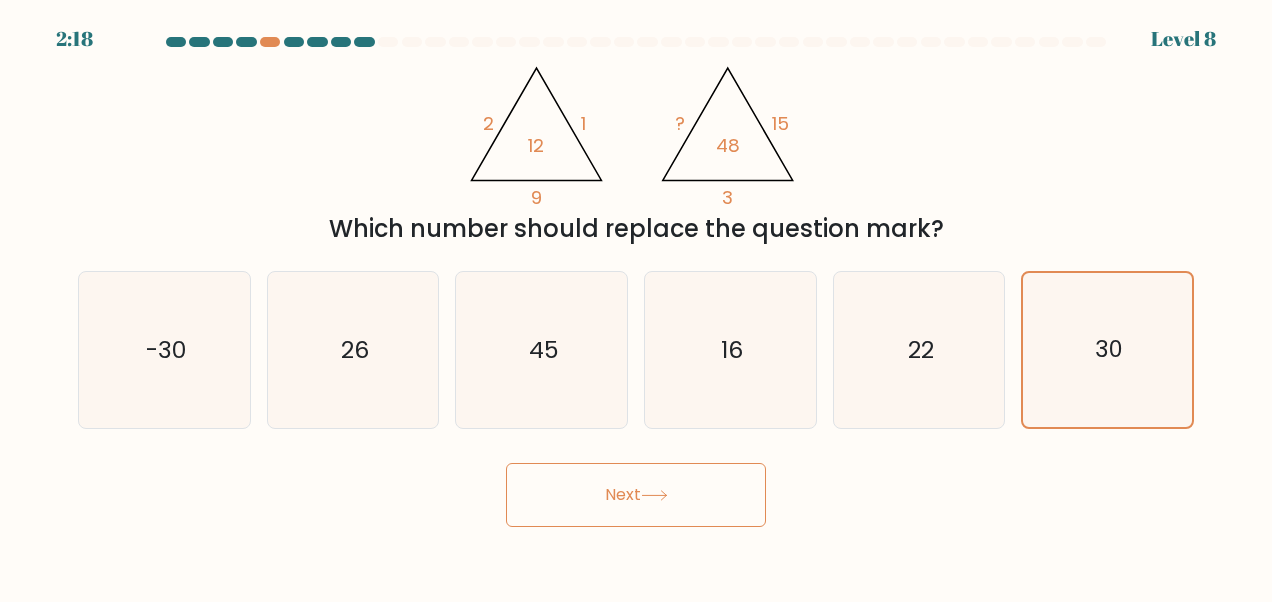 click on "Next" at bounding box center [636, 495] 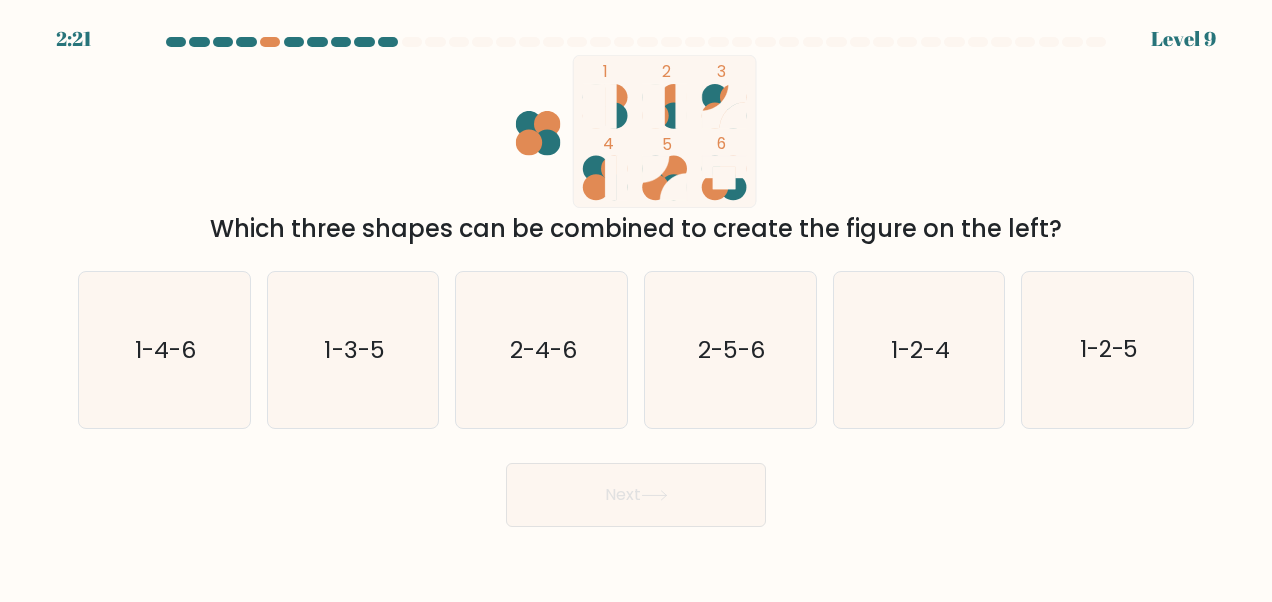 click on "1-2-4" at bounding box center (920, 350) 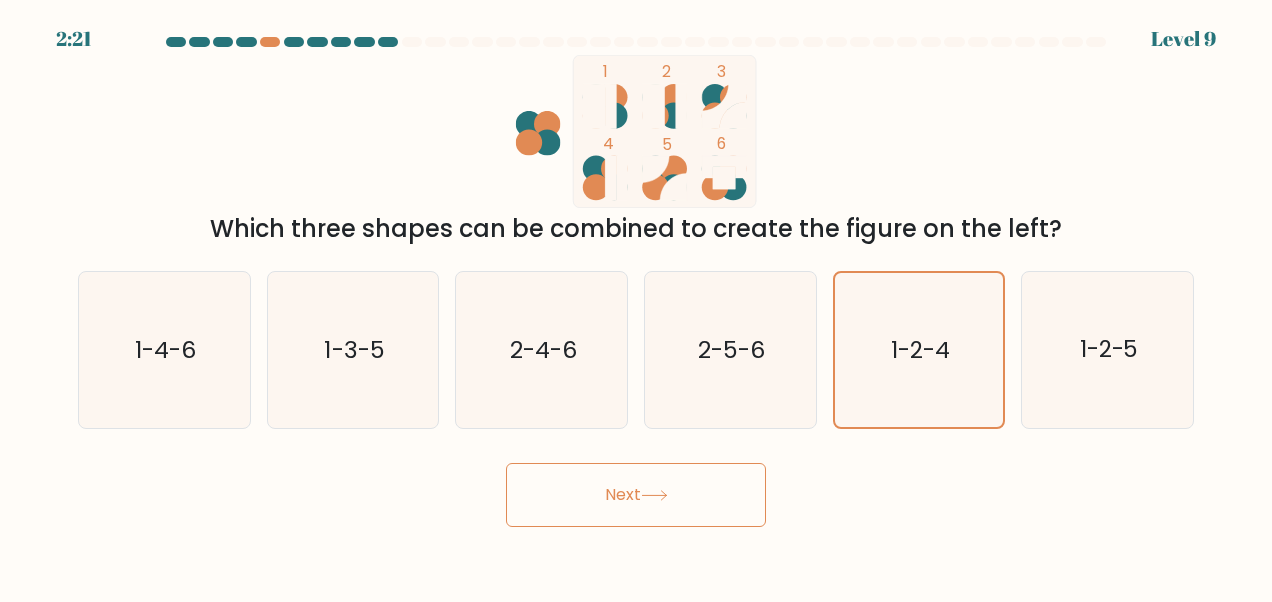click on "Next" at bounding box center (636, 495) 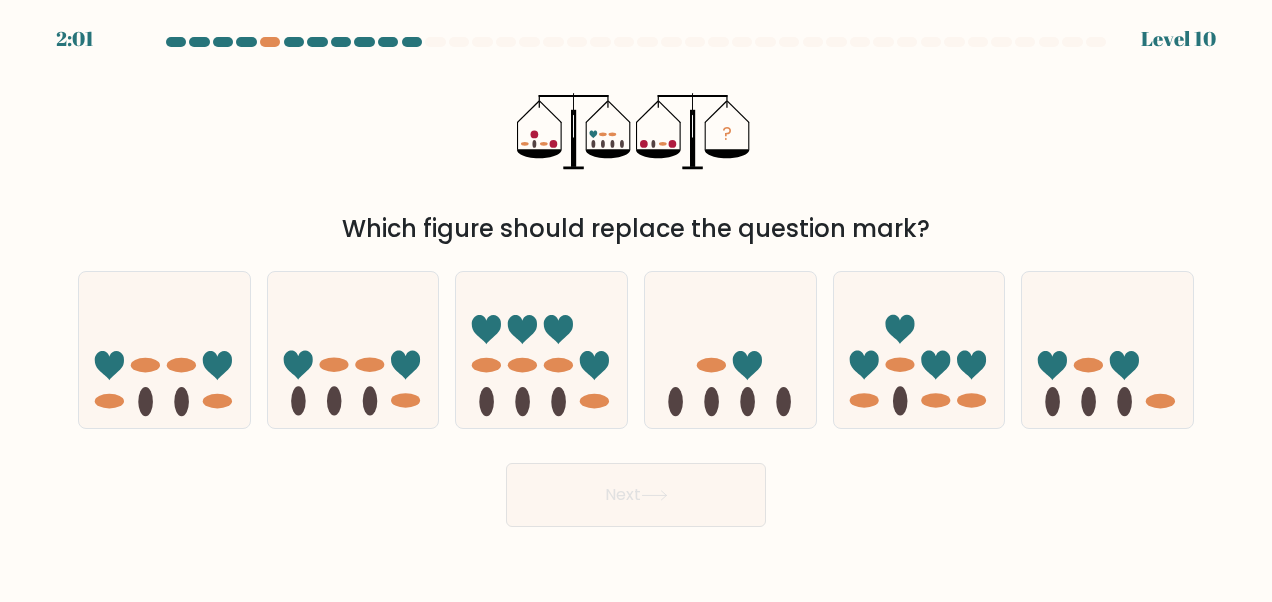 click at bounding box center [747, 365] 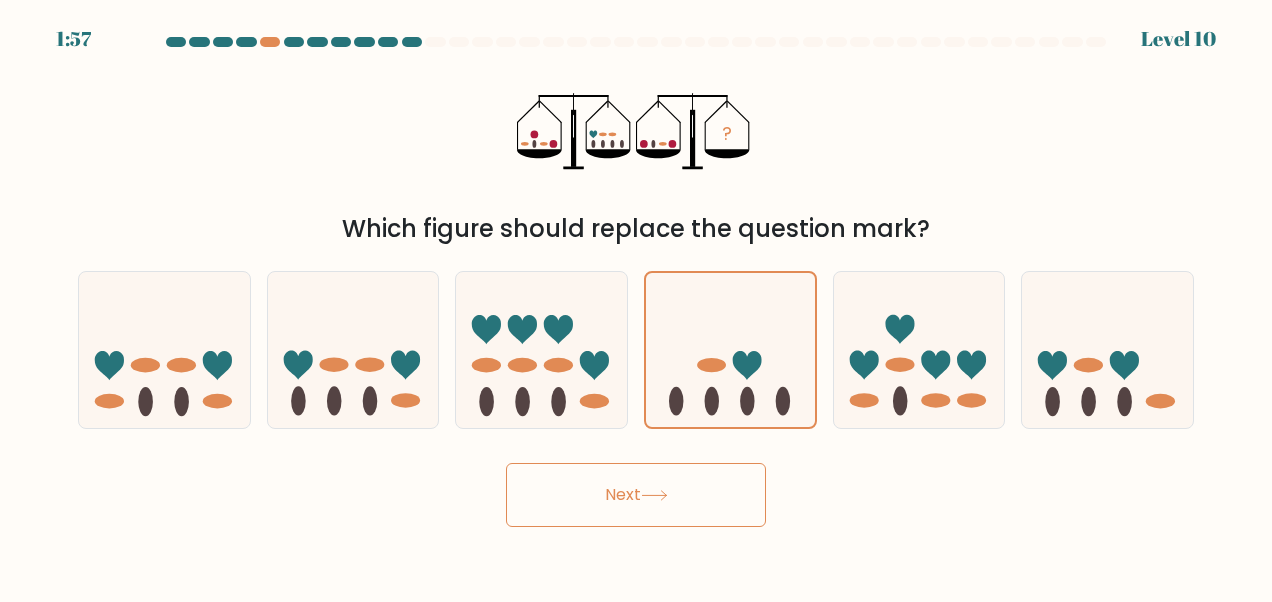click on "Next" at bounding box center (636, 495) 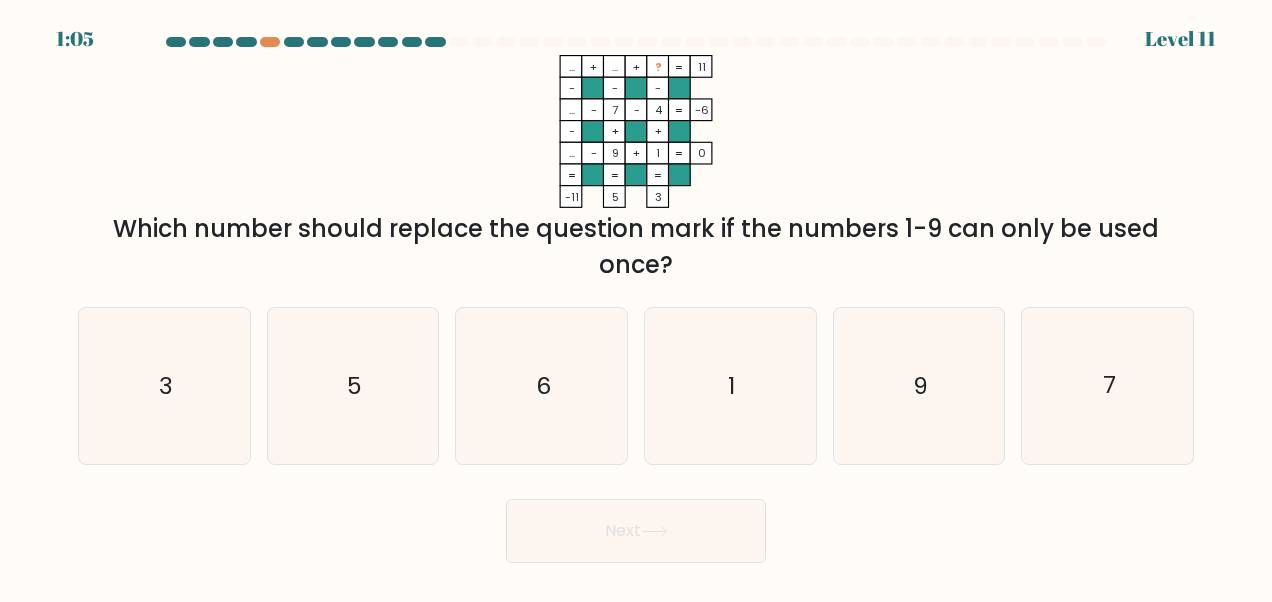 click on "6" at bounding box center (542, 386) 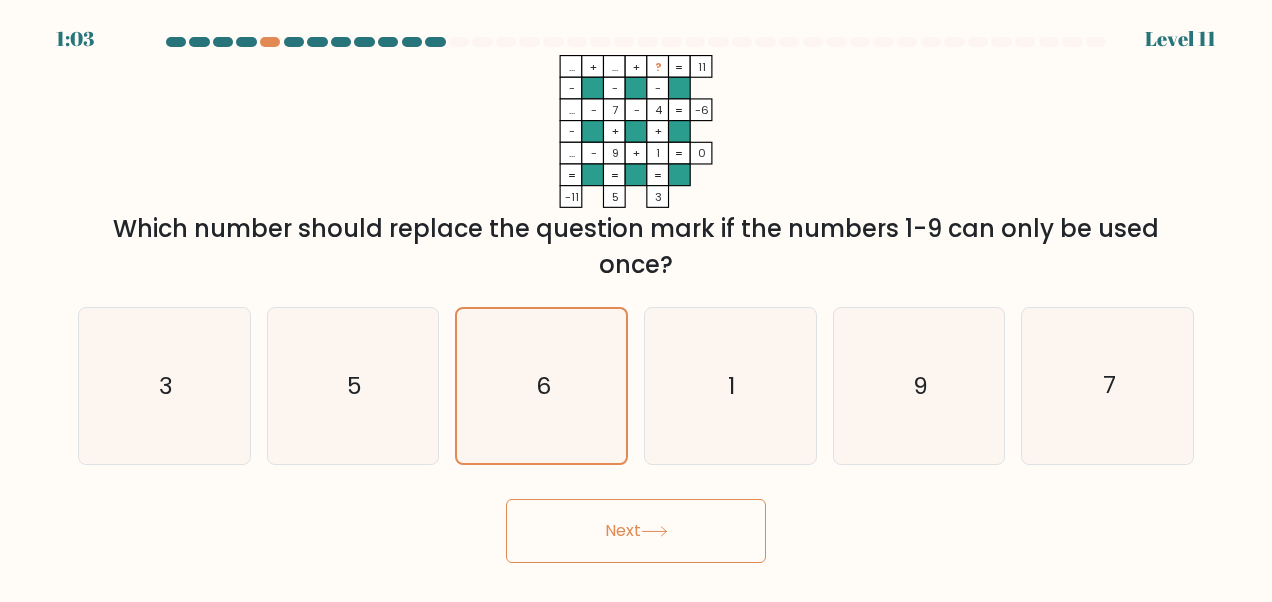 click at bounding box center (654, 531) 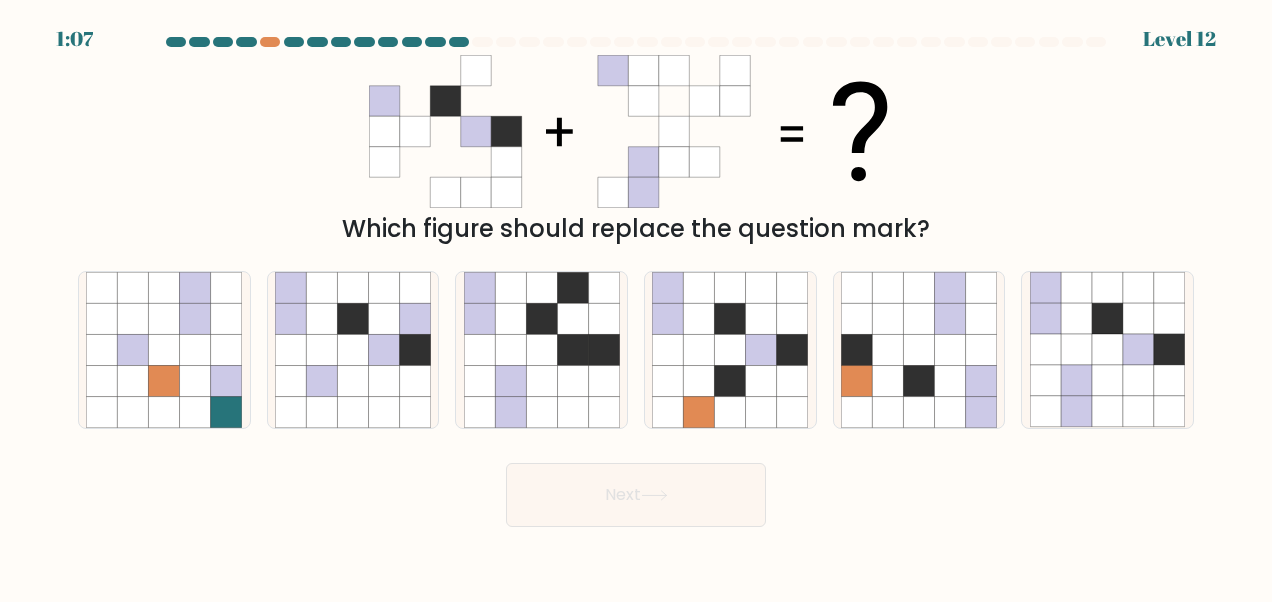 click at bounding box center (1138, 380) 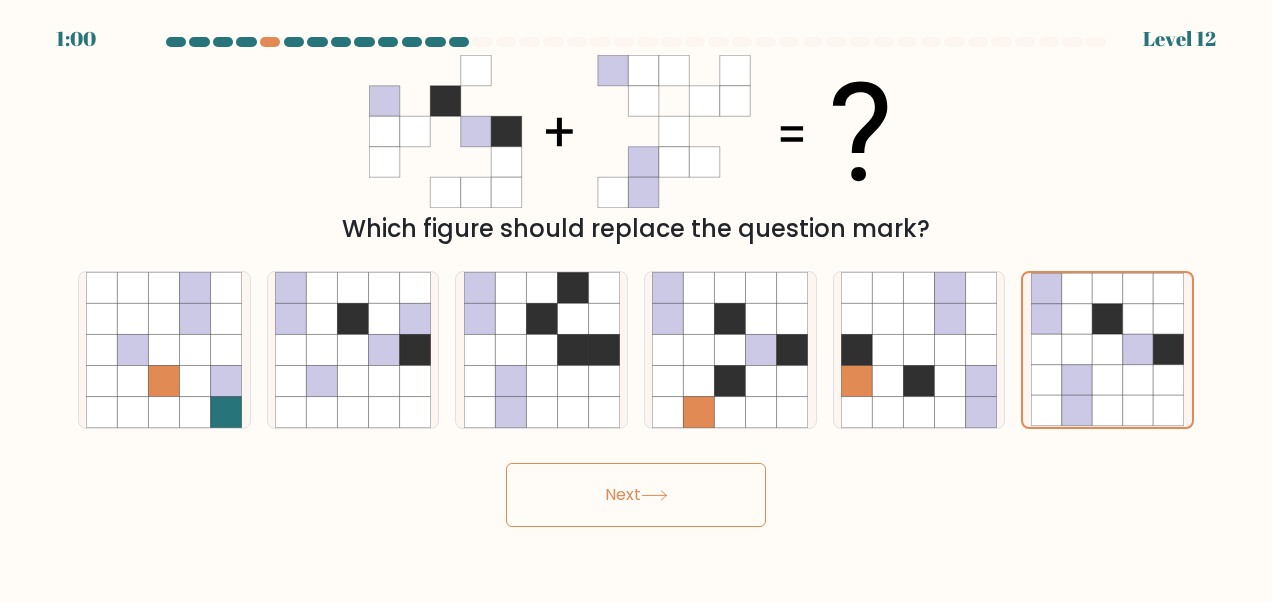 click at bounding box center [1138, 319] 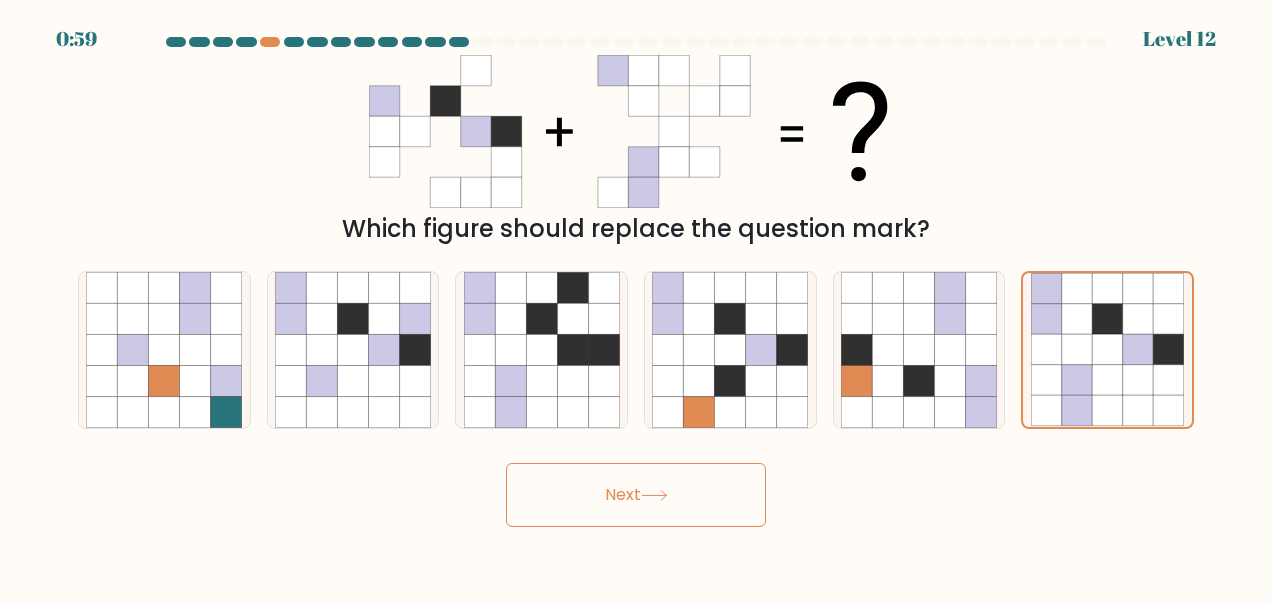 click on "Next" at bounding box center (636, 495) 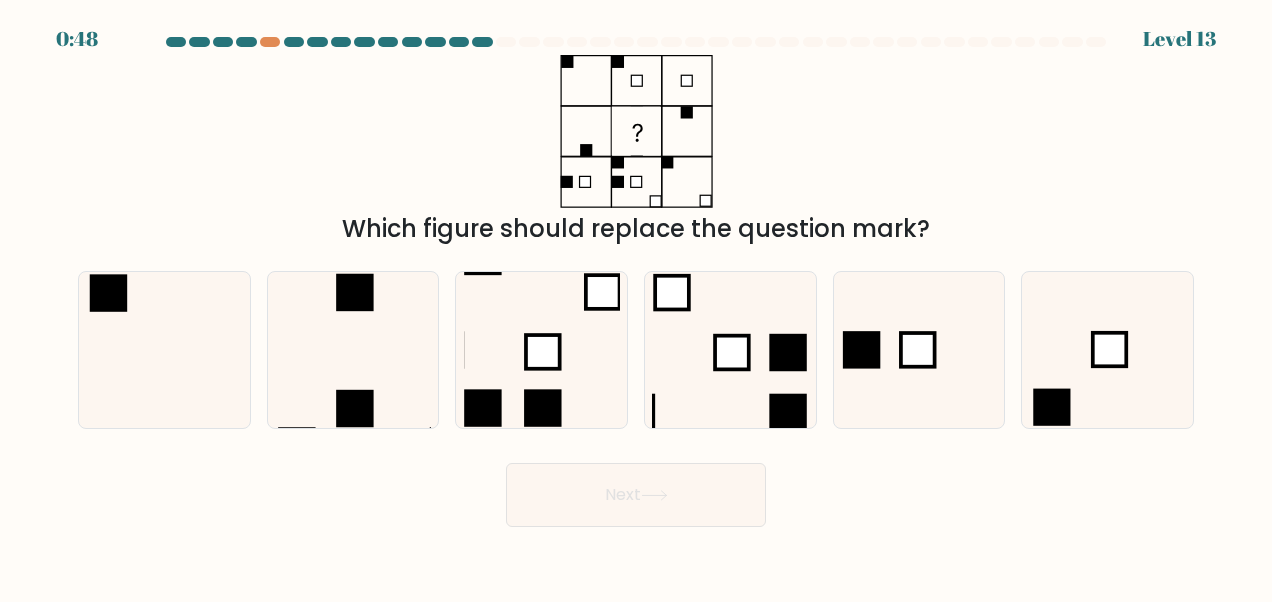 click at bounding box center (919, 350) 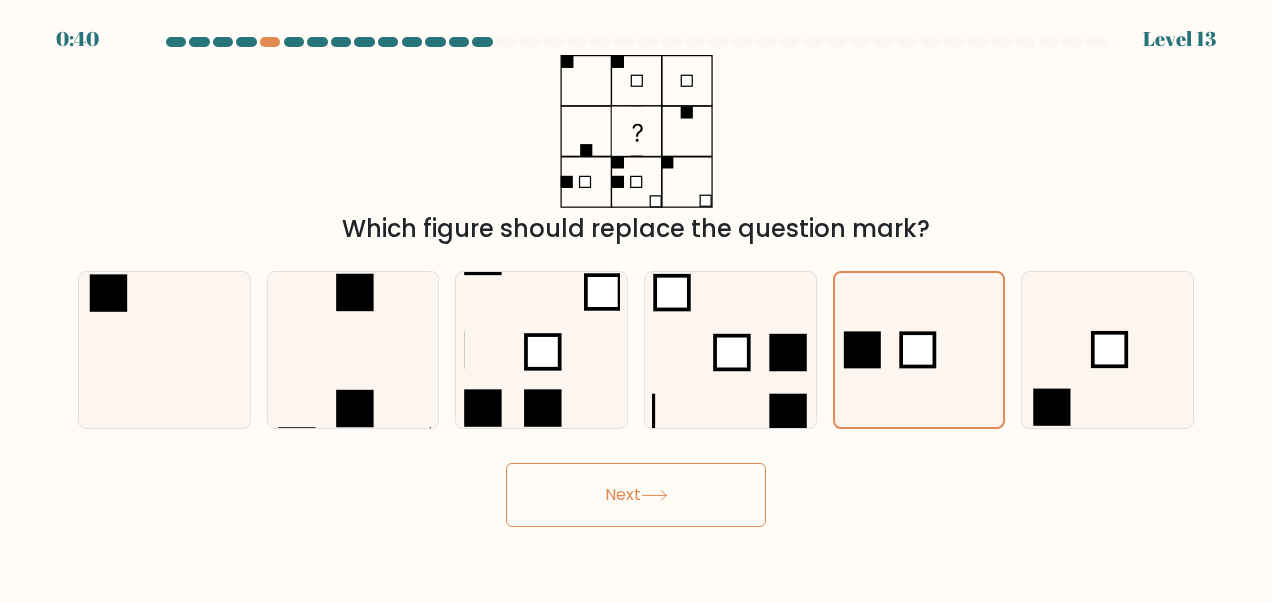 click at bounding box center [353, 350] 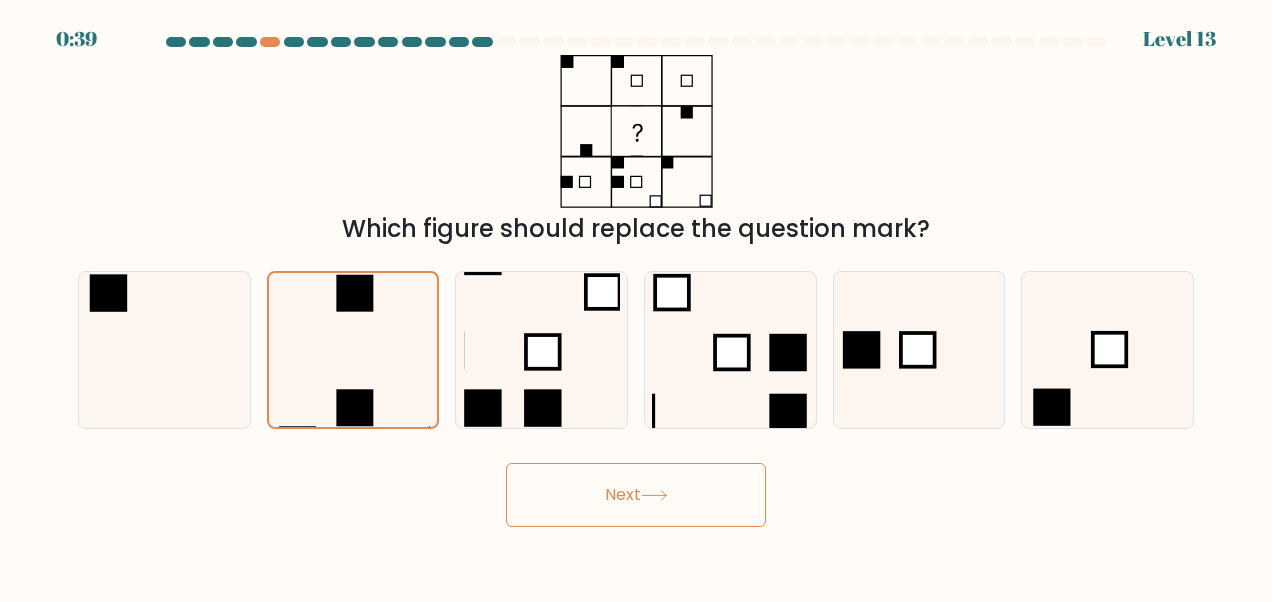 click on "Next" at bounding box center (636, 495) 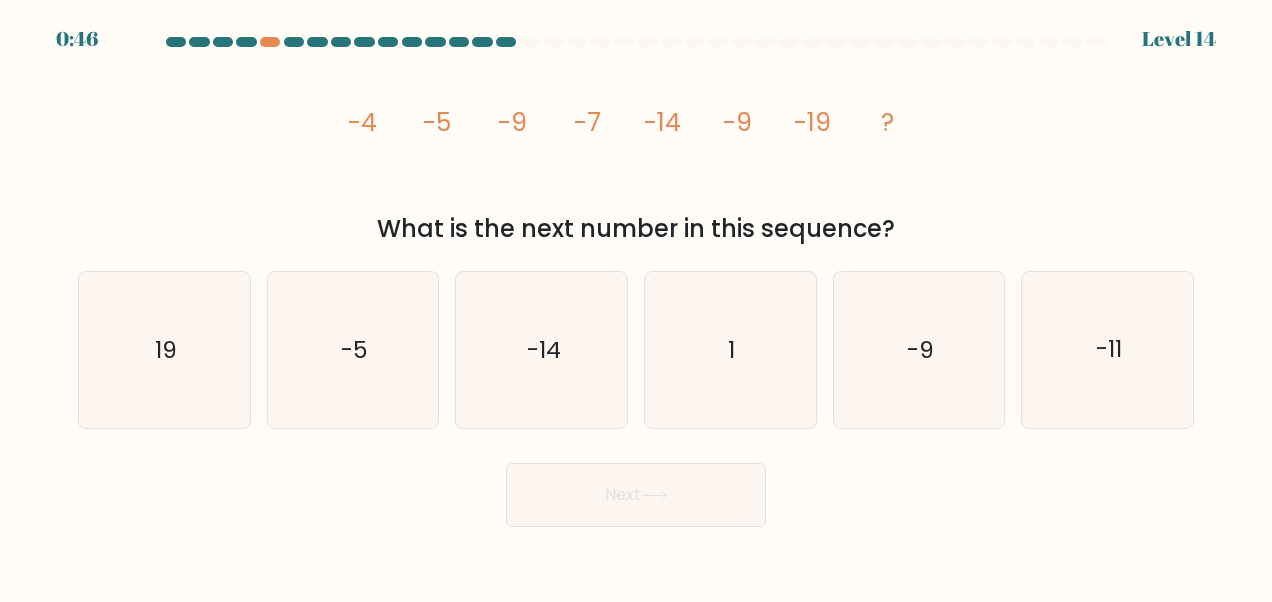 click on "-5" at bounding box center (353, 350) 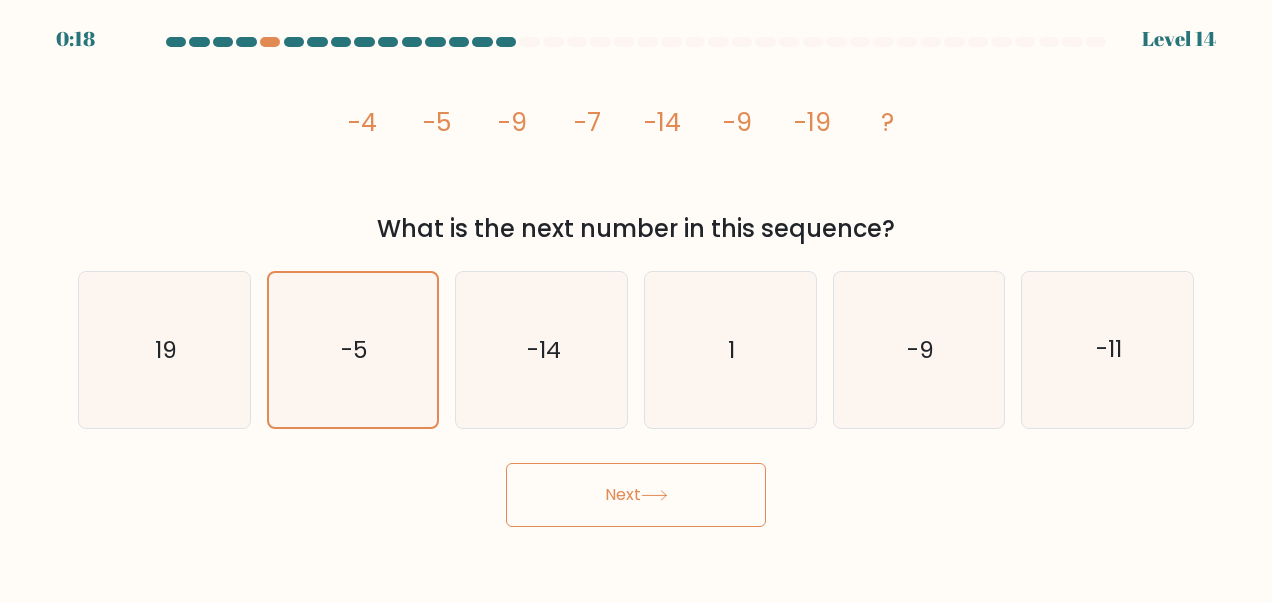 click on "19" at bounding box center (164, 350) 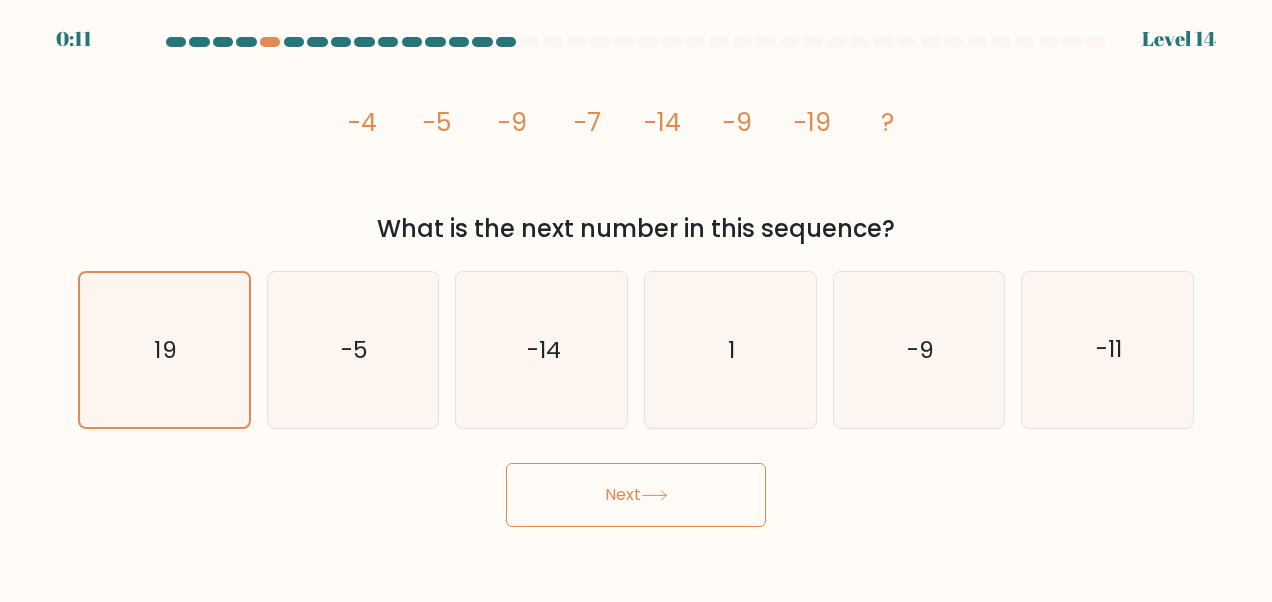 click on "Next" at bounding box center (636, 495) 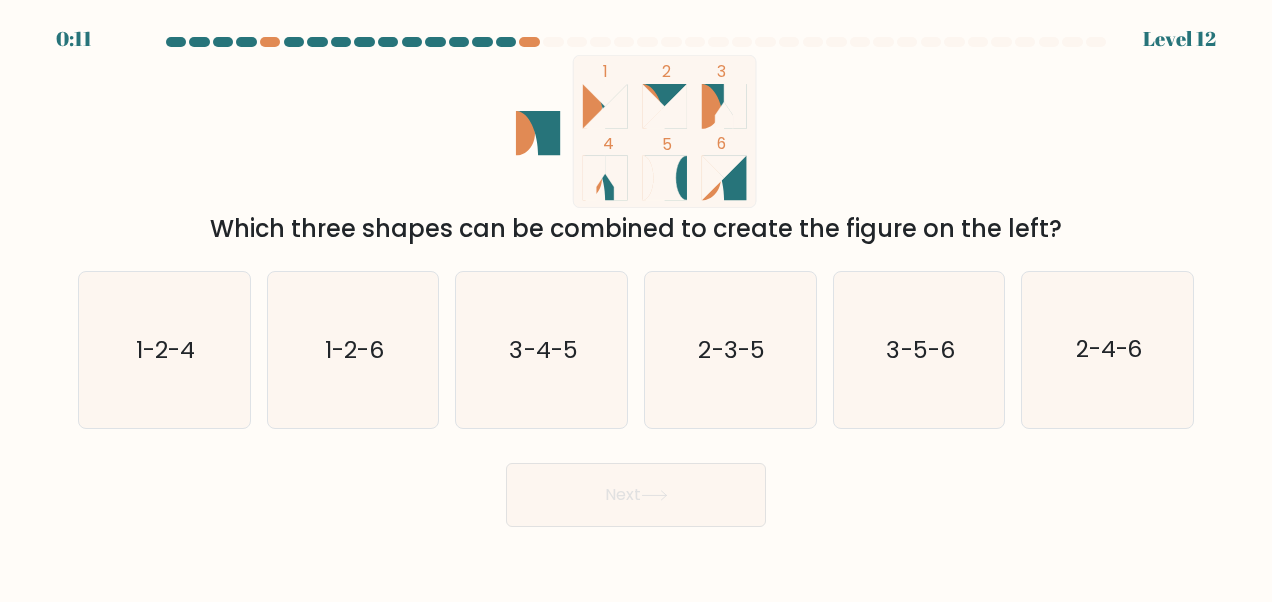 click on "1-2-6" at bounding box center [354, 350] 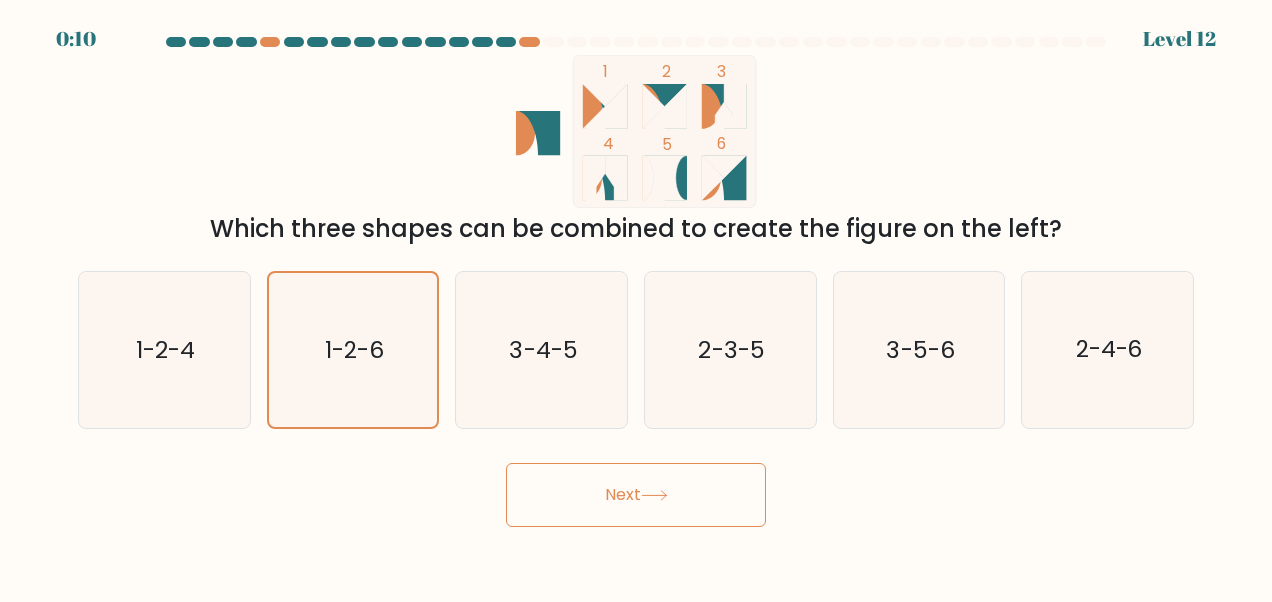 click on "Next" at bounding box center [636, 495] 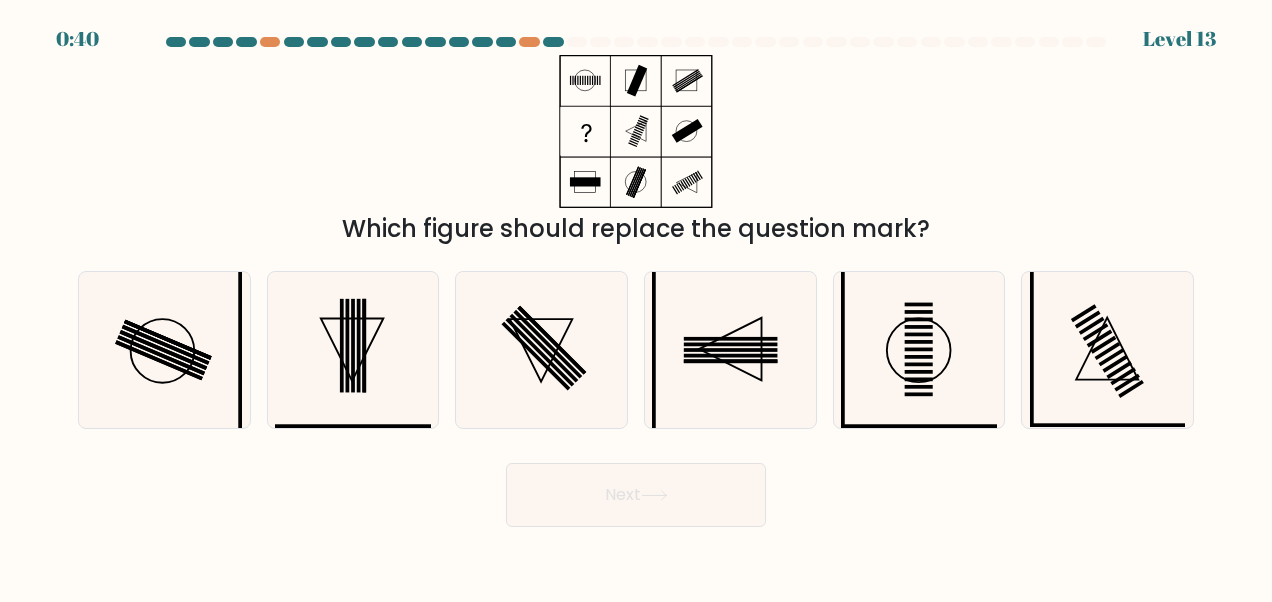 click at bounding box center [730, 344] 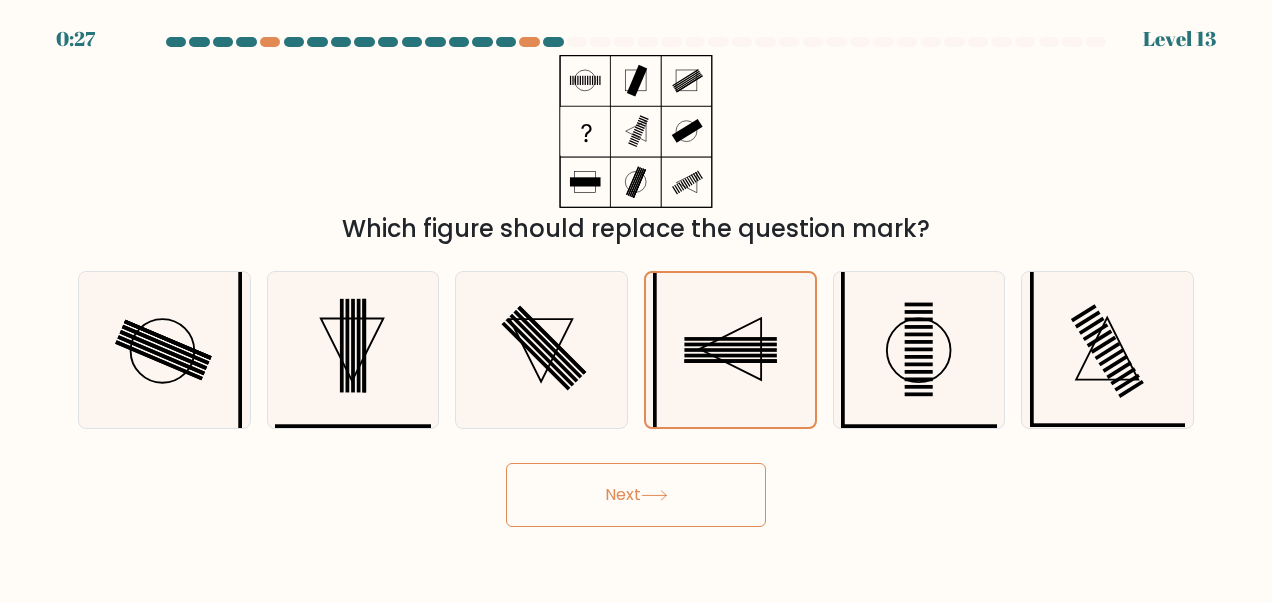 click on "Next" at bounding box center [636, 495] 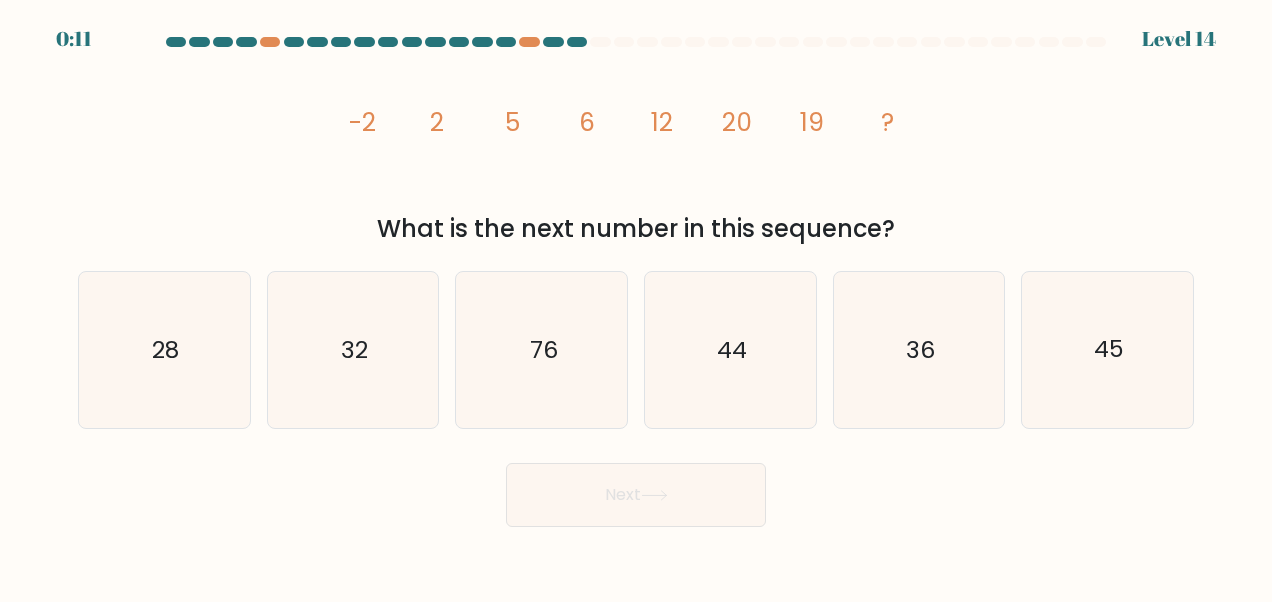 click on "36" at bounding box center (919, 350) 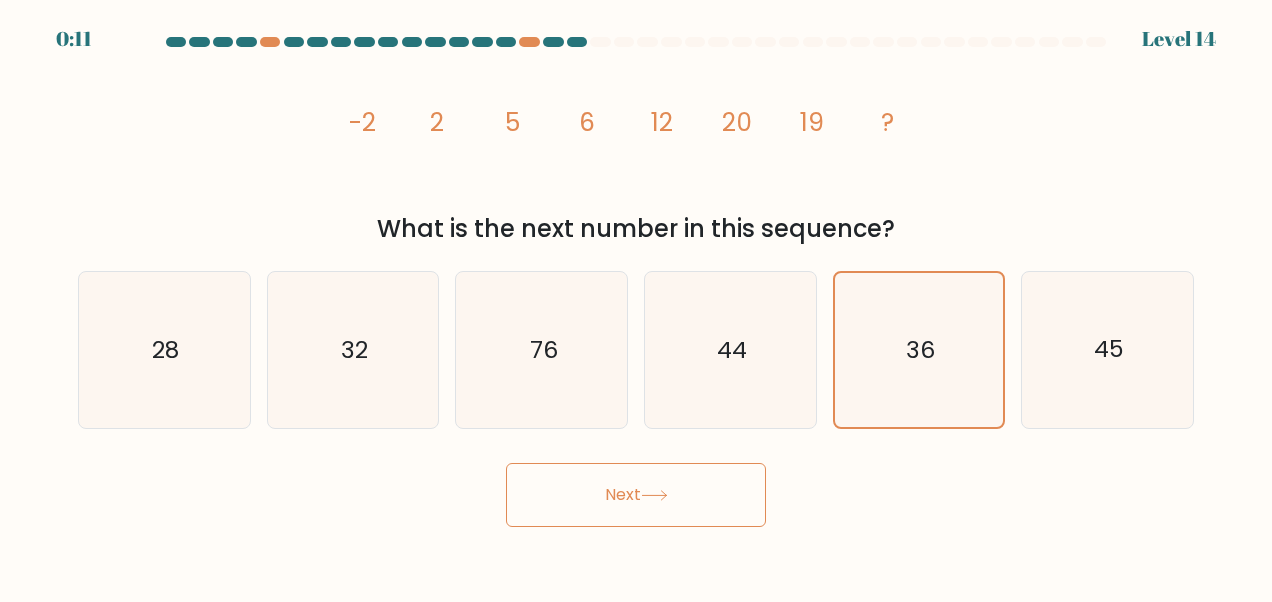 click on "Next" at bounding box center (636, 495) 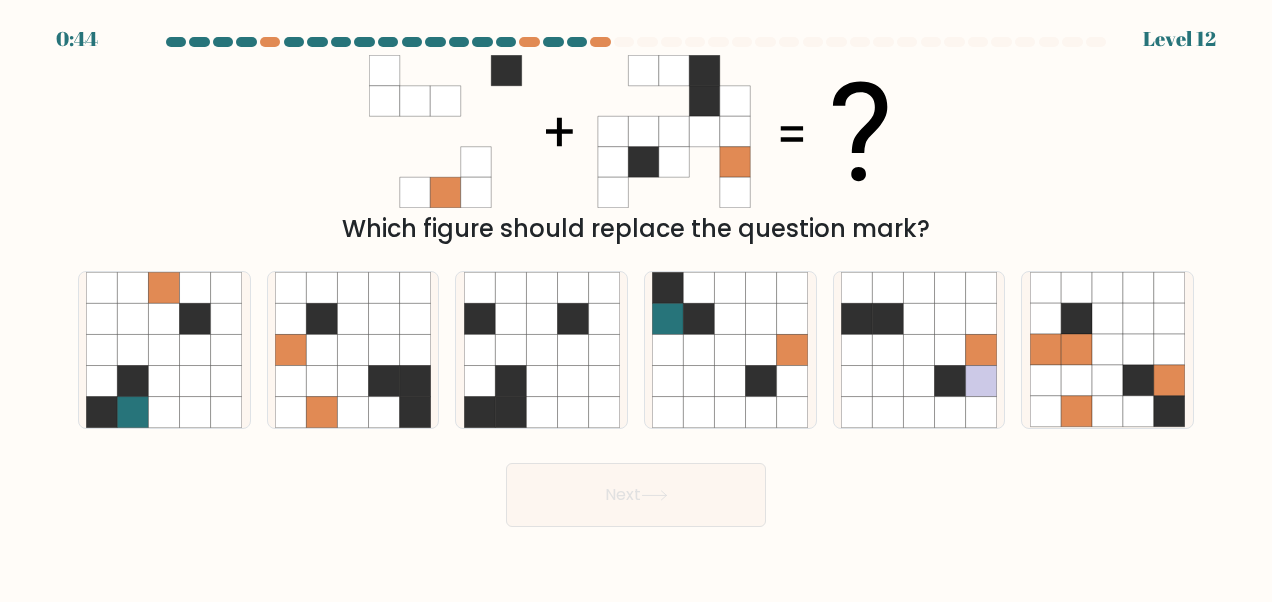 type 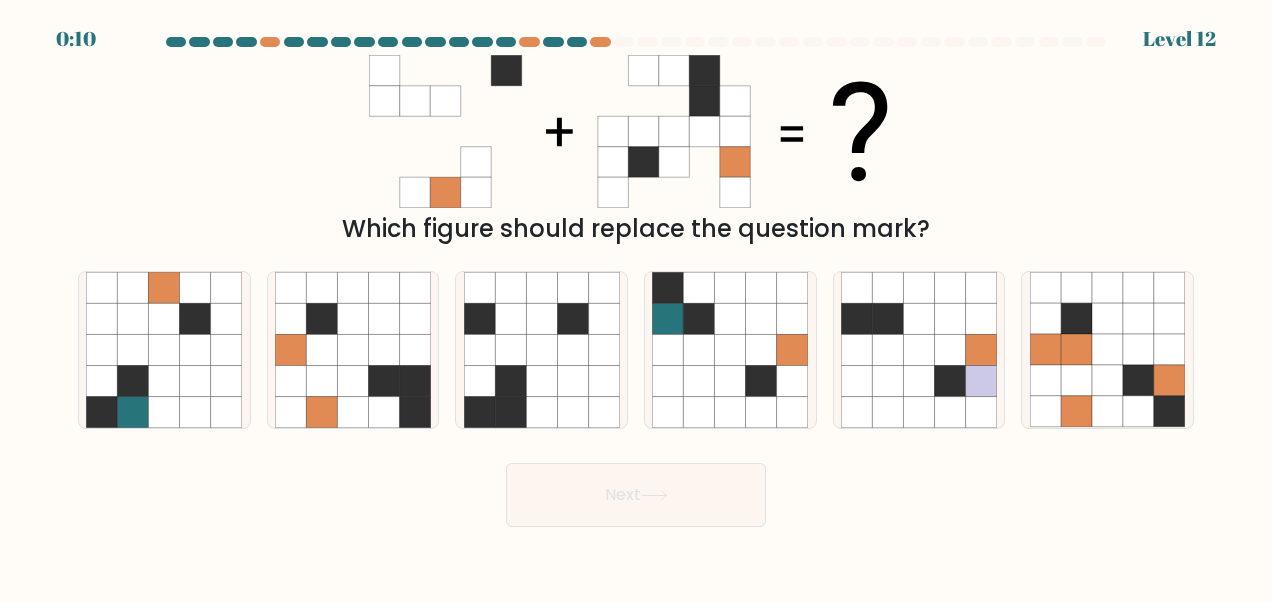 click at bounding box center [887, 380] 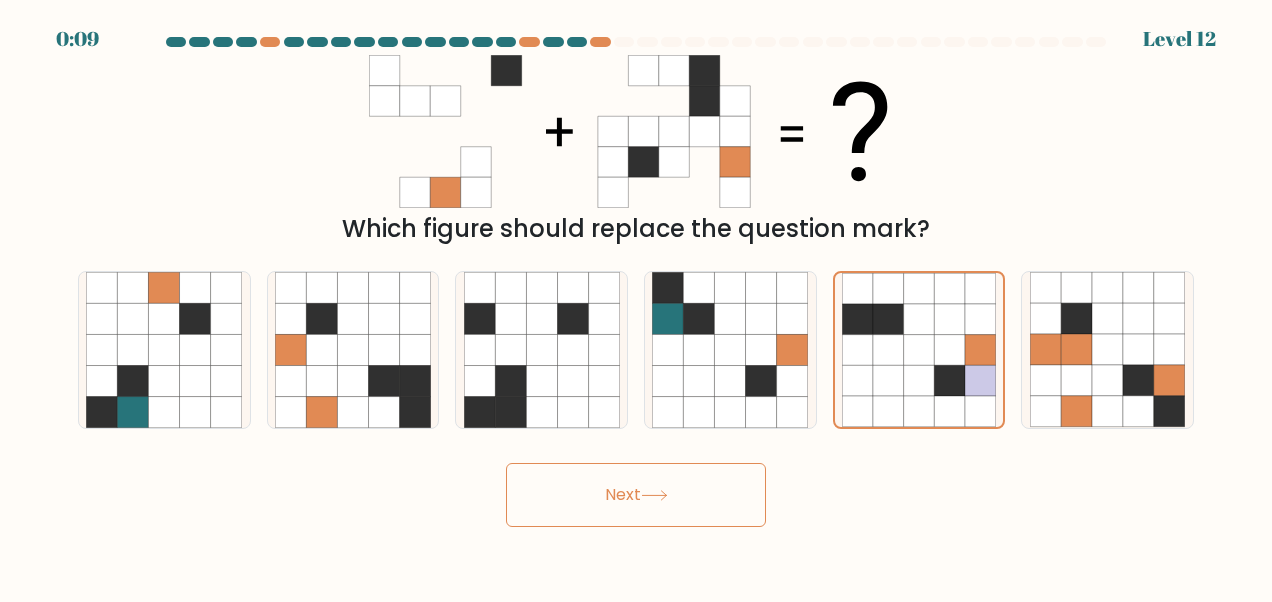 click on "Next" at bounding box center (636, 495) 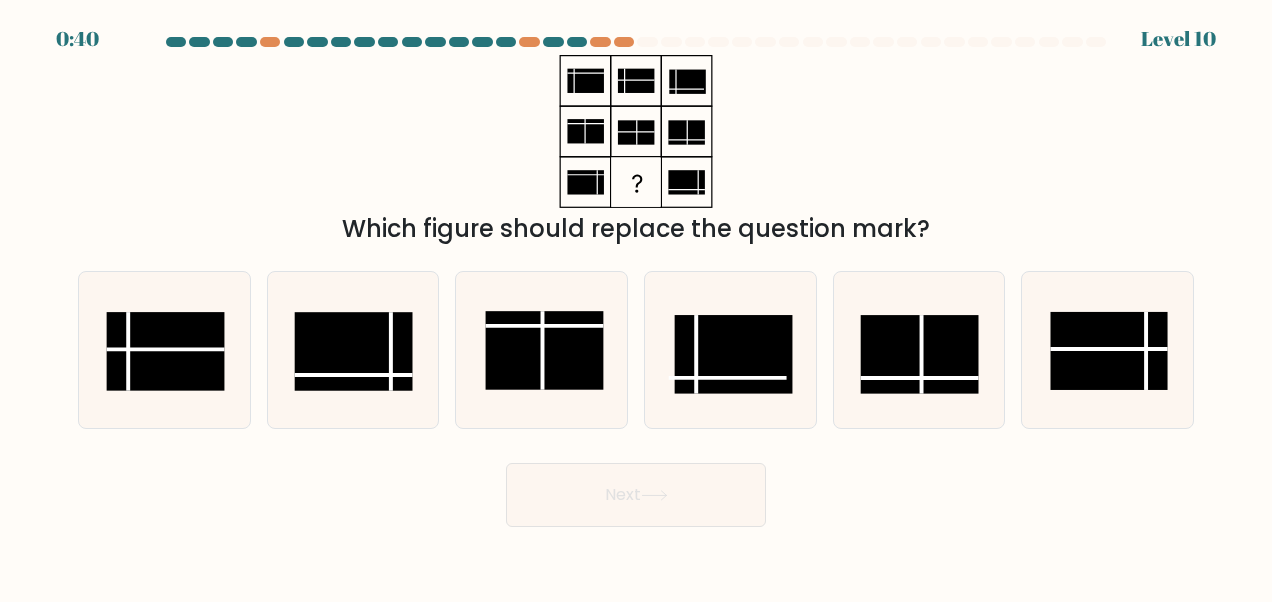 click at bounding box center (1109, 351) 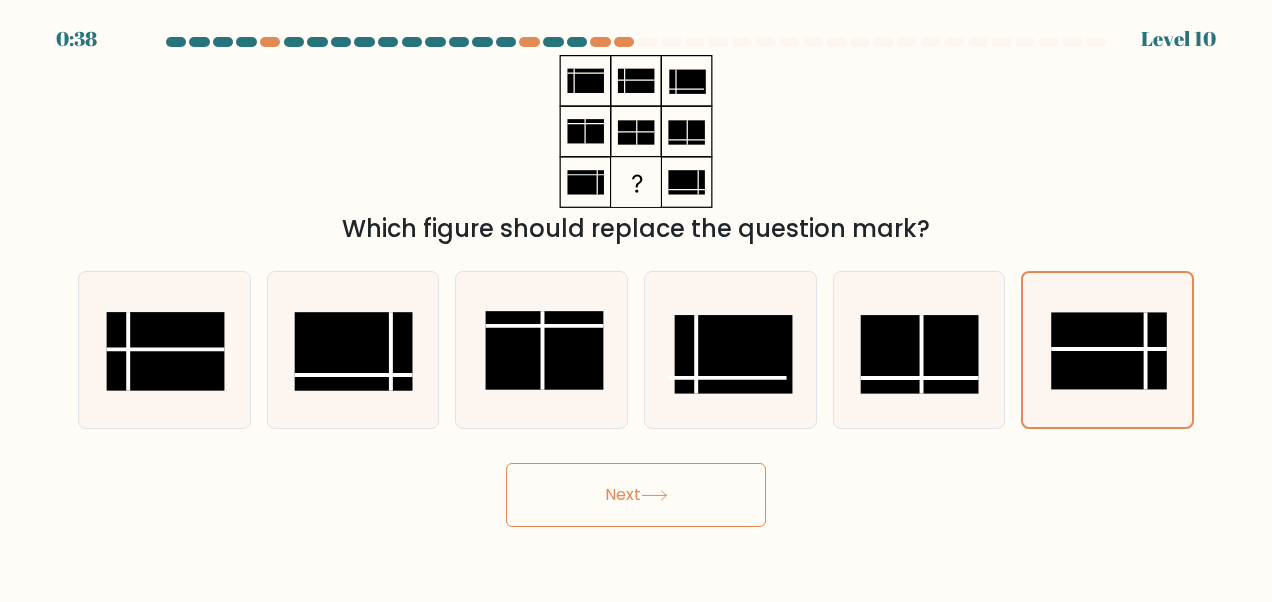 click on "Next" at bounding box center [636, 495] 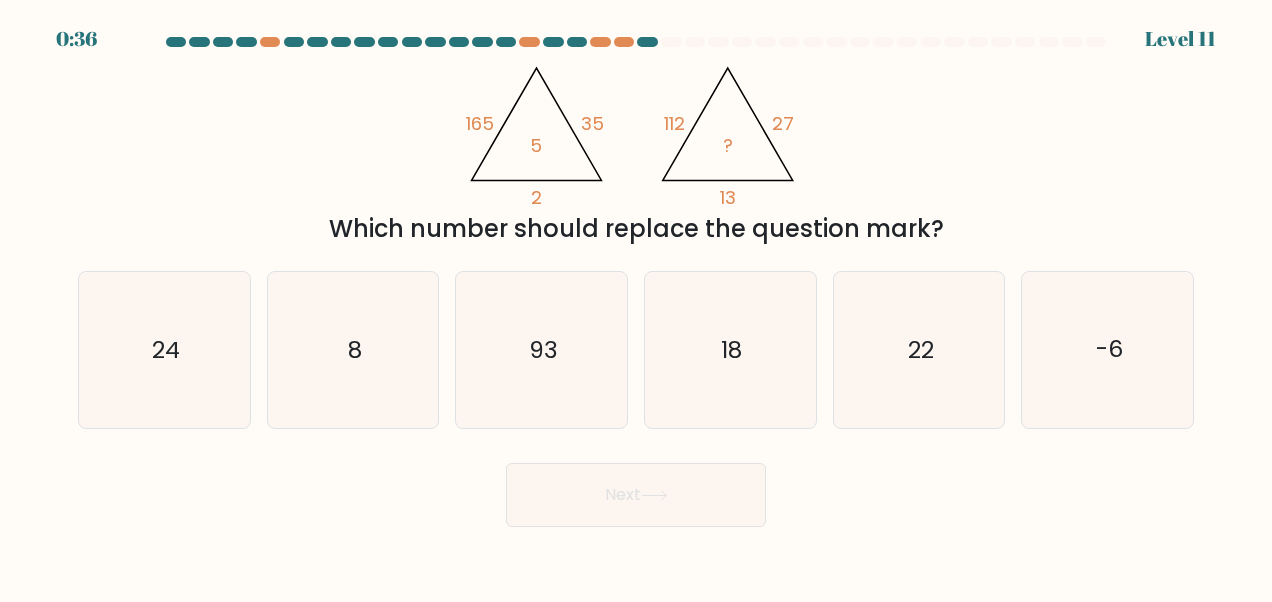 click on "24" at bounding box center [164, 350] 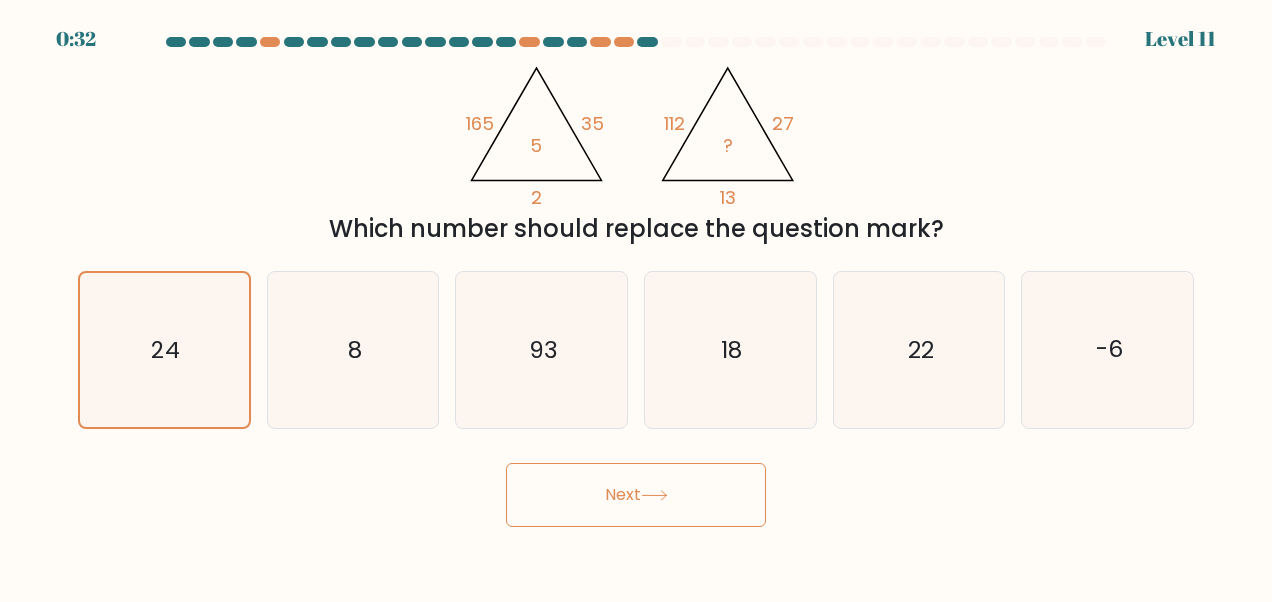 click on "Next" at bounding box center (636, 495) 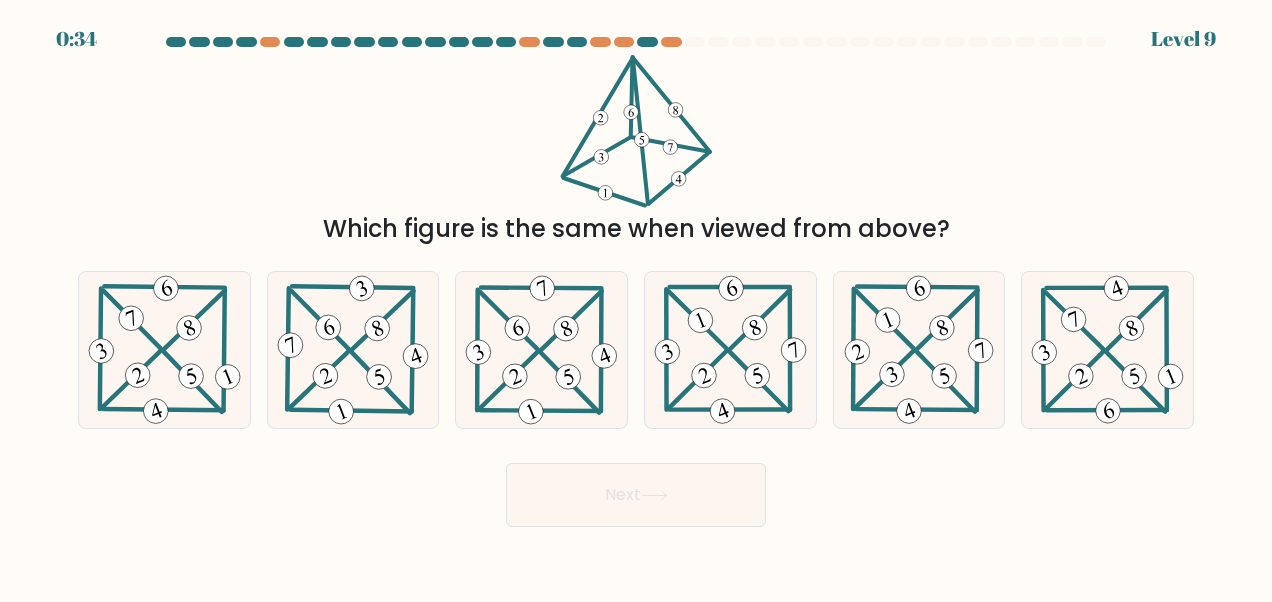 click at bounding box center (541, 350) 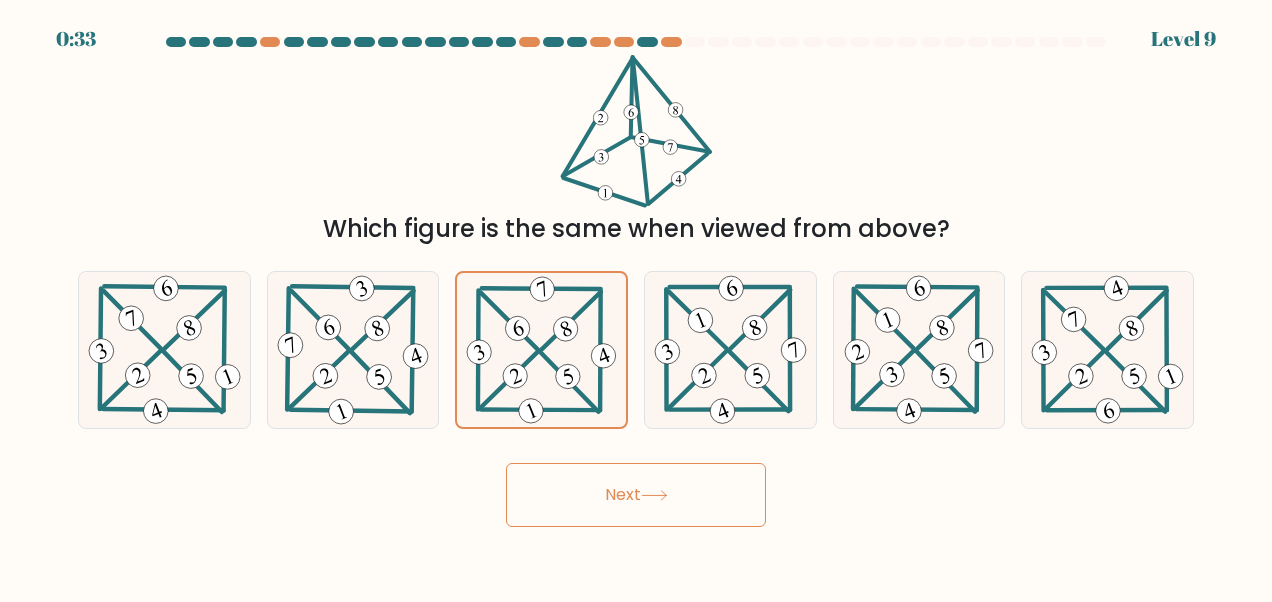 click on "Next" at bounding box center (636, 495) 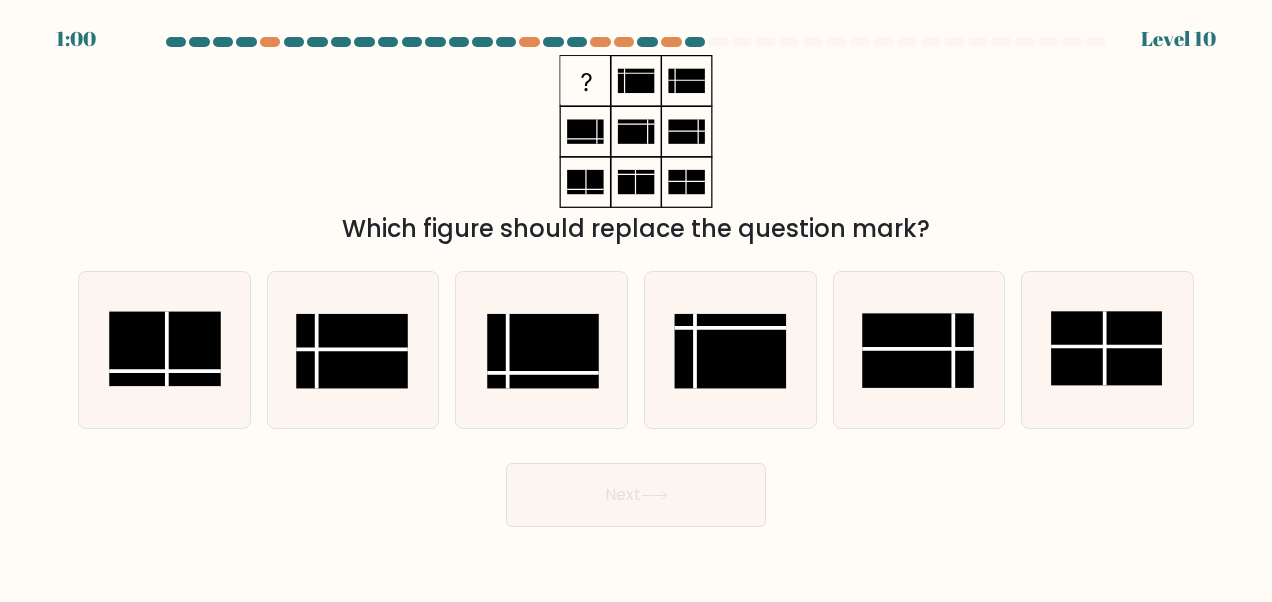 click at bounding box center [542, 351] 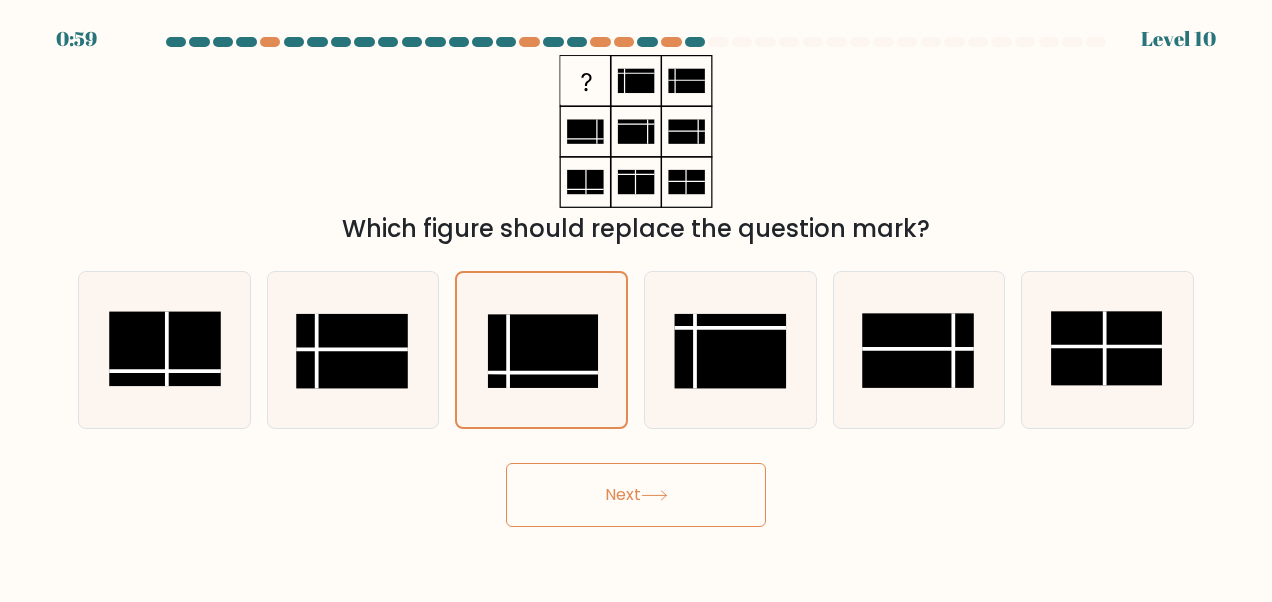 click on "Next" at bounding box center (636, 495) 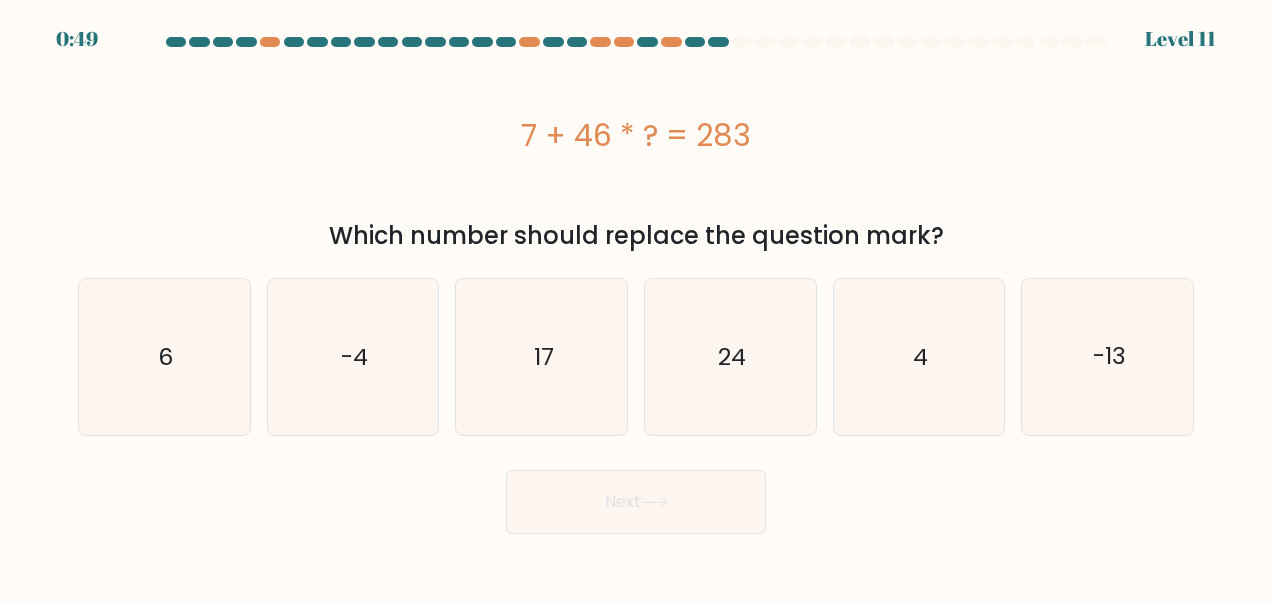 click on "-13" at bounding box center (1109, 357) 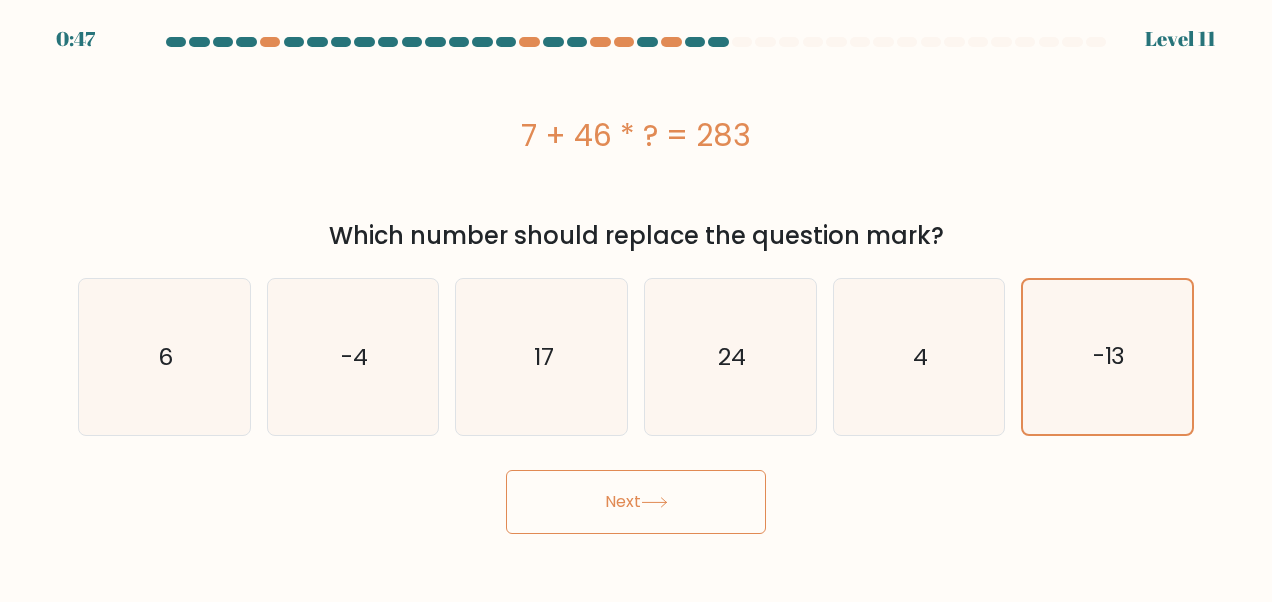 click on "Next" at bounding box center [636, 502] 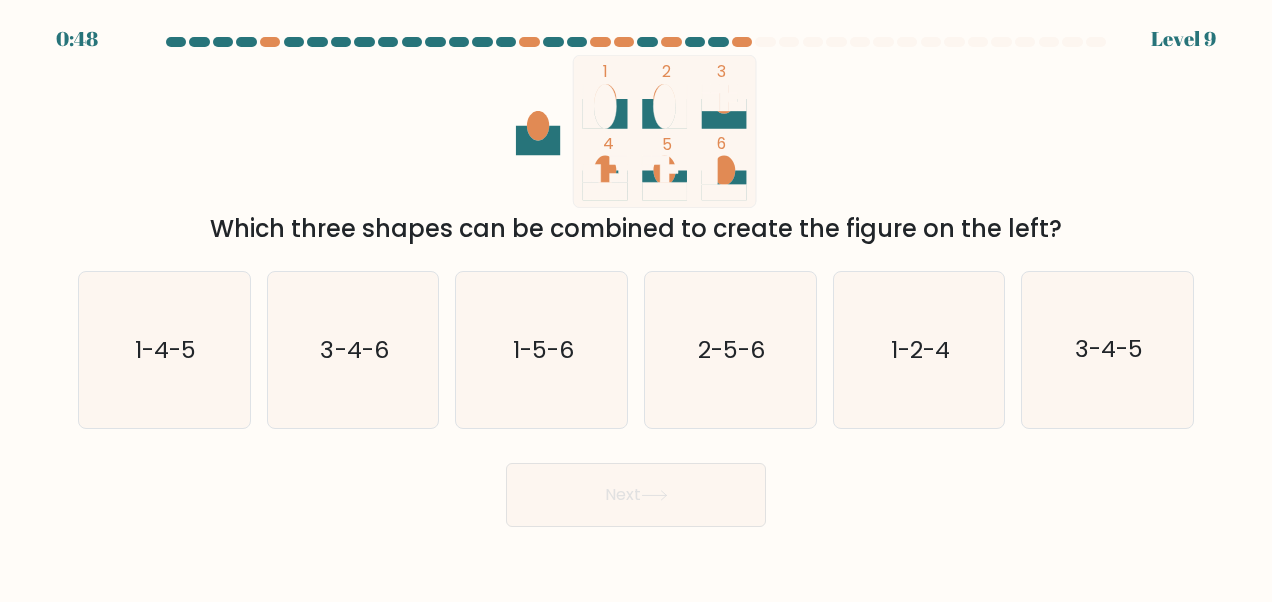 click on "3-4-5" at bounding box center (1109, 350) 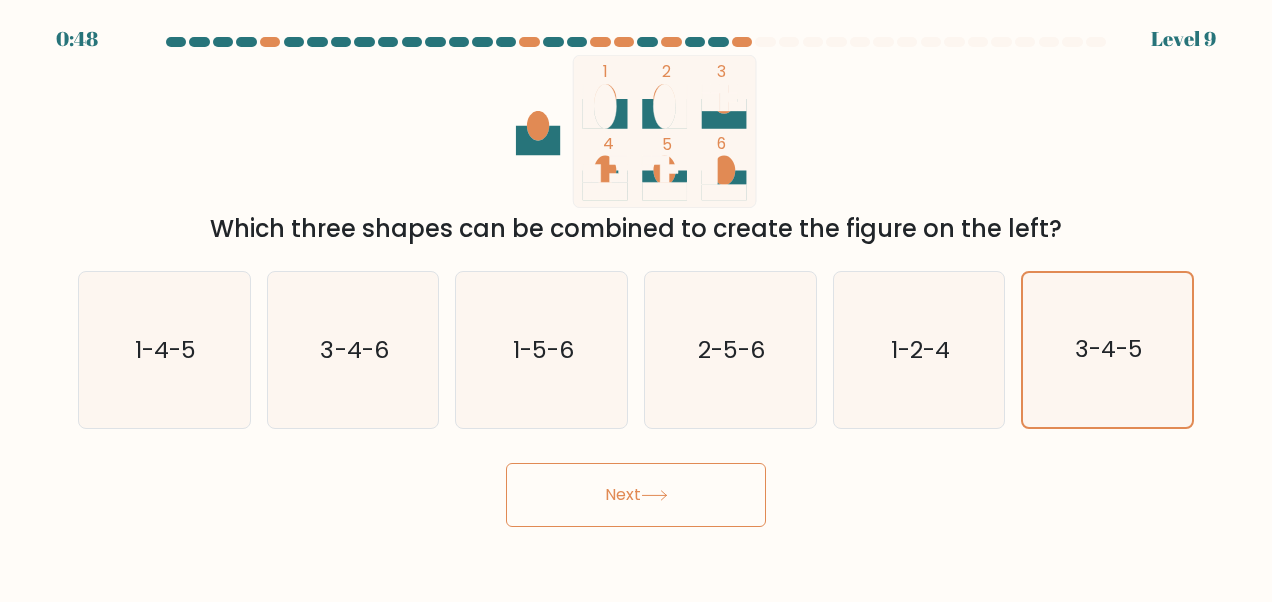 click on "Next" at bounding box center (636, 495) 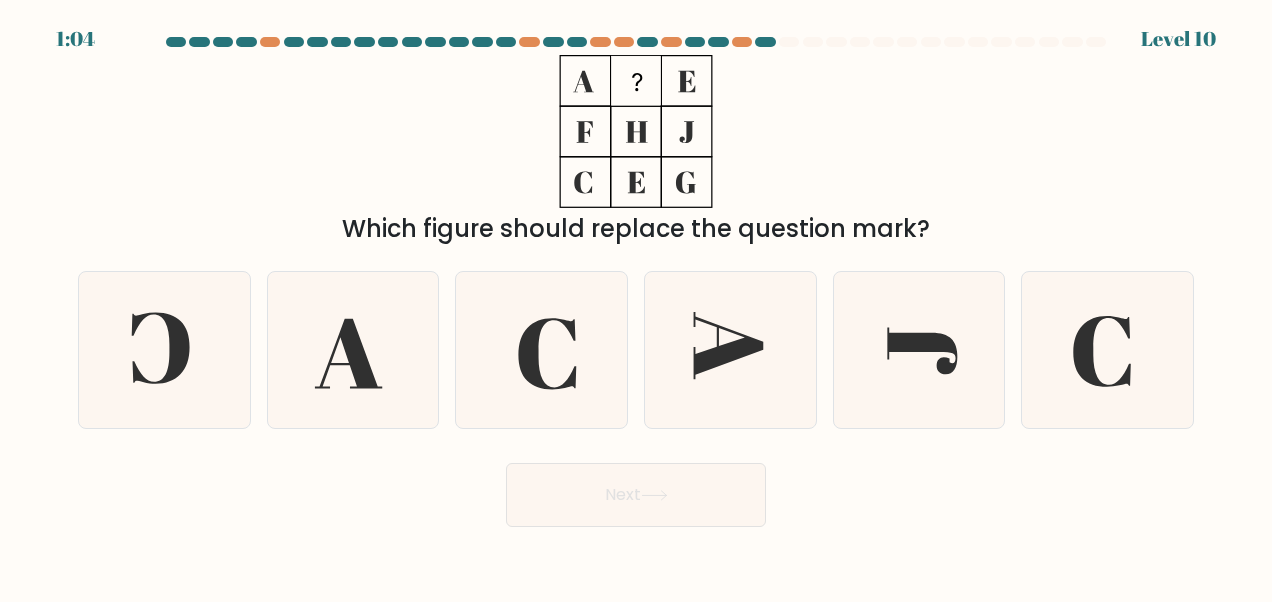 click at bounding box center (542, 350) 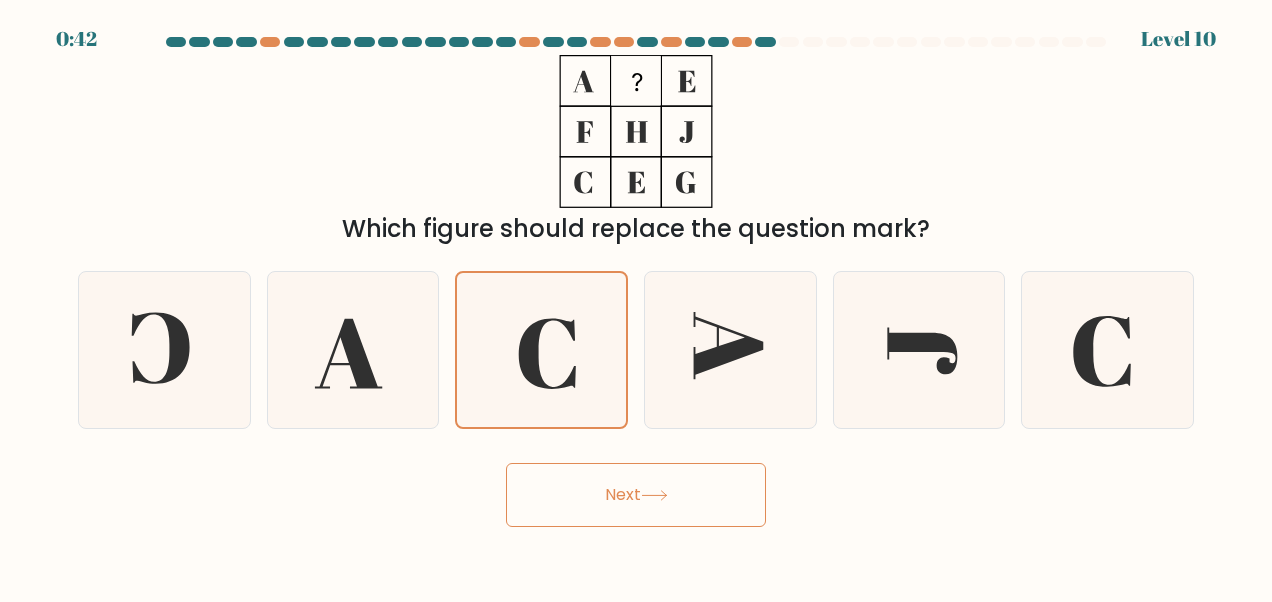 click at bounding box center (164, 350) 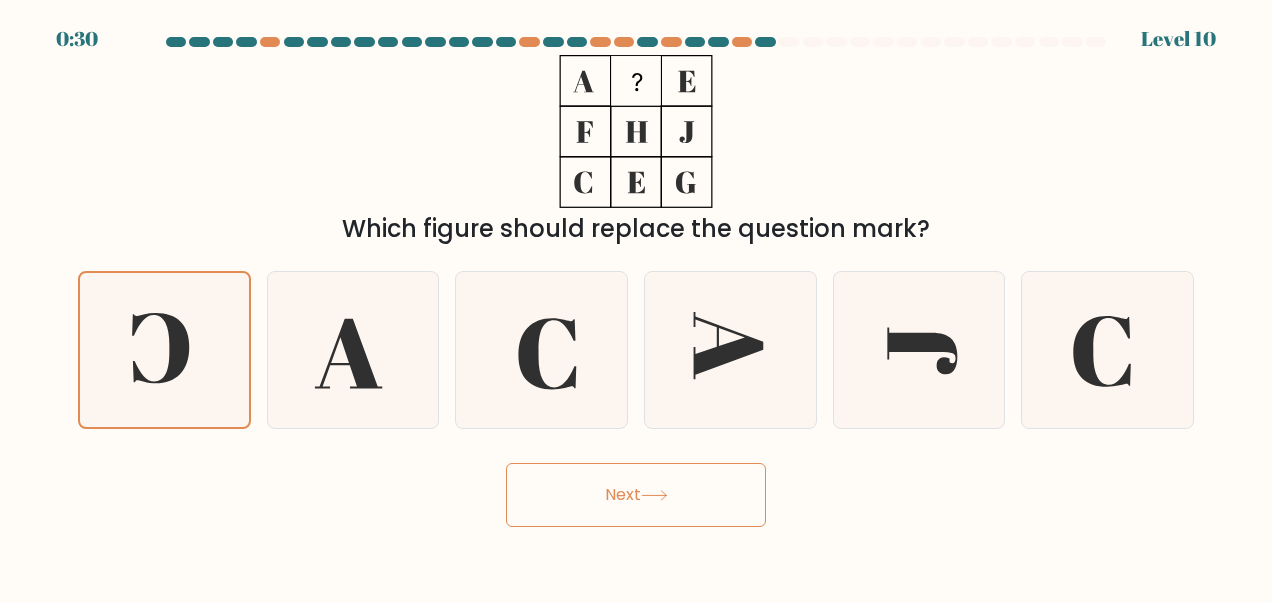 click at bounding box center [547, 353] 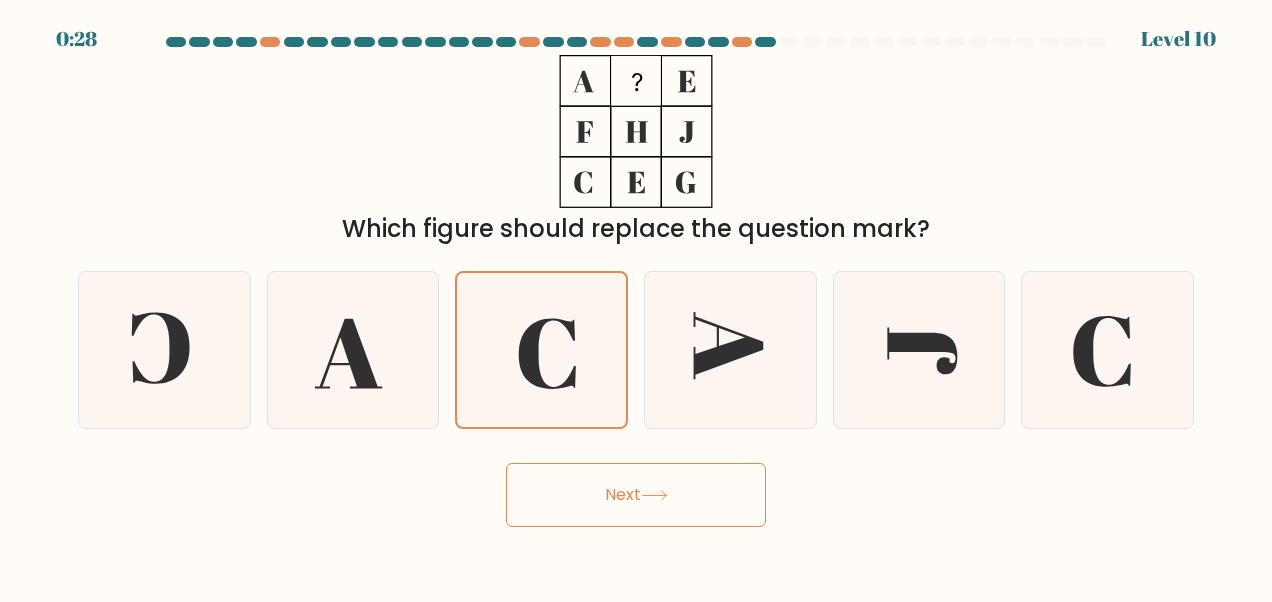 click at bounding box center (164, 350) 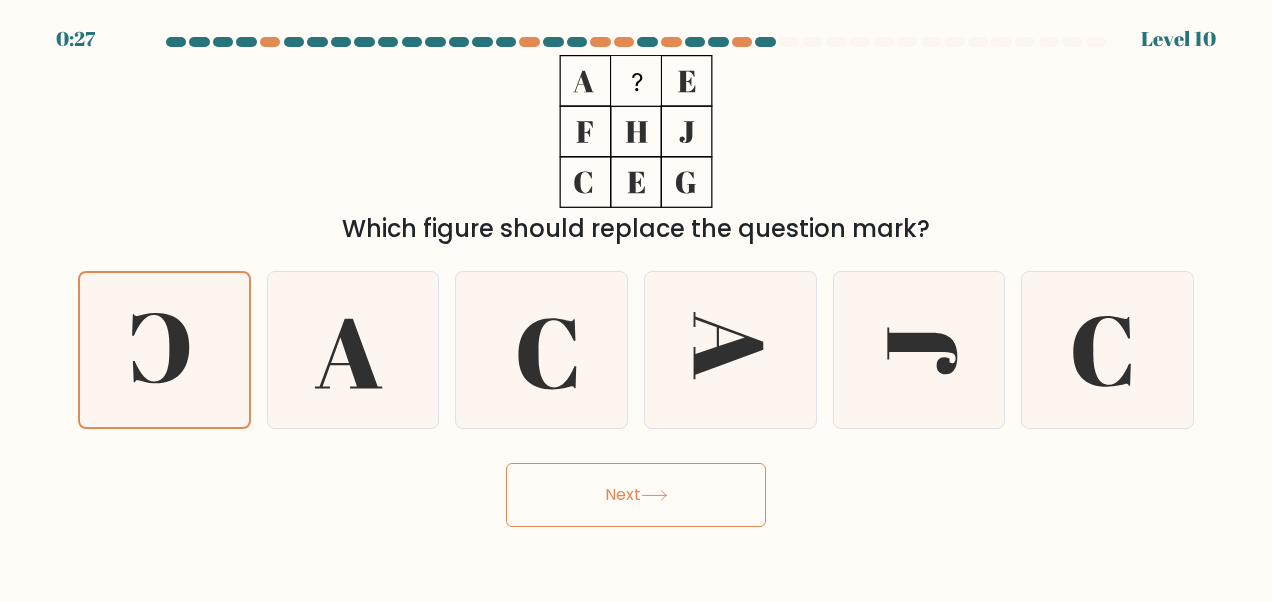 click on "Next" at bounding box center (636, 495) 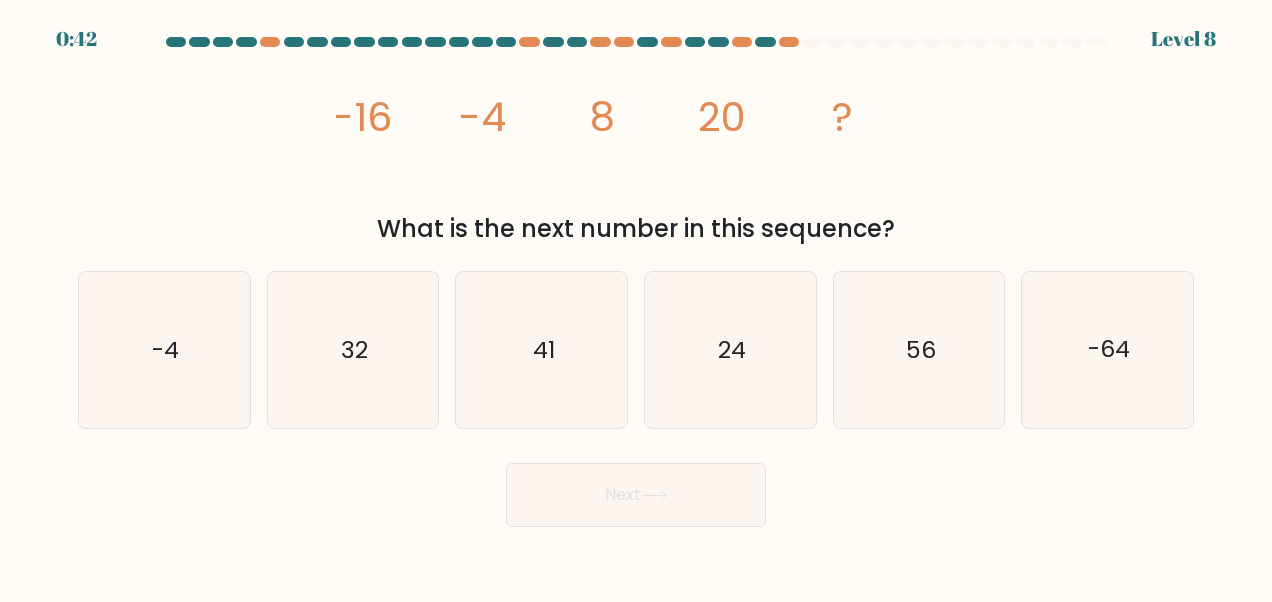 click on "32" at bounding box center (353, 350) 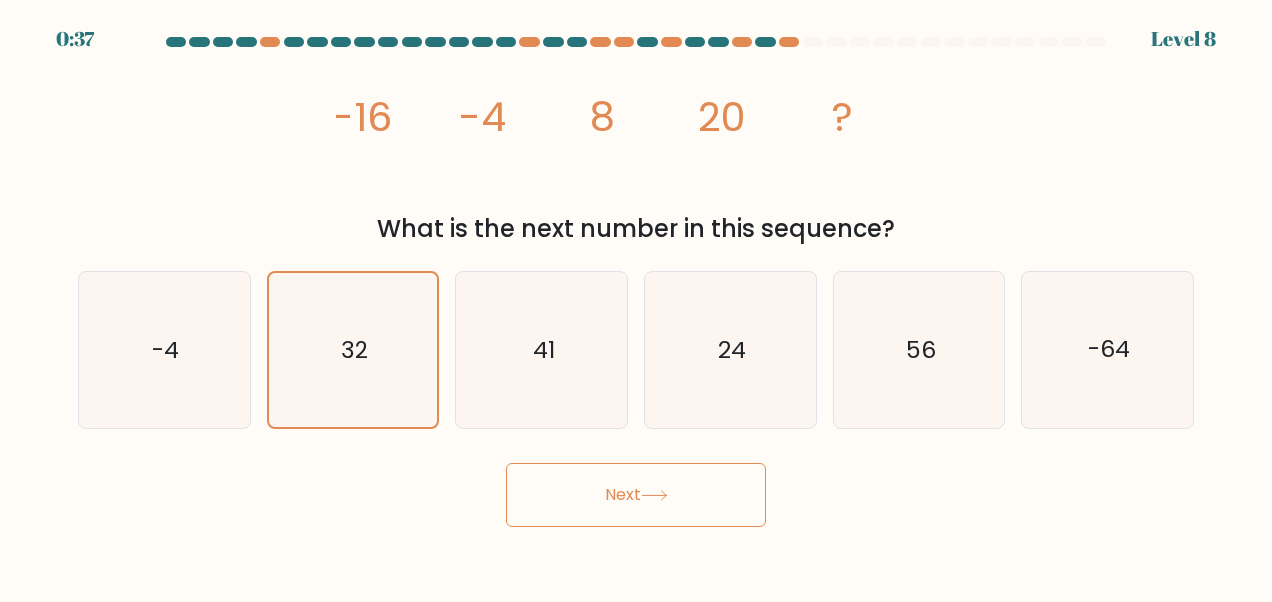 click at bounding box center [654, 495] 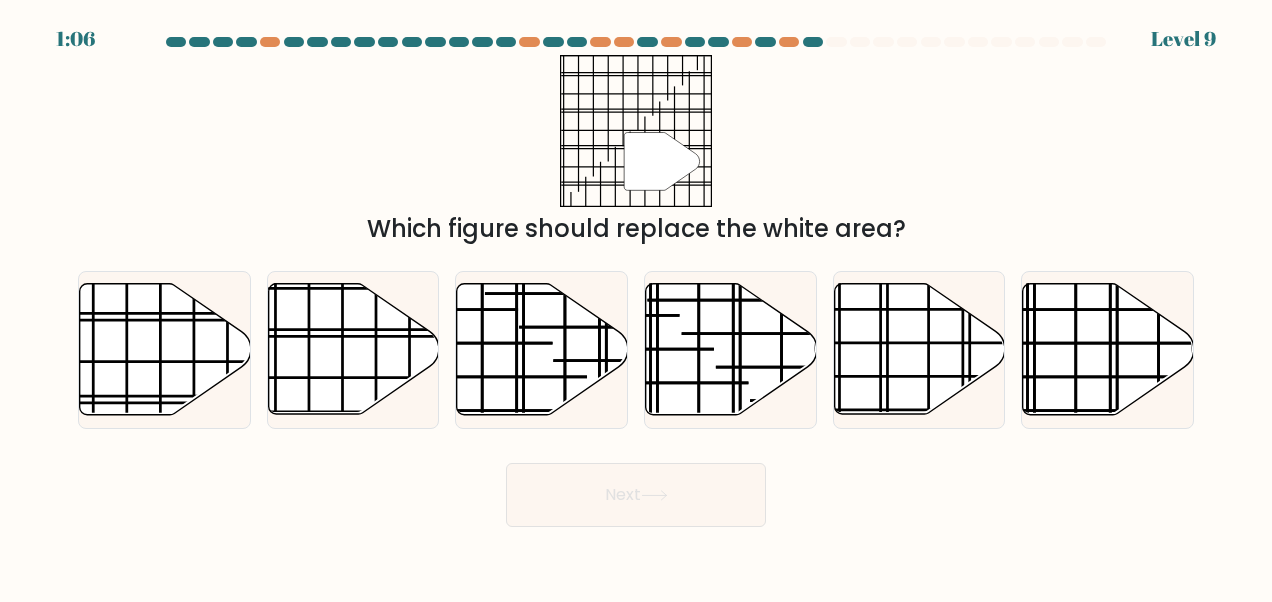click at bounding box center [165, 349] 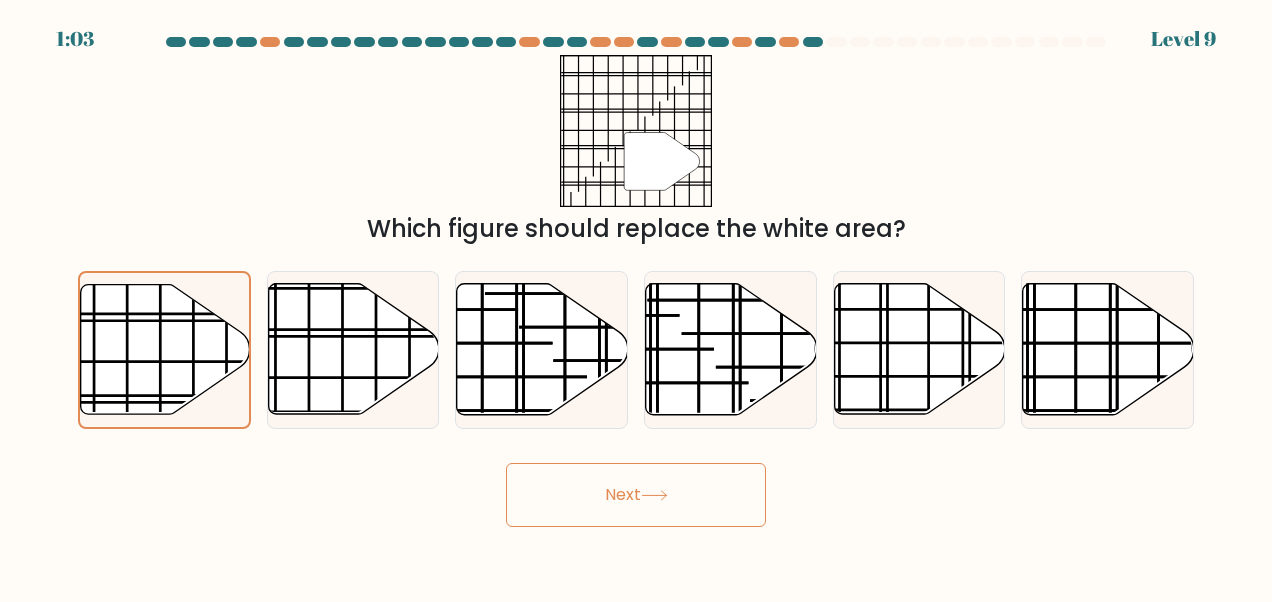 click on "Next" at bounding box center [636, 495] 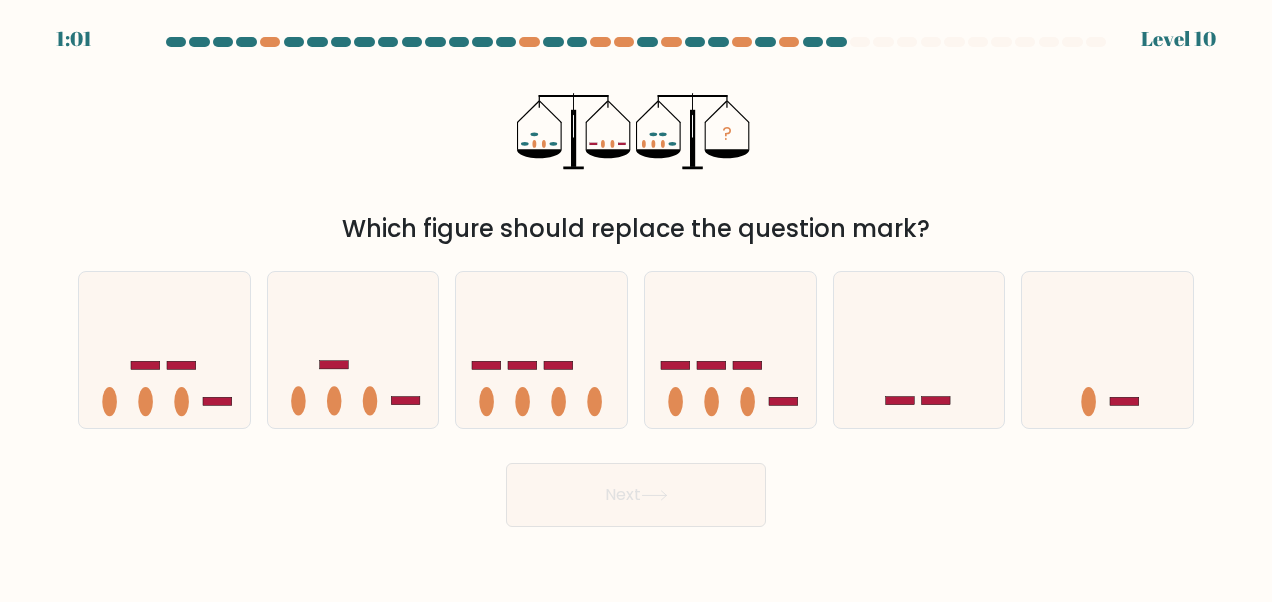 click at bounding box center (164, 349) 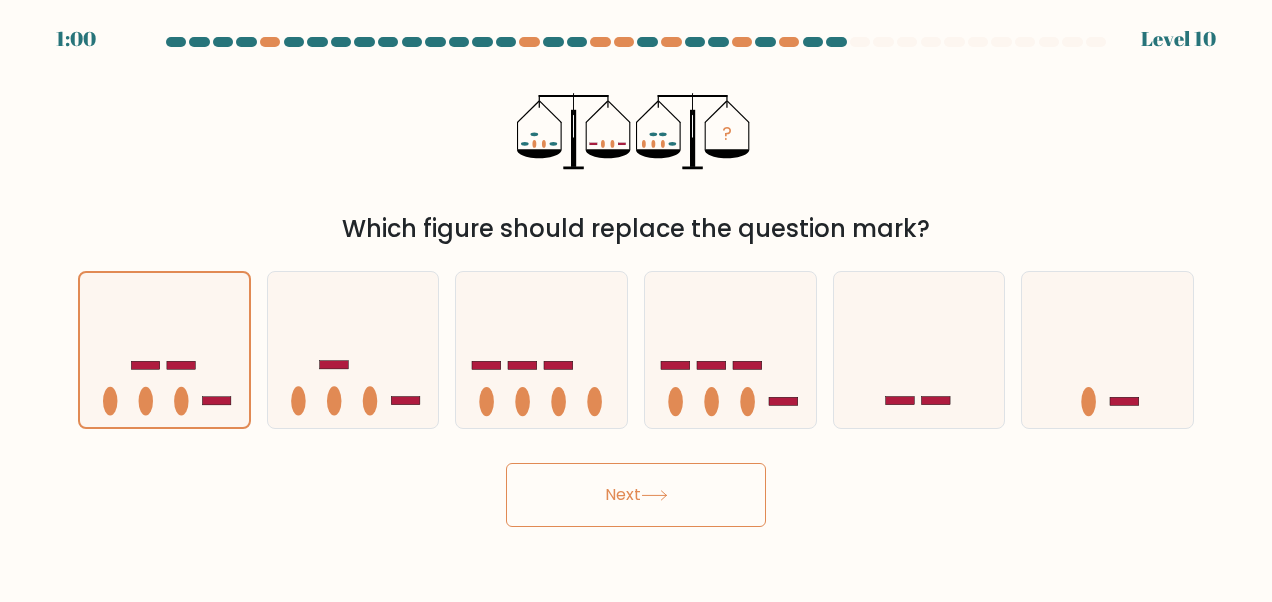 click on "Next" at bounding box center (636, 495) 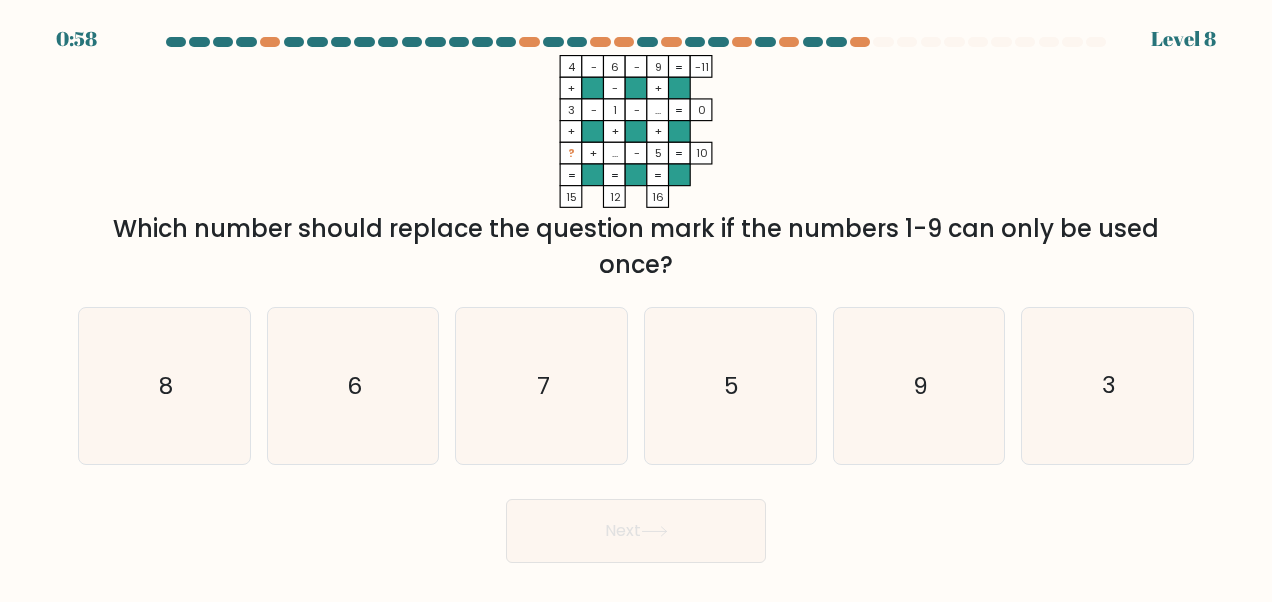 click on "8" at bounding box center (164, 386) 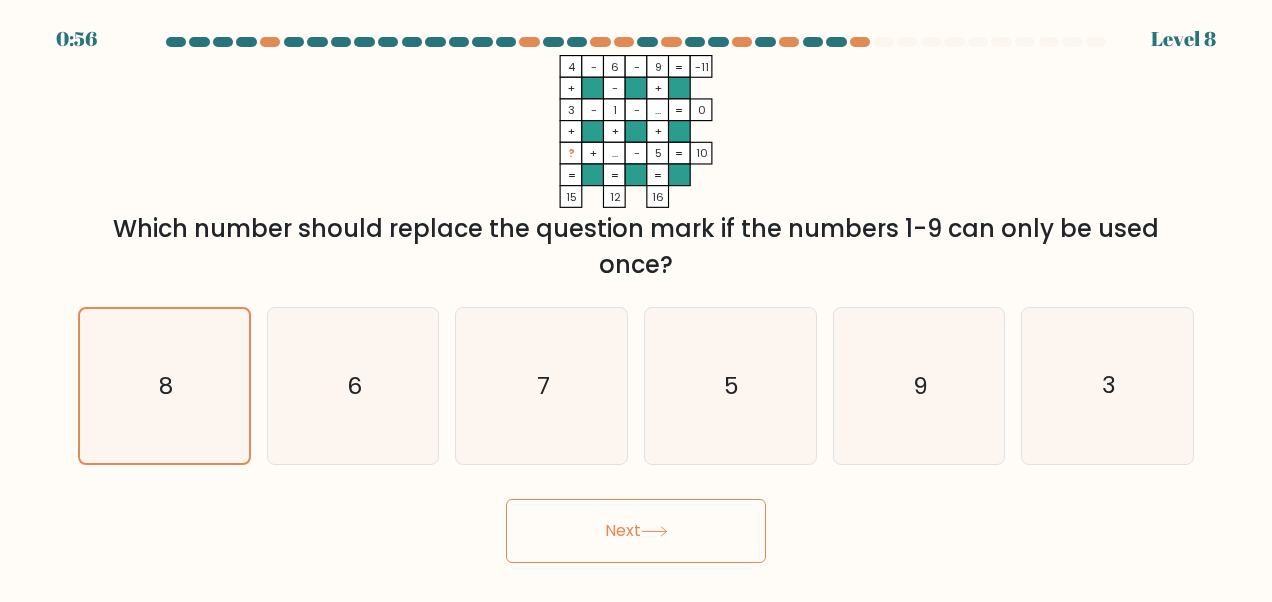 click on "4    -    6    -    9    -11    +    -    +    3    -    1    -    ...    0    +    +    +    ?    +    ...    -    5    =   10    =   =   =   =   15    12    16    =
Which number should replace the question mark if the numbers 1-9 can only be used once?" at bounding box center [636, 169] 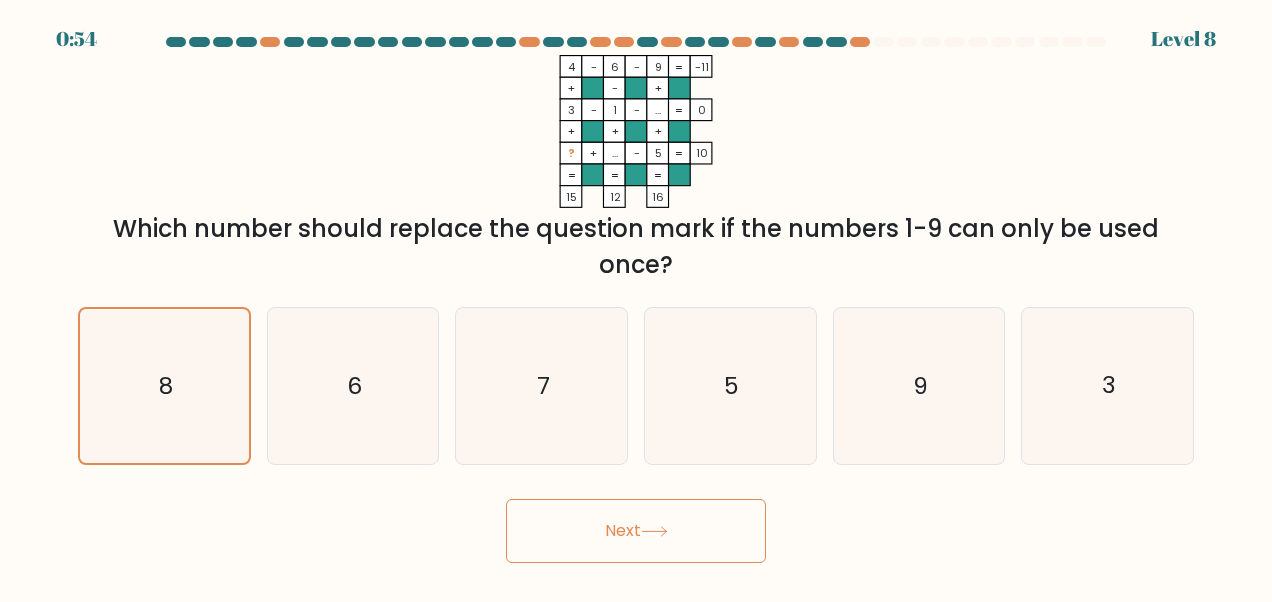click on "Next" at bounding box center [636, 526] 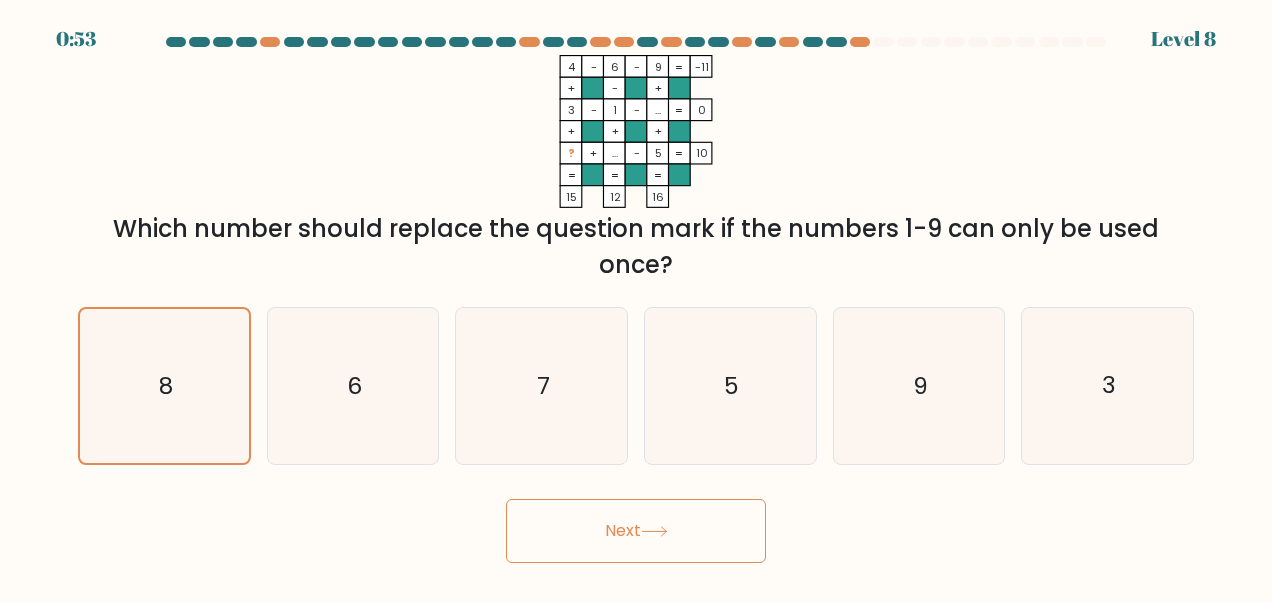 click on "Next" at bounding box center (636, 531) 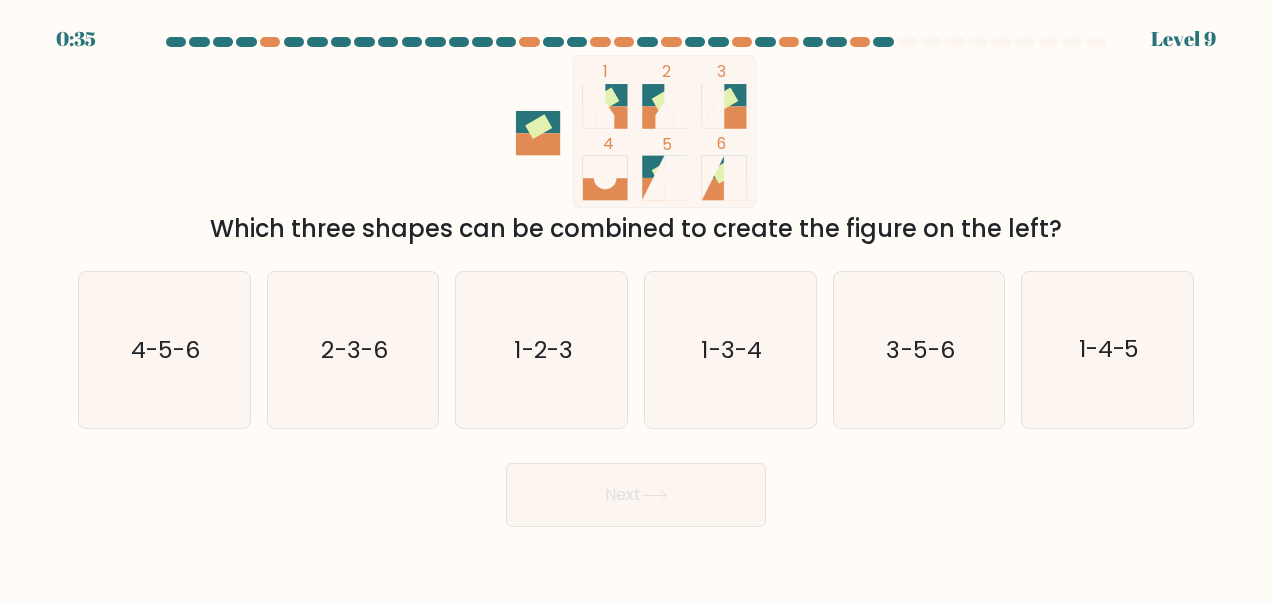 click on "3-5-6" at bounding box center (921, 350) 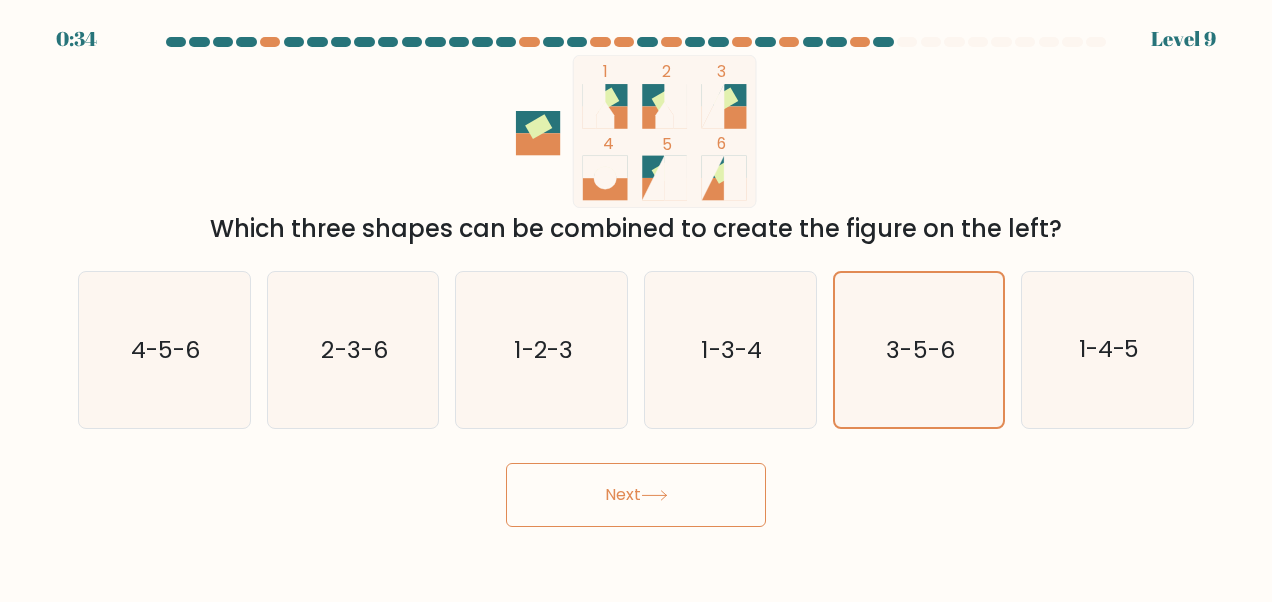 click on "Next" at bounding box center [636, 495] 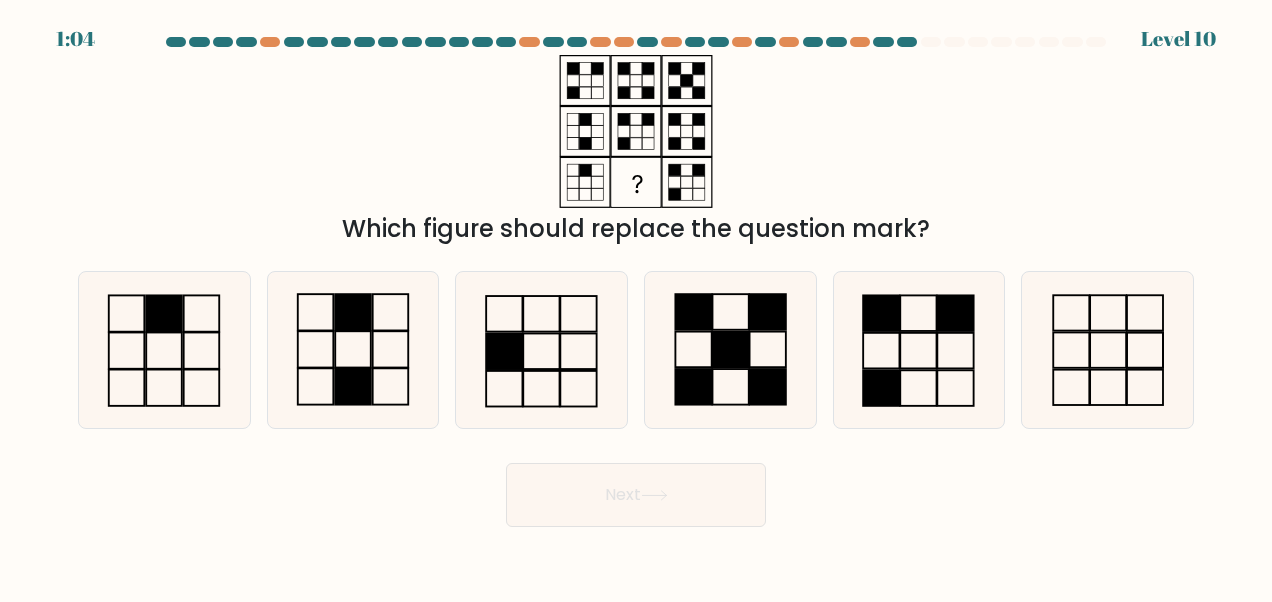 click at bounding box center [353, 350] 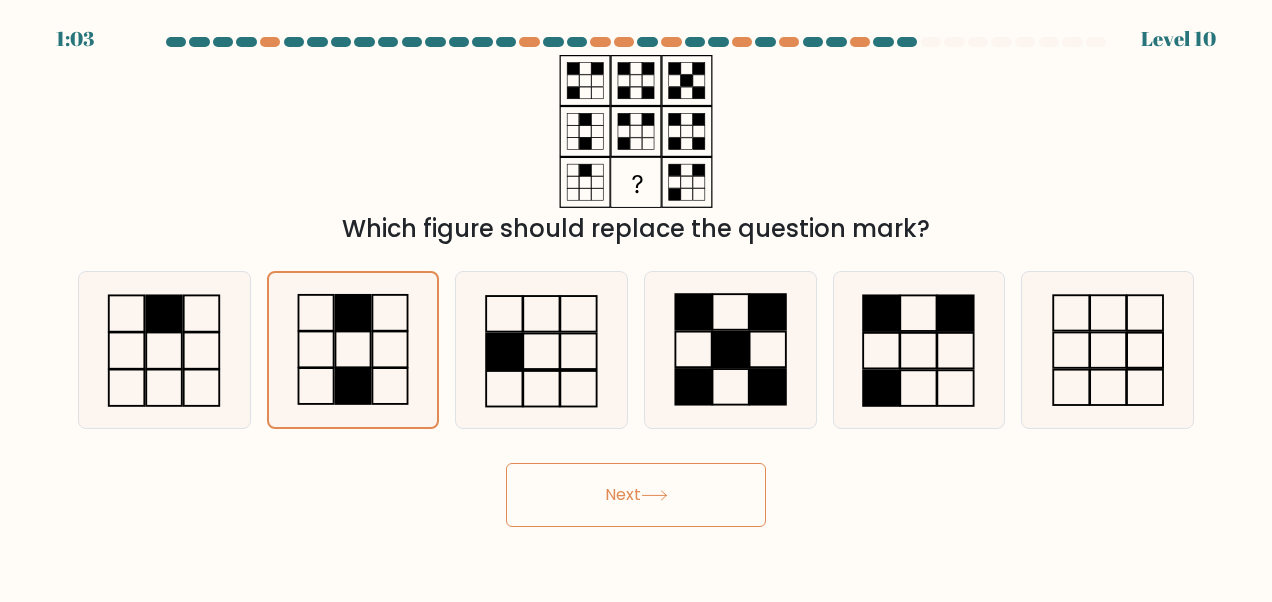 click on "Next" at bounding box center (636, 495) 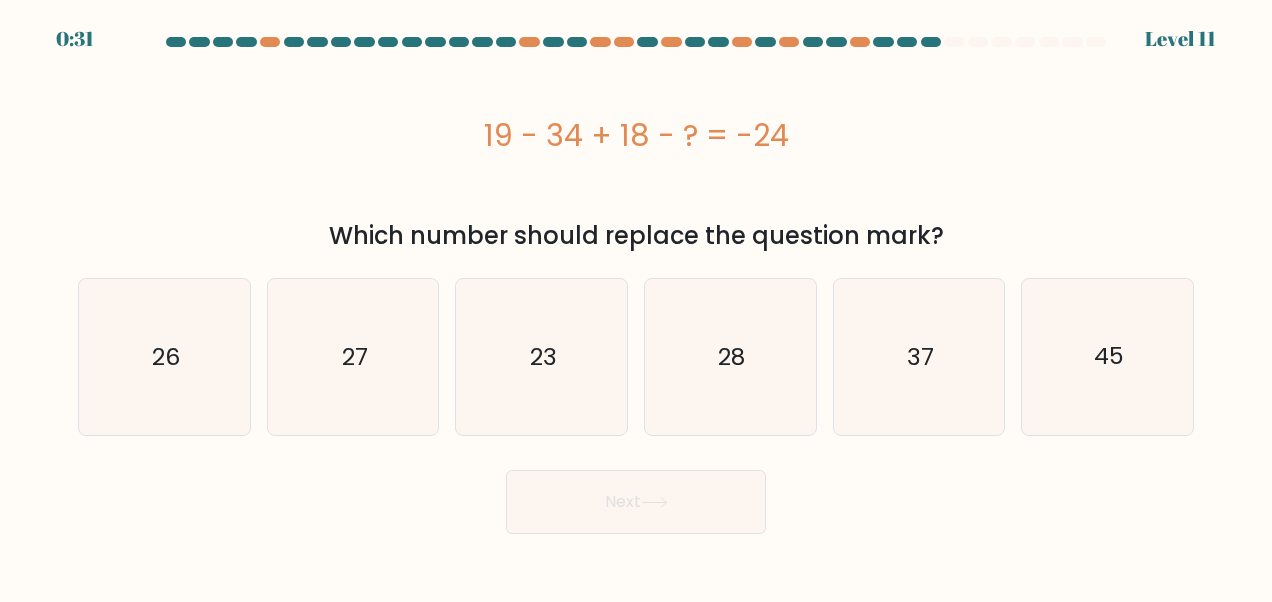 click on "27" at bounding box center (353, 357) 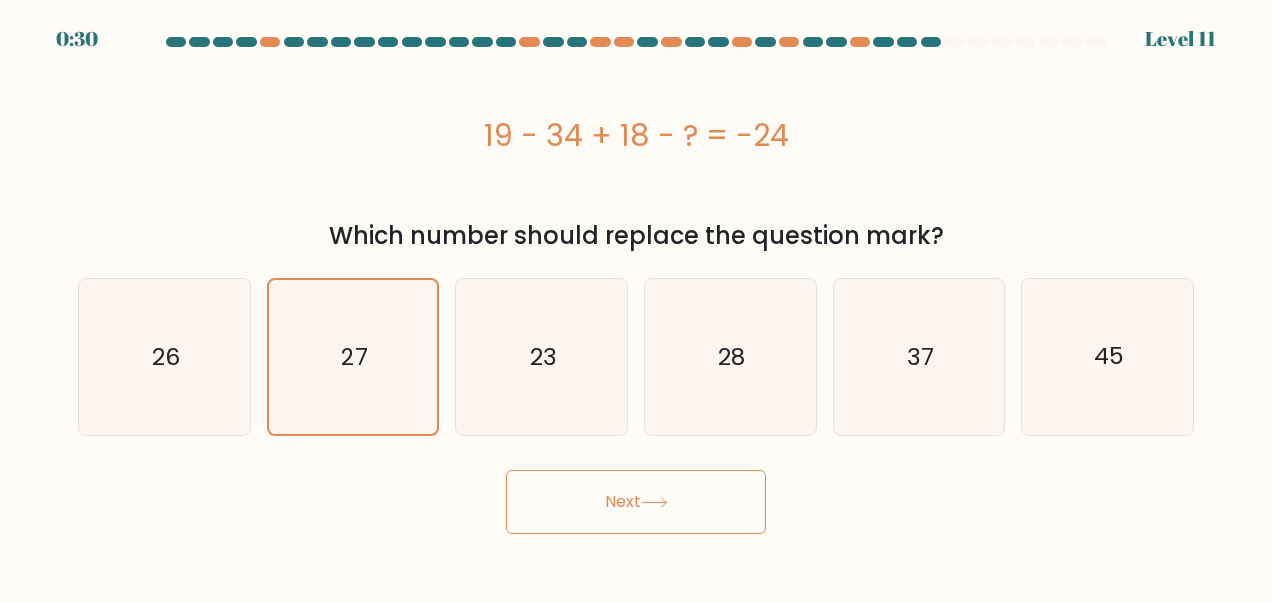 click on "Next" at bounding box center [636, 502] 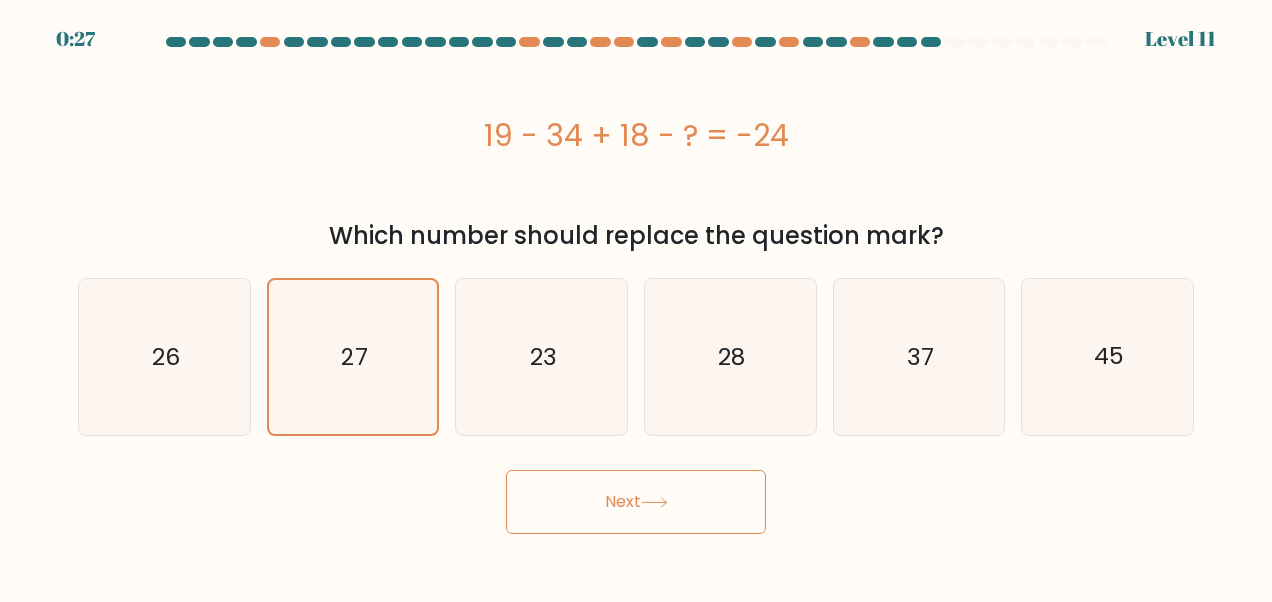 click at bounding box center (654, 502) 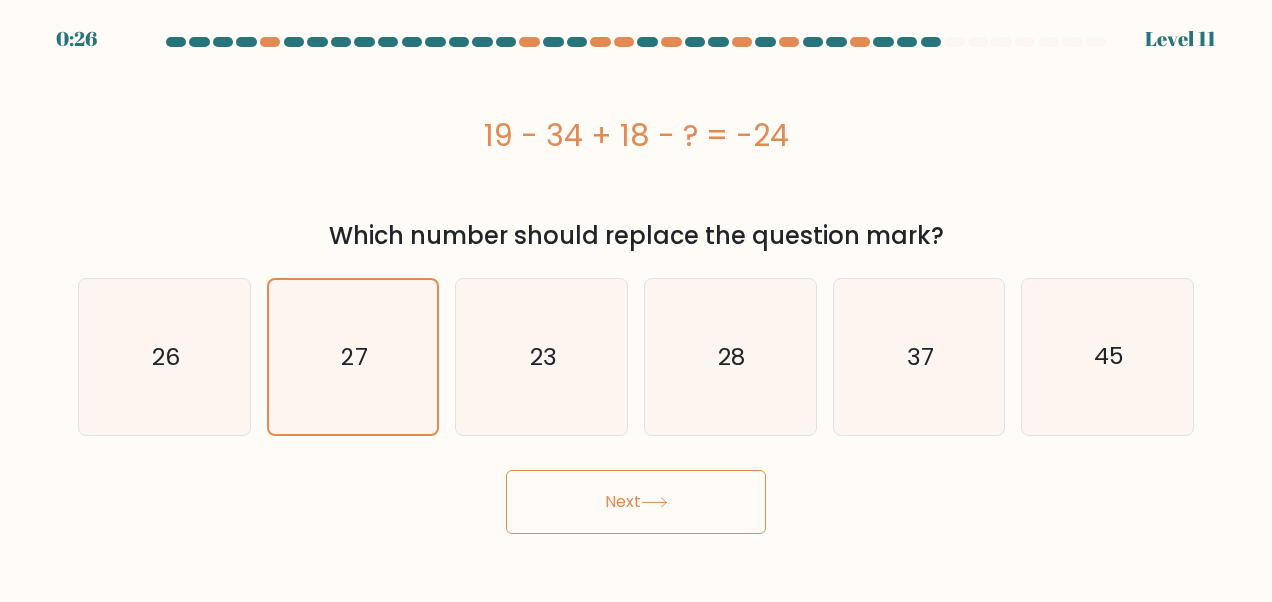 click on "Next" at bounding box center (636, 497) 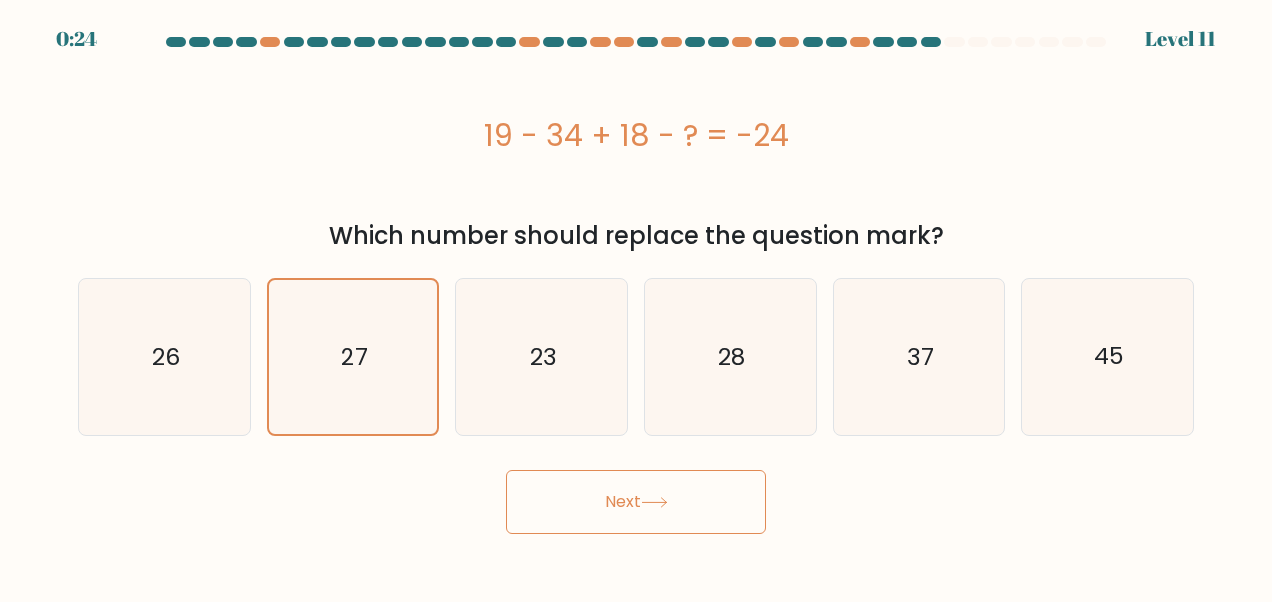 click on "Next" at bounding box center (636, 502) 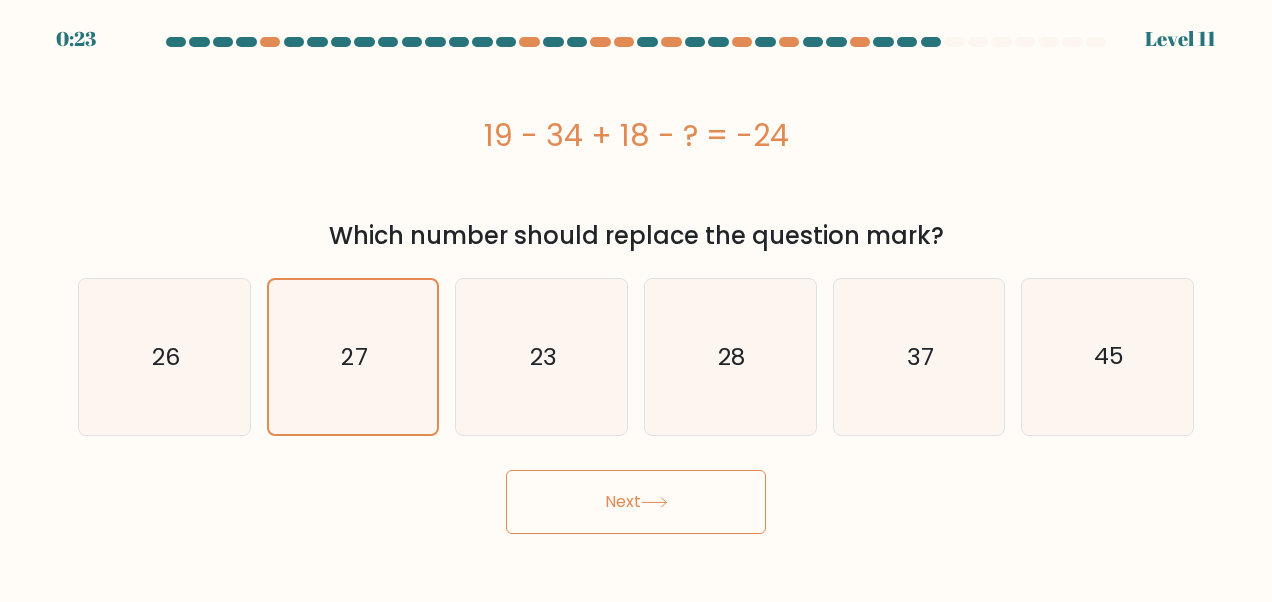 click on "27" at bounding box center [355, 357] 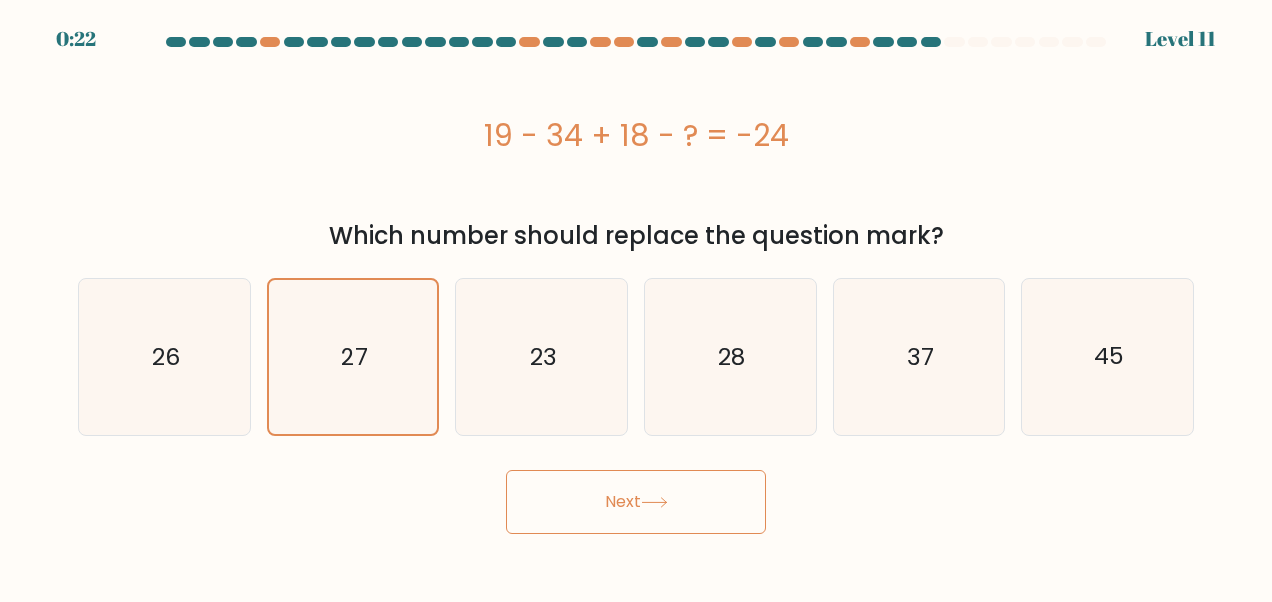 click on "27" at bounding box center [353, 357] 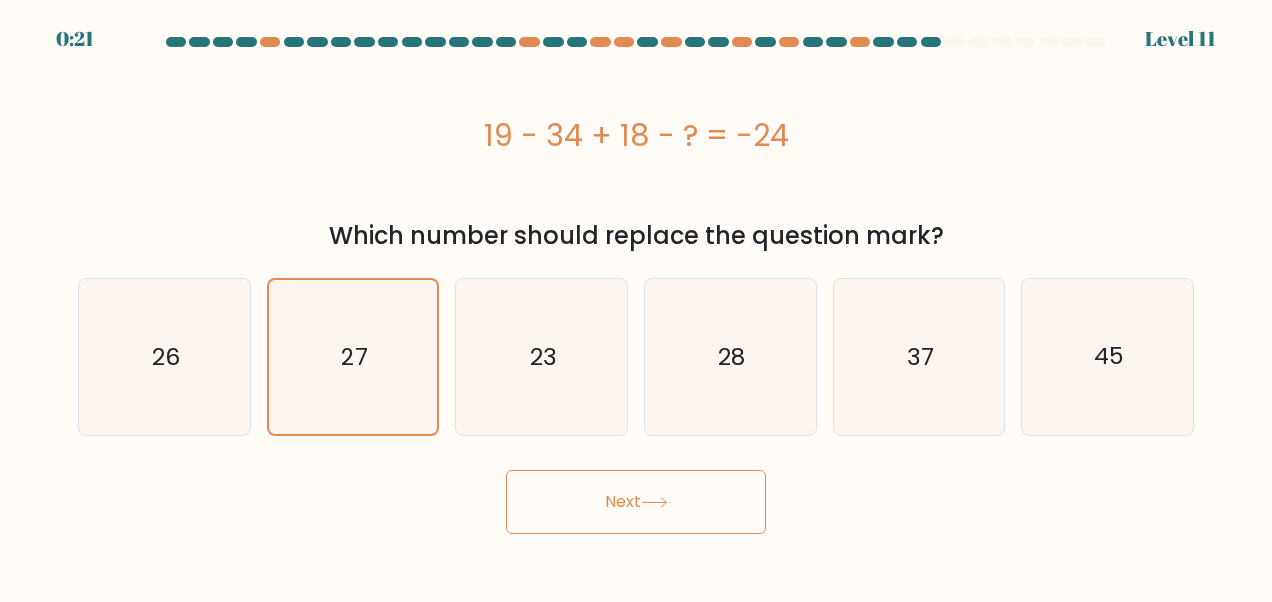 click on "Next" at bounding box center [636, 502] 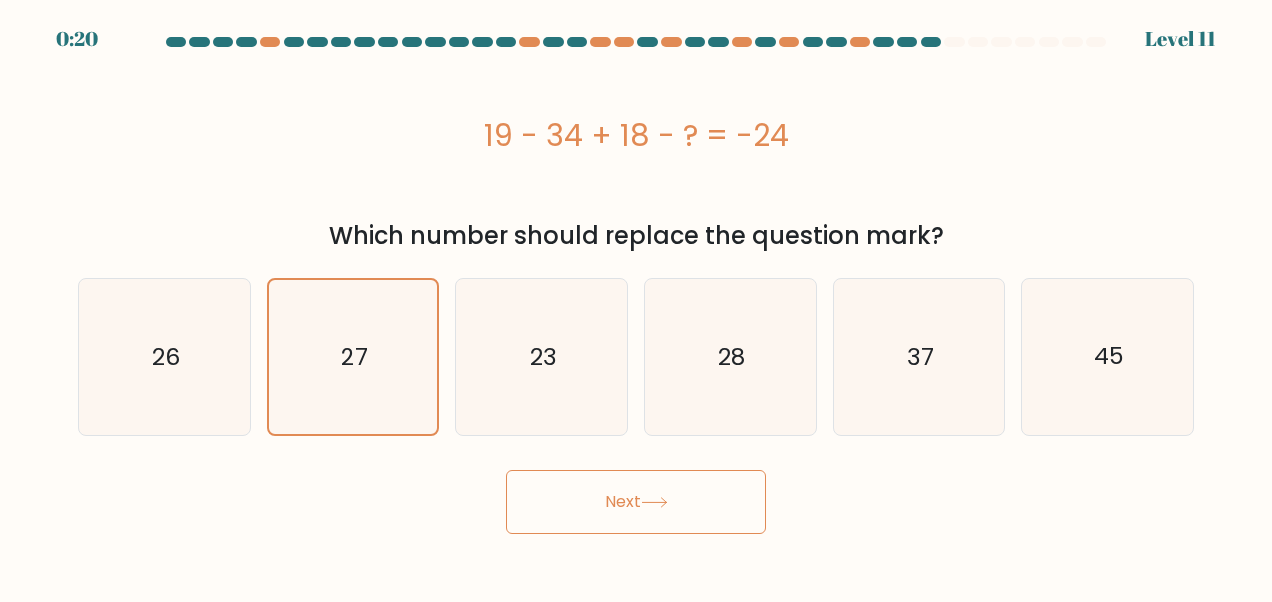click on "Next" at bounding box center [636, 502] 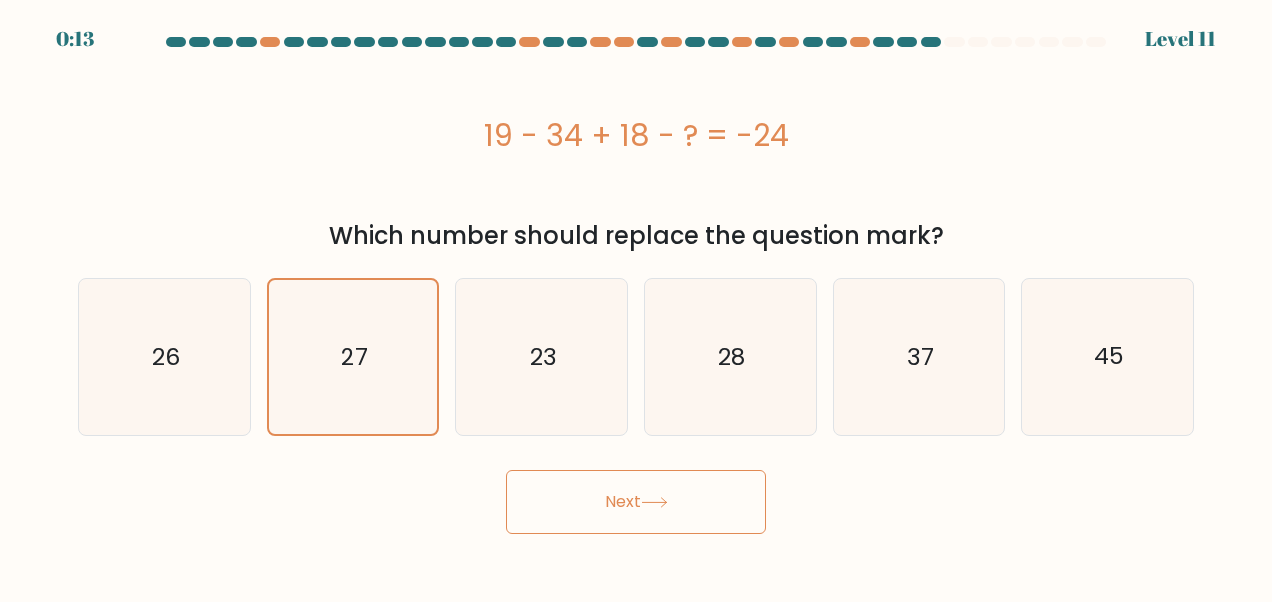 click on "Next" at bounding box center (636, 502) 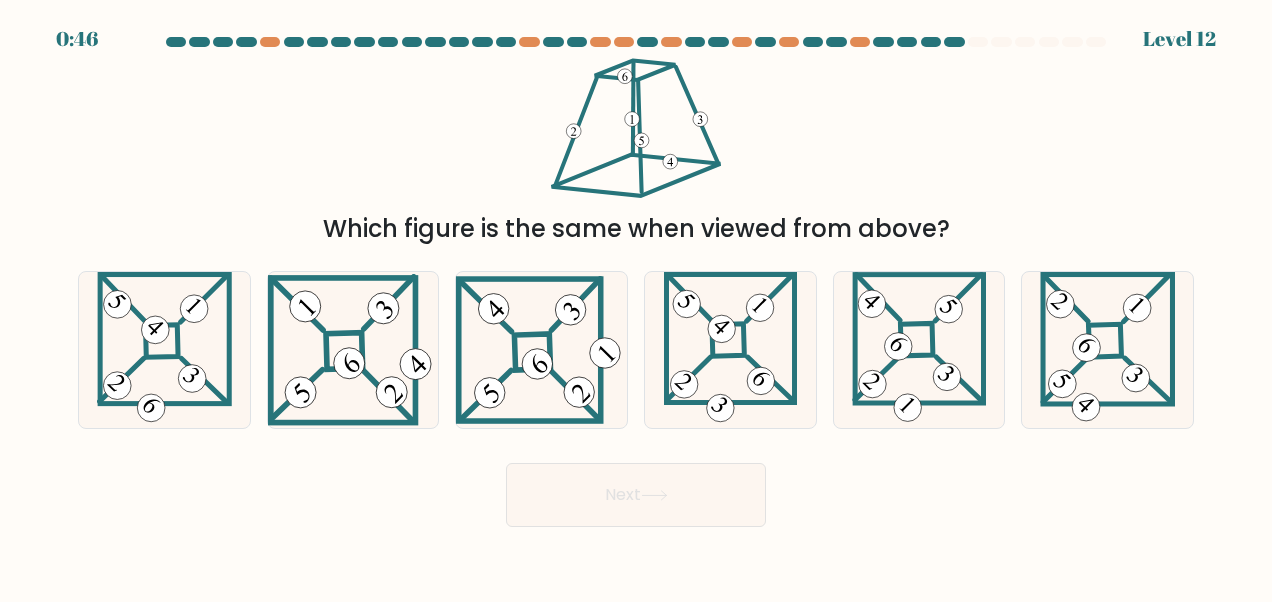 click at bounding box center [1136, 305] 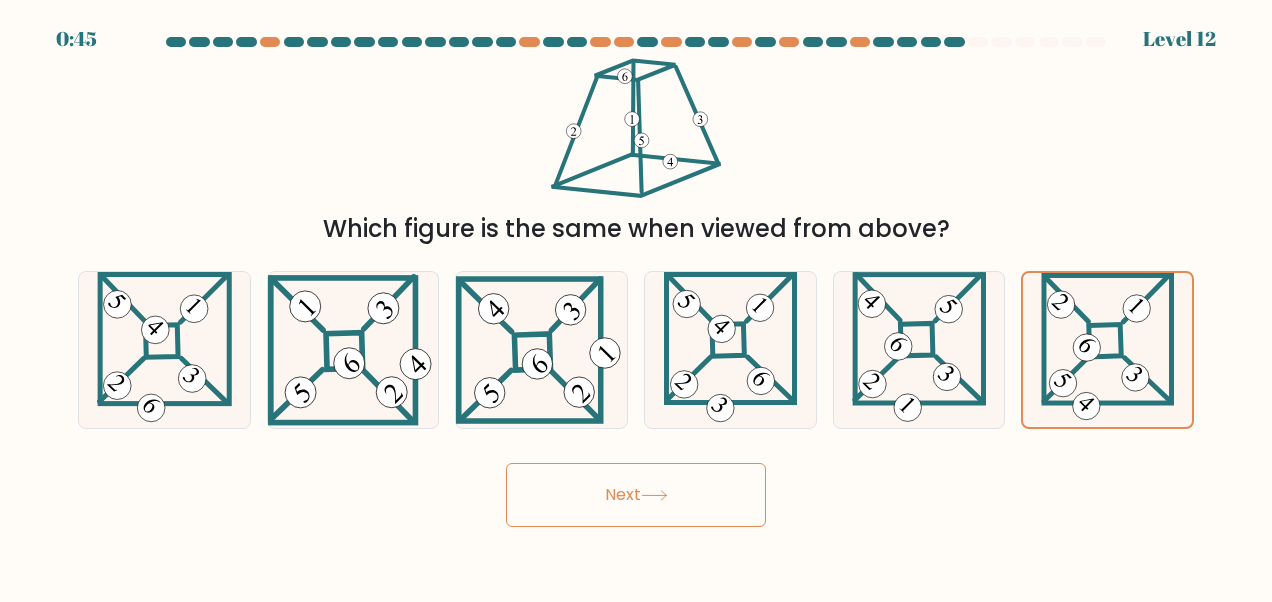 click on "Next" at bounding box center [636, 495] 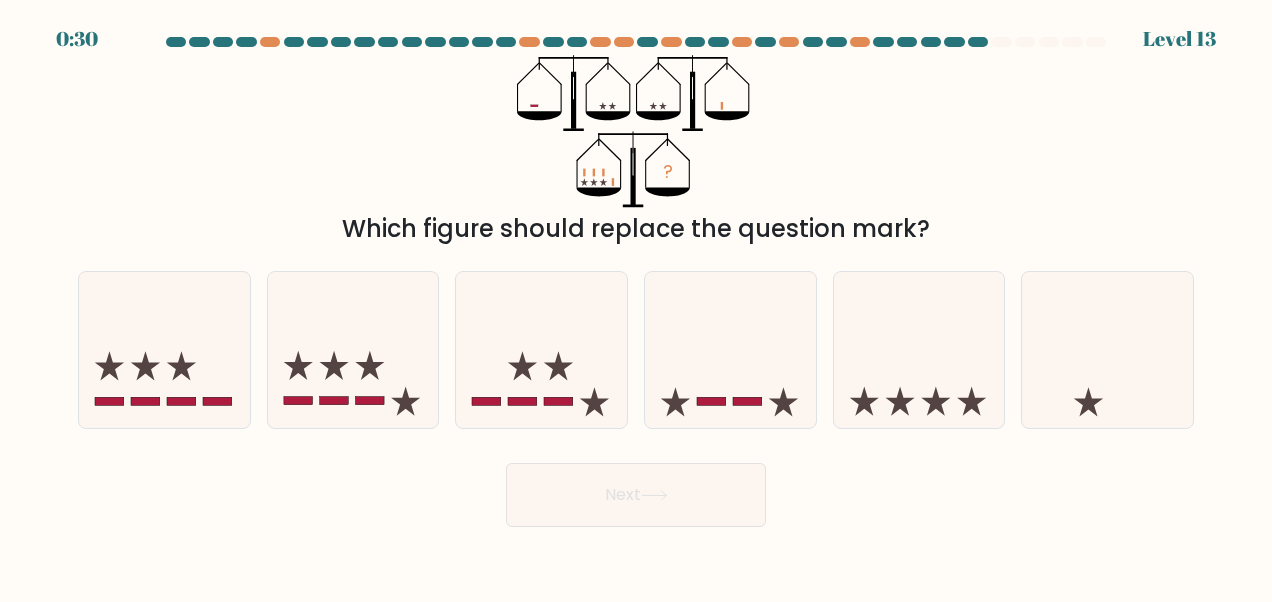 click at bounding box center [164, 349] 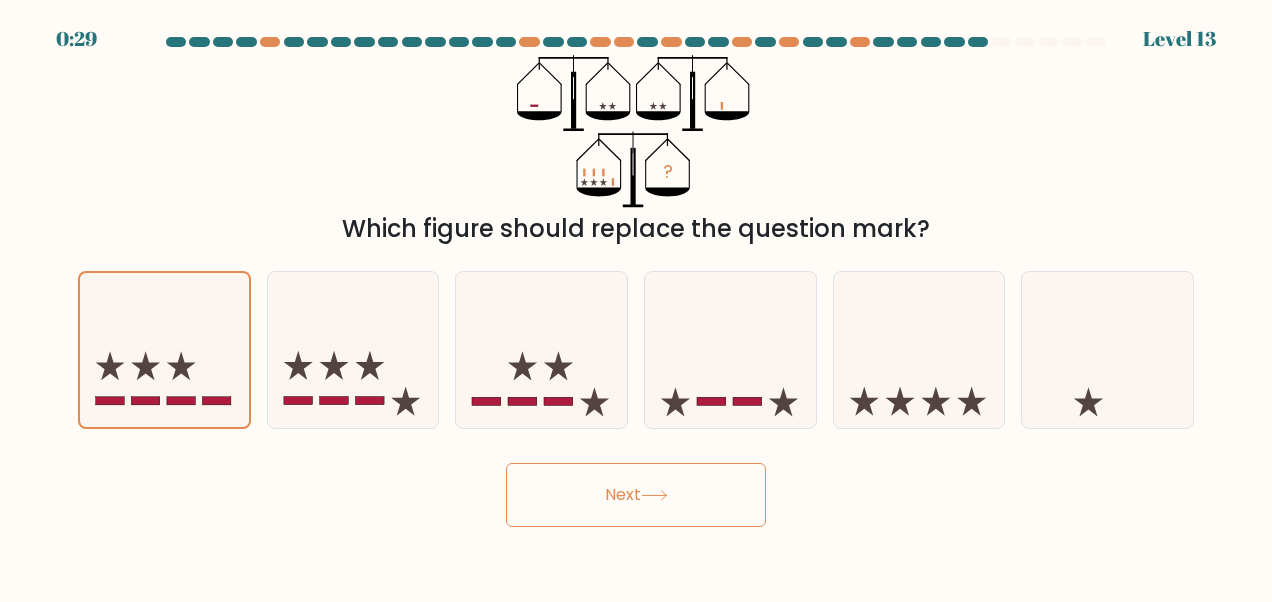click on "Next" at bounding box center [636, 495] 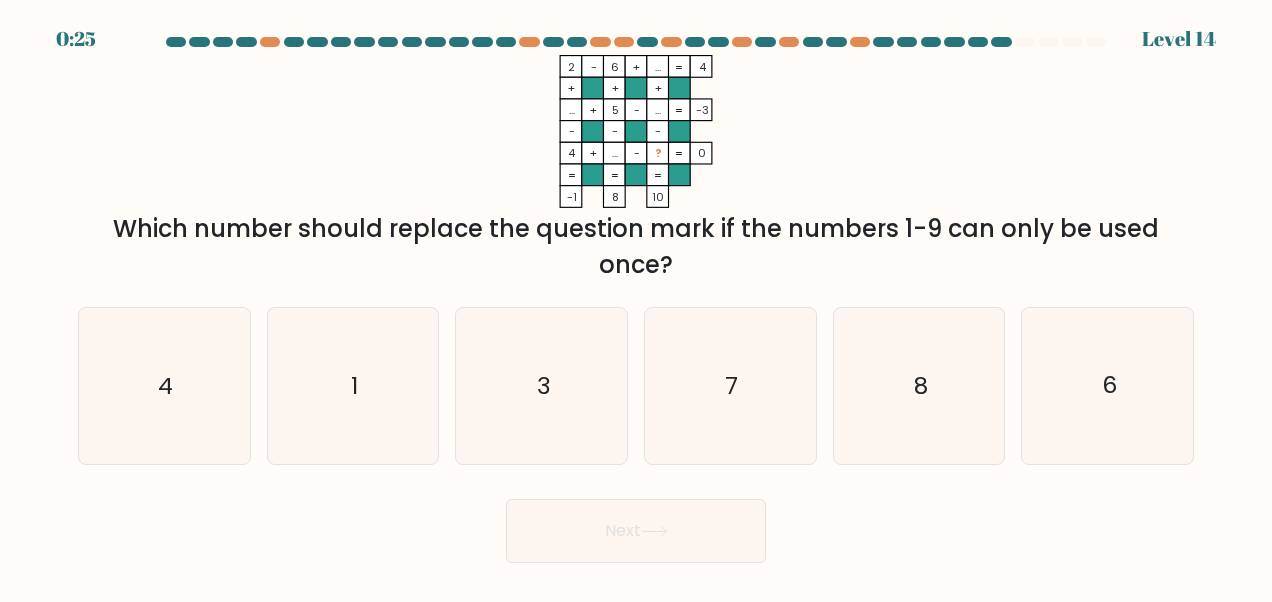 click on "7" at bounding box center [731, 386] 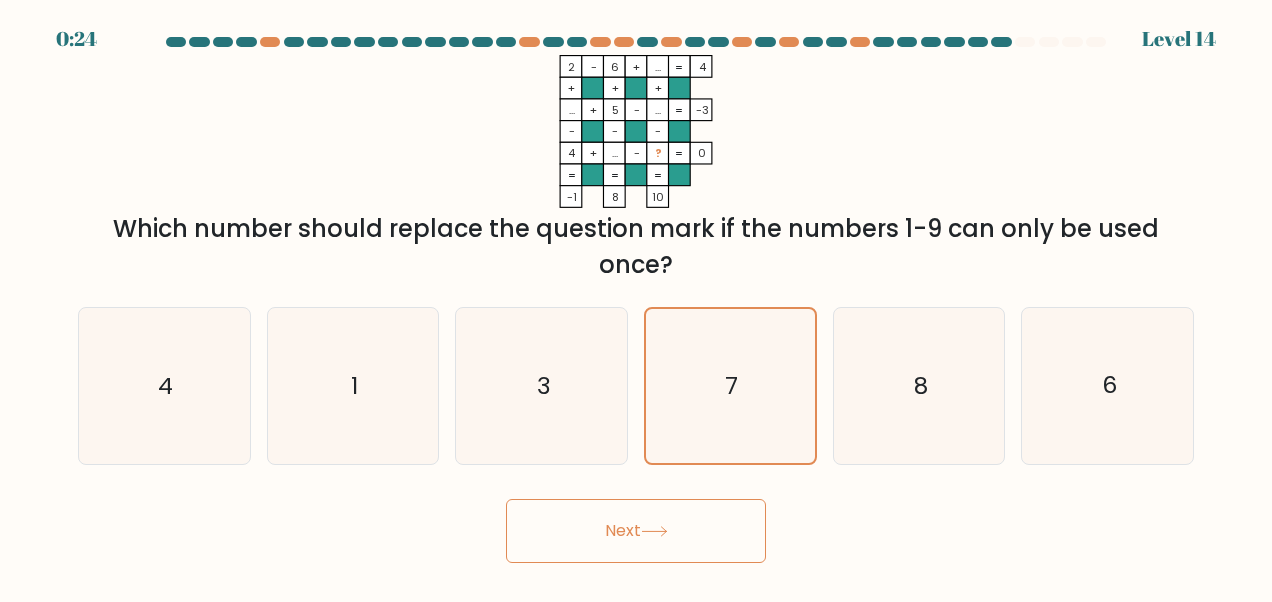 click on "Next" at bounding box center [636, 531] 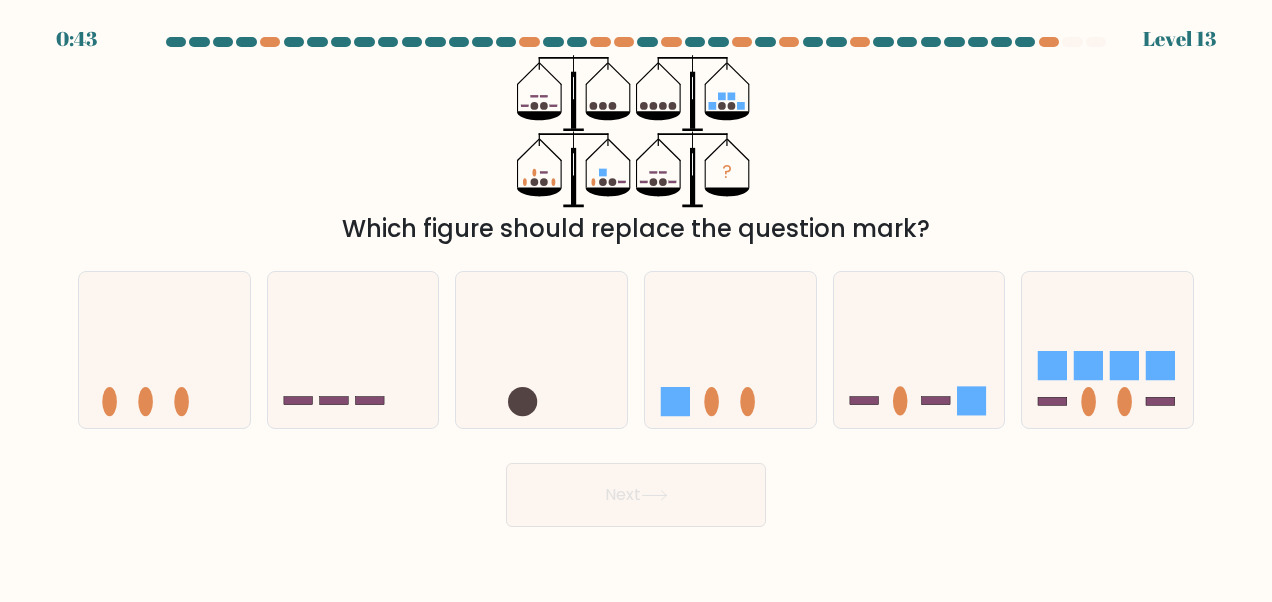 scroll, scrollTop: 0, scrollLeft: 0, axis: both 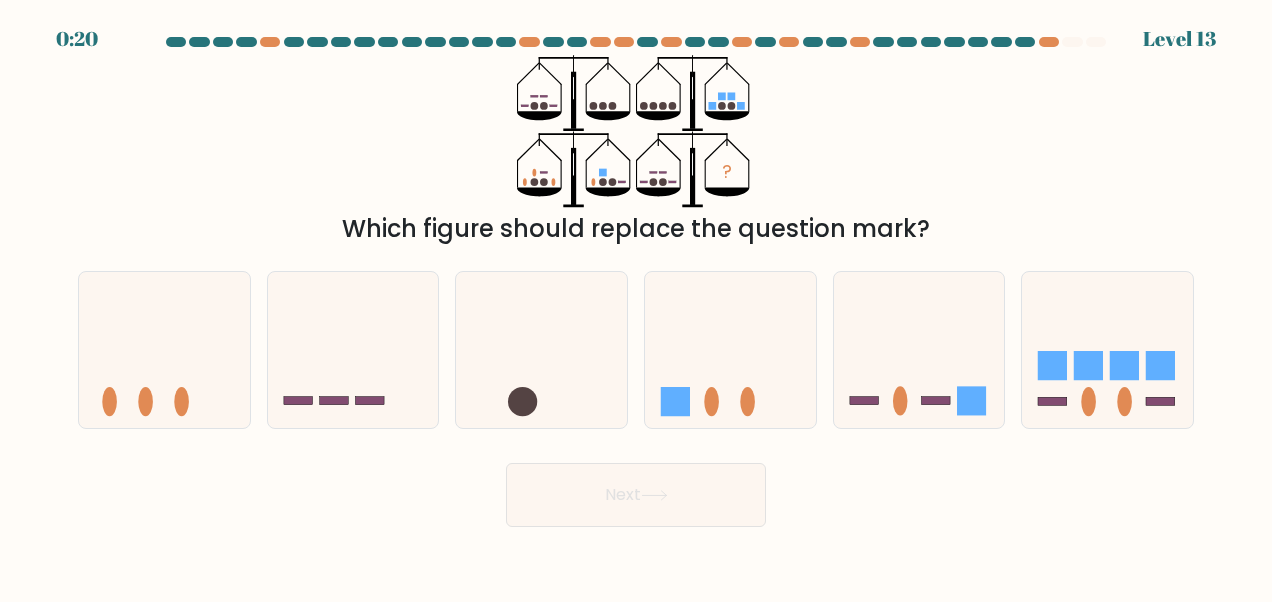 click at bounding box center [730, 349] 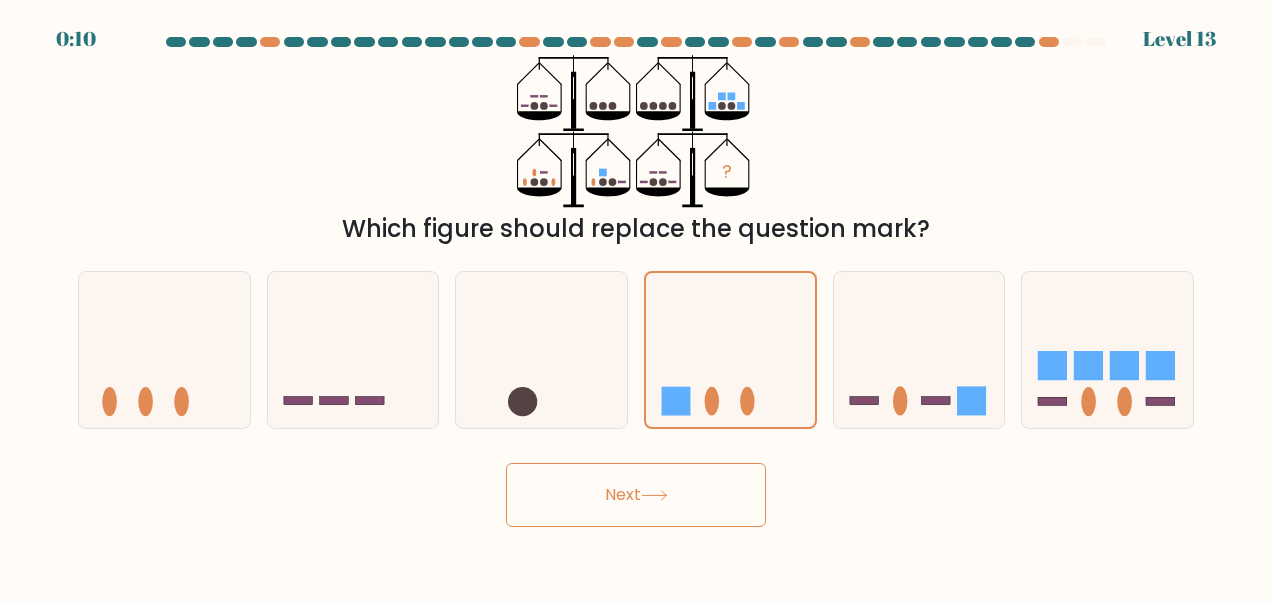 click at bounding box center (919, 349) 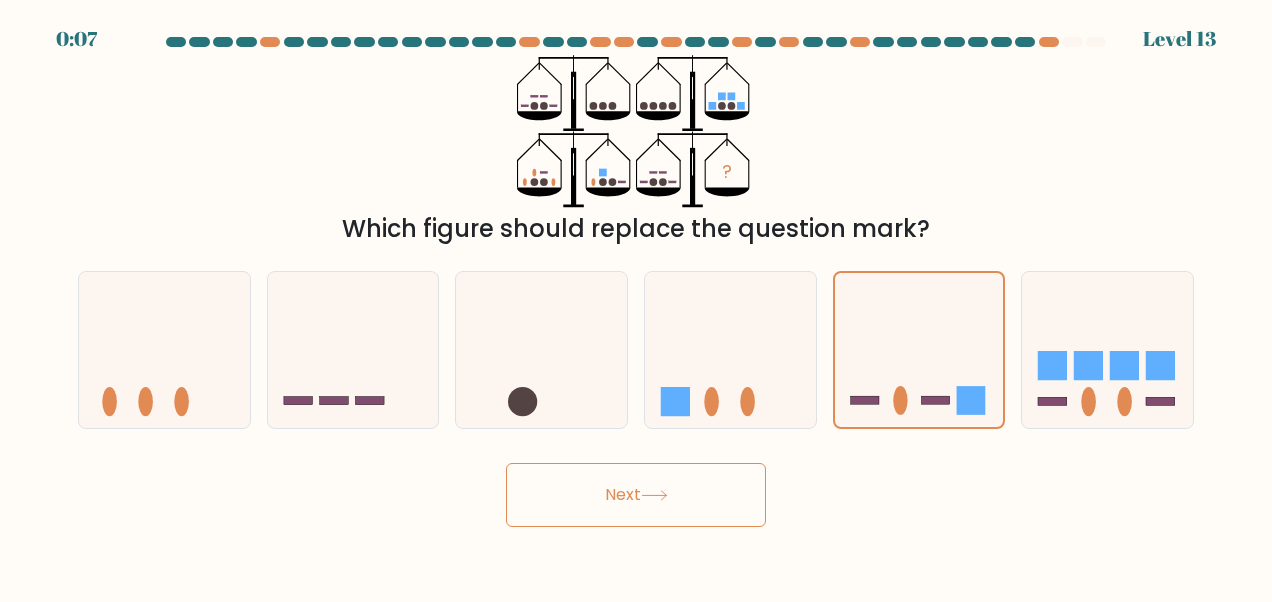 click at bounding box center [1052, 401] 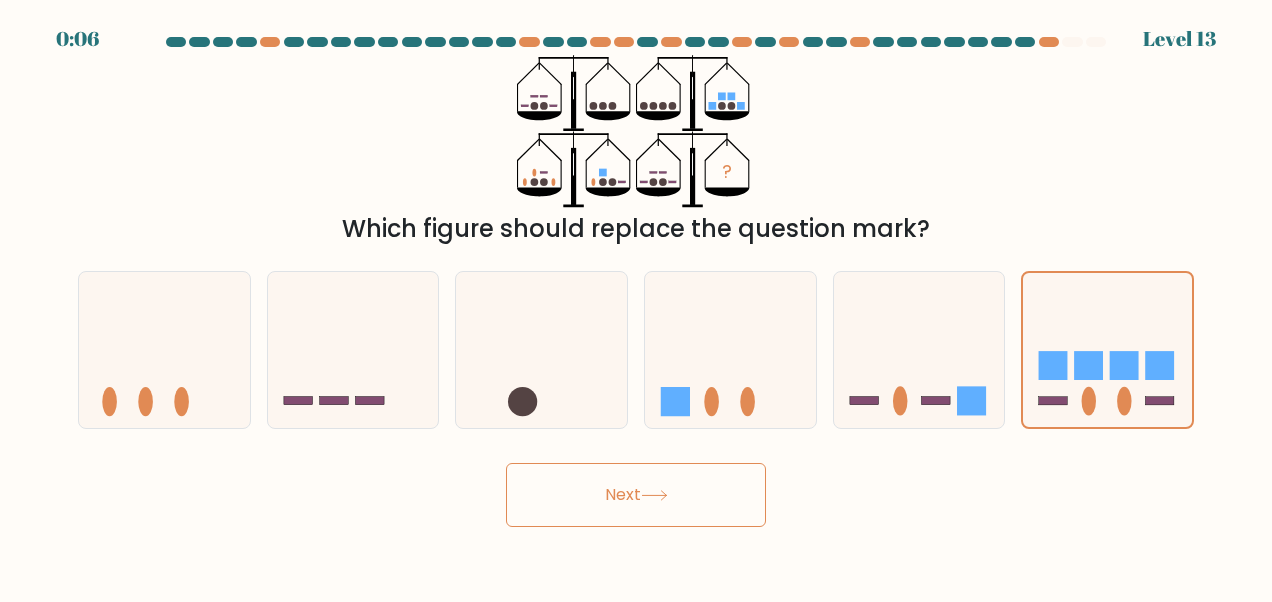 click on "Next" at bounding box center [636, 495] 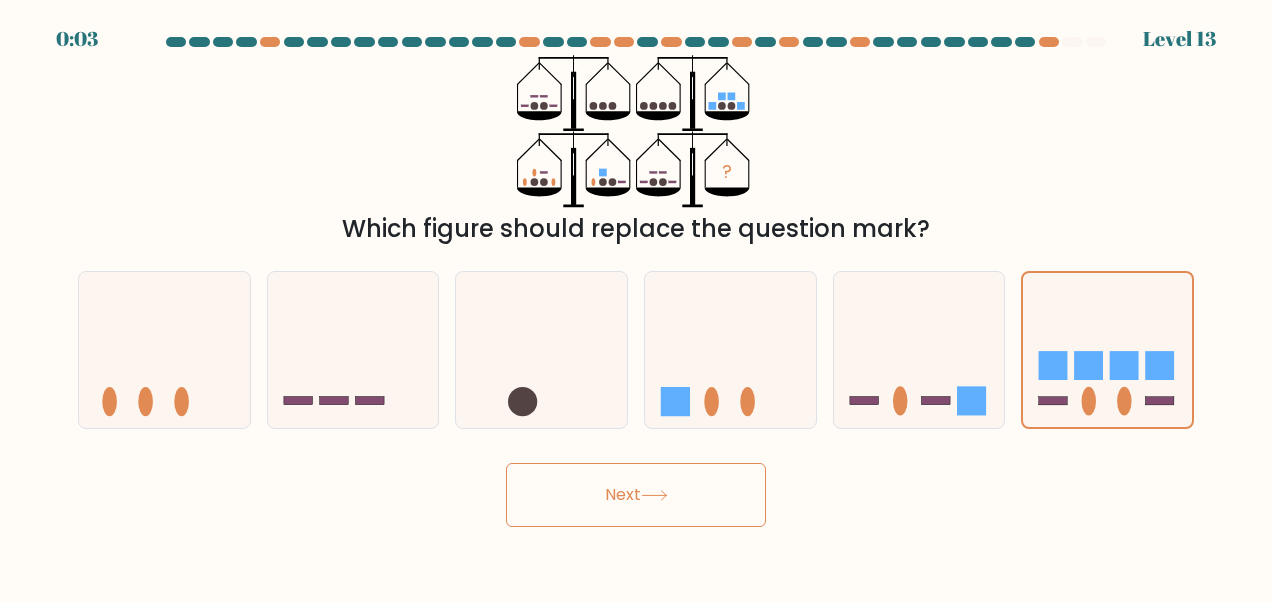 click on "Next" at bounding box center [636, 495] 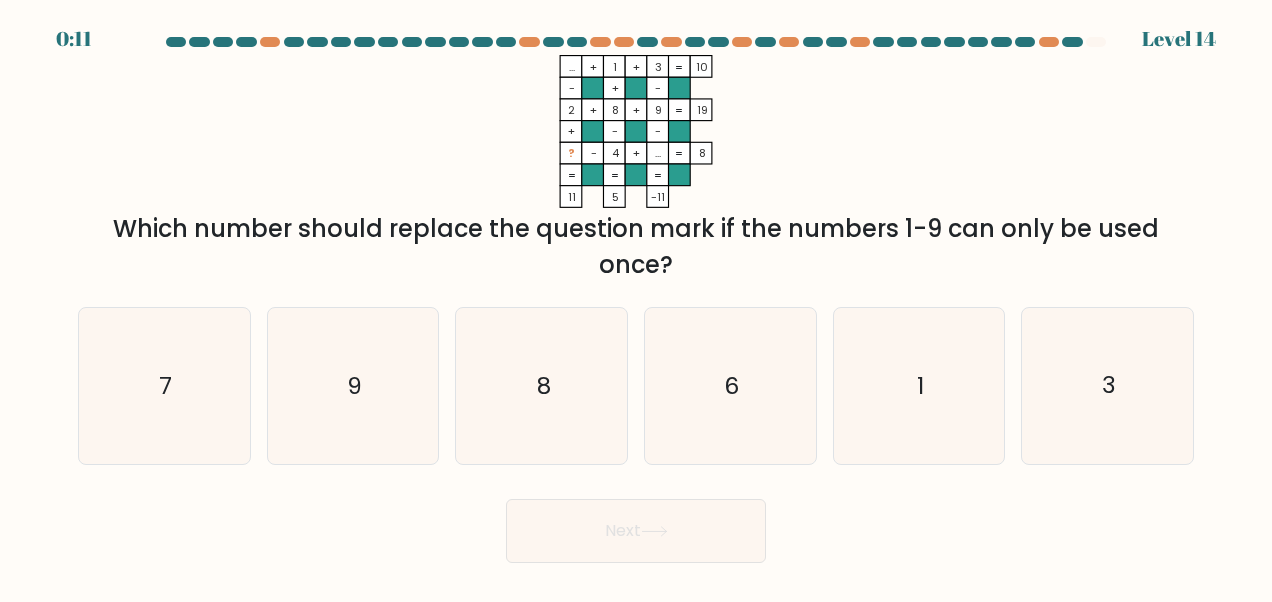click on "6" at bounding box center (731, 386) 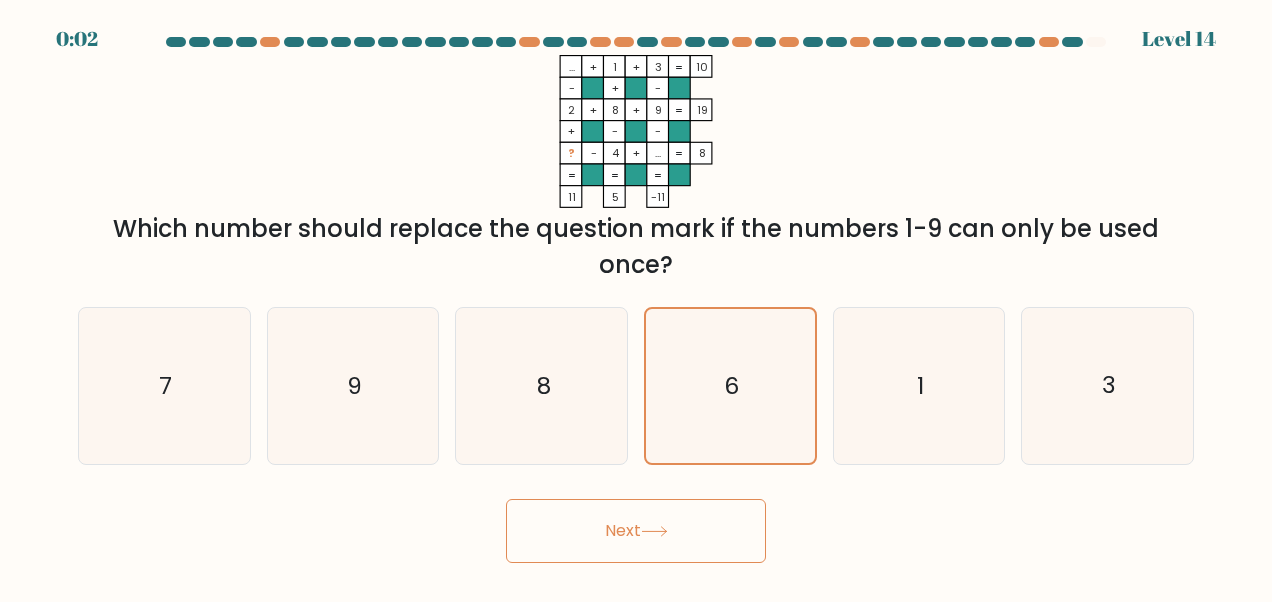 click on "Next" at bounding box center [636, 531] 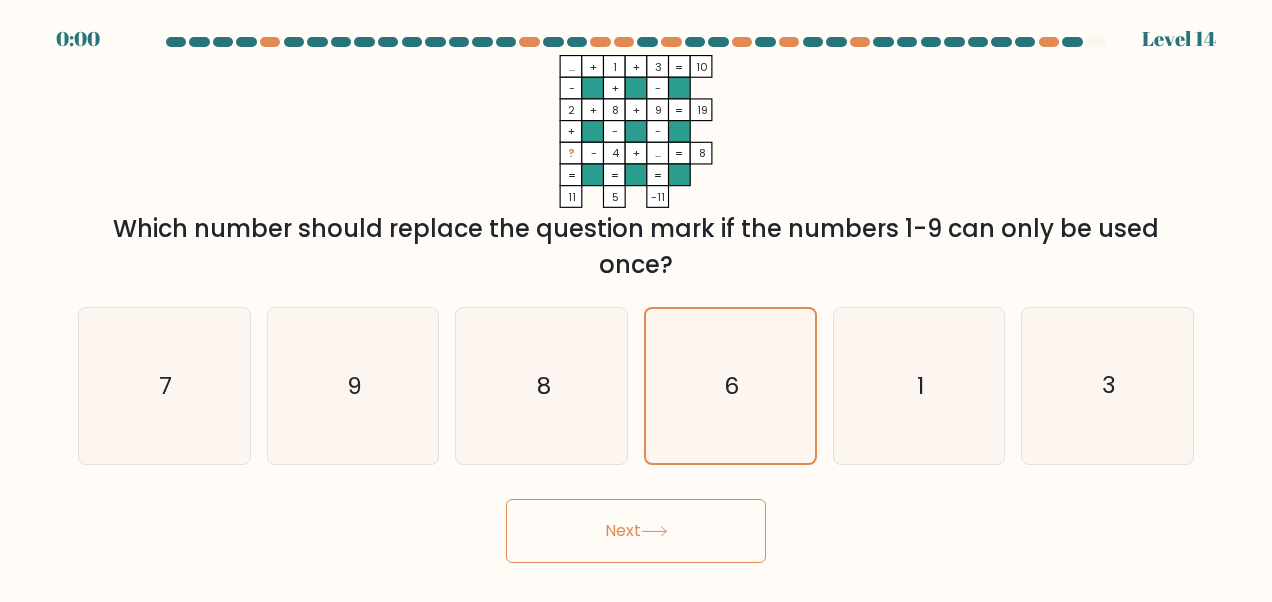click at bounding box center [654, 531] 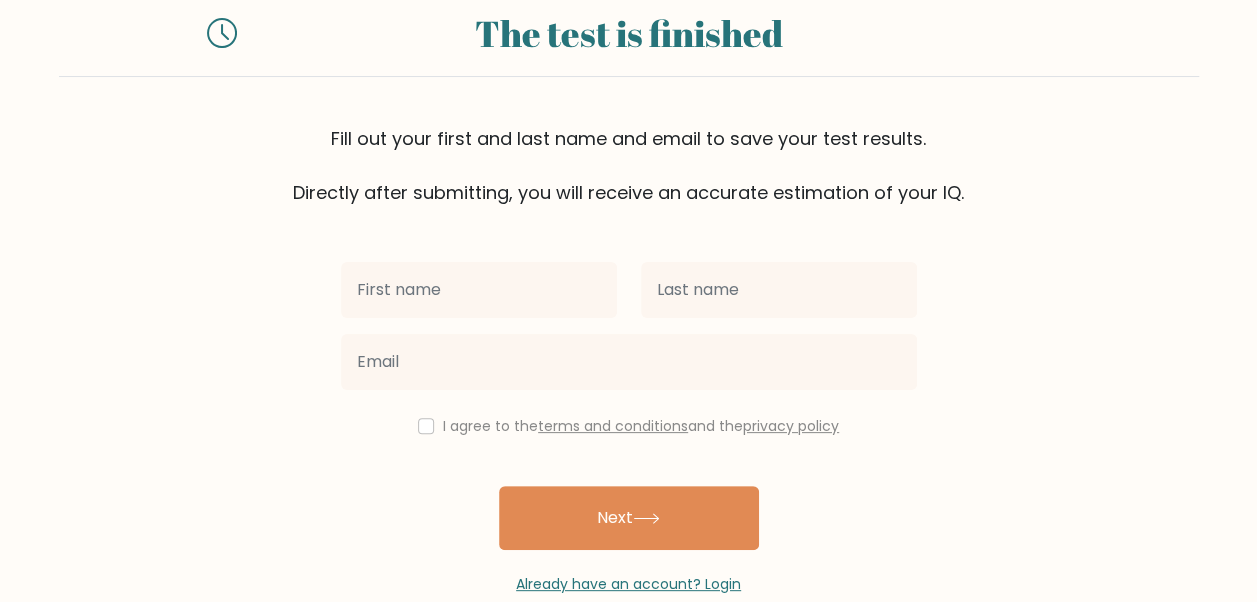 scroll, scrollTop: 98, scrollLeft: 0, axis: vertical 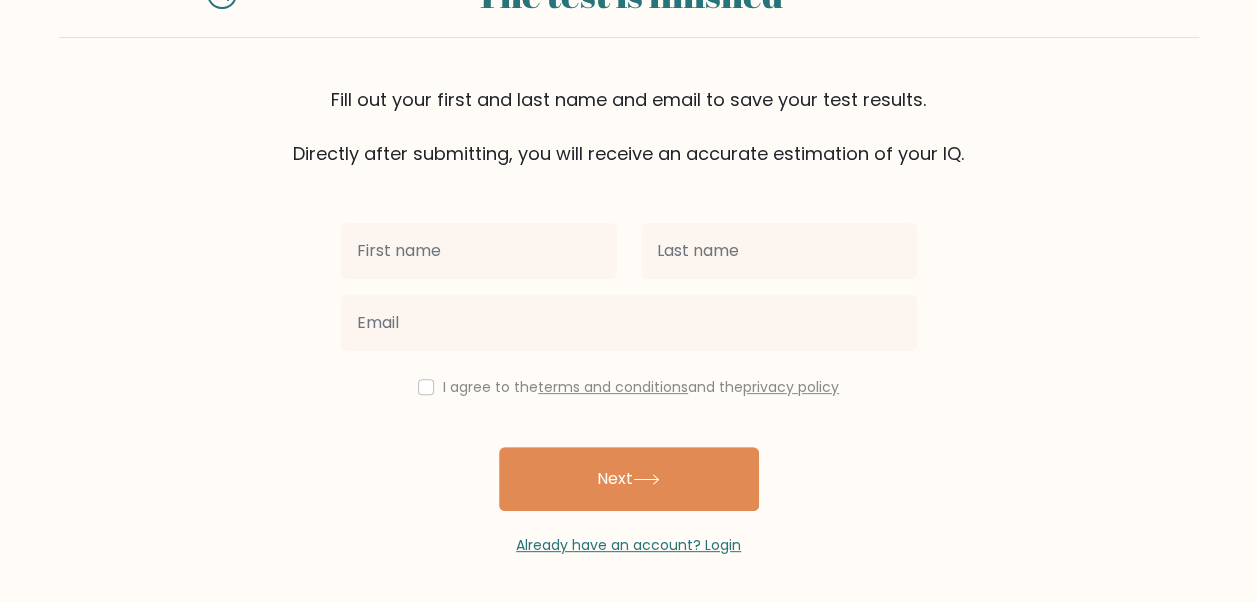 click at bounding box center (479, 251) 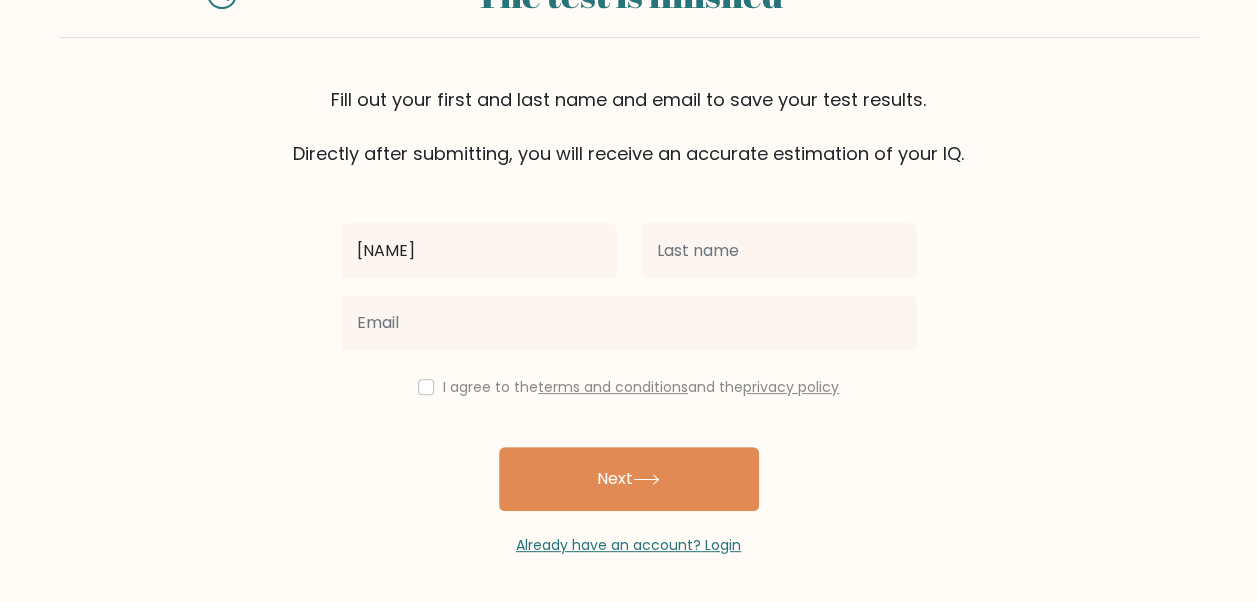 type on "[NAME]" 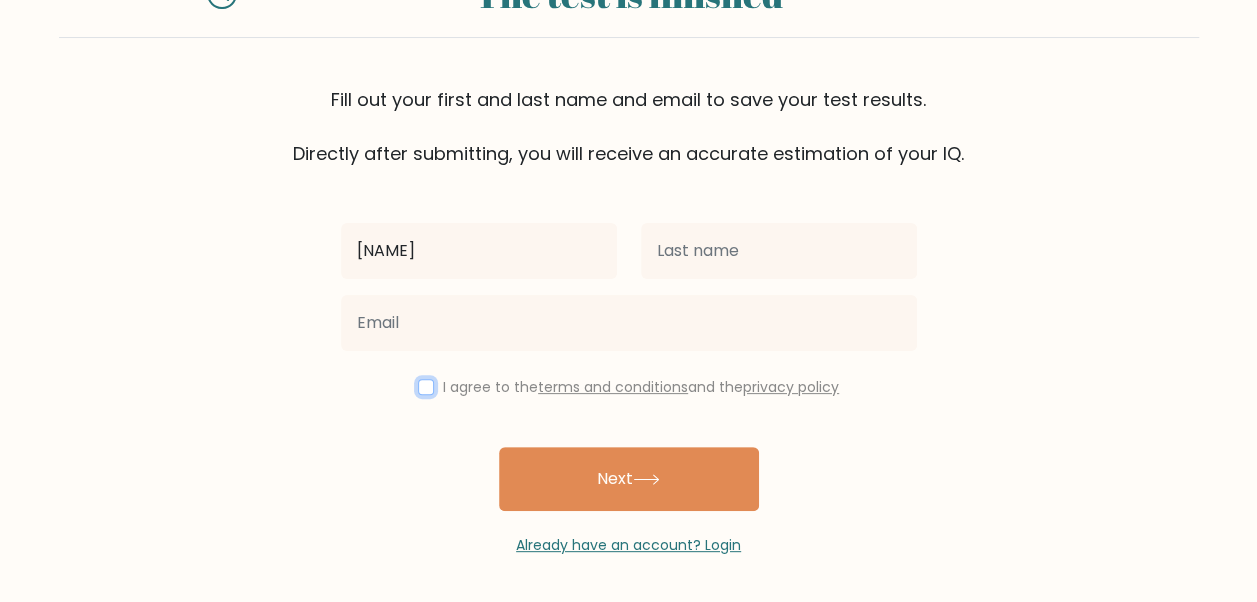 click at bounding box center [426, 387] 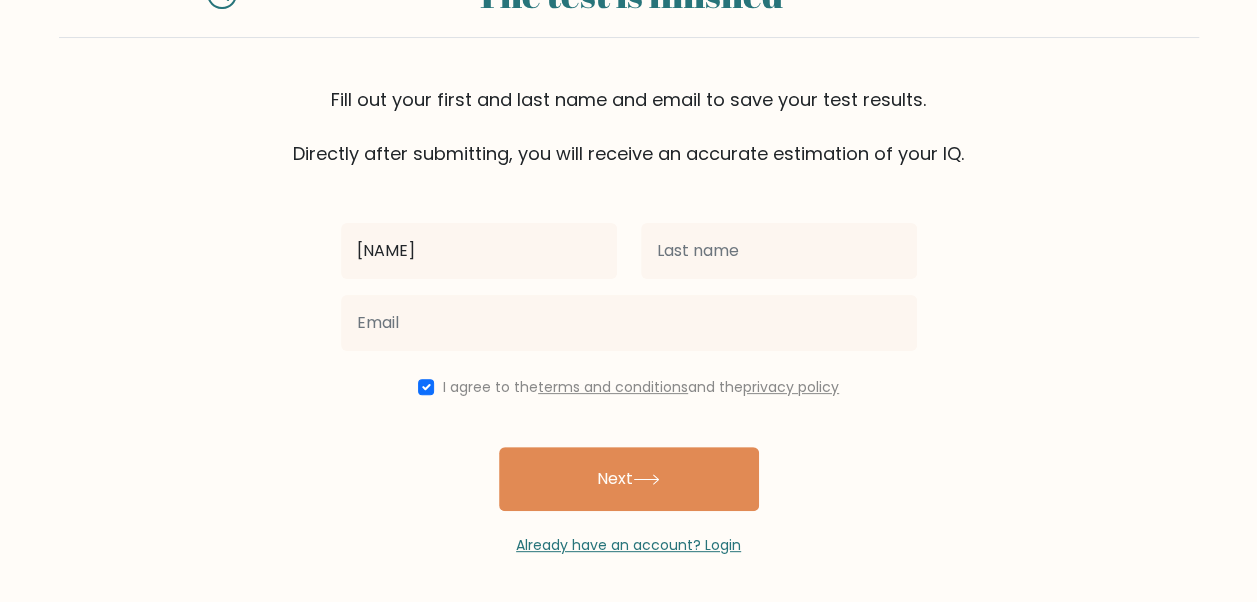 click on "Next" at bounding box center (629, 479) 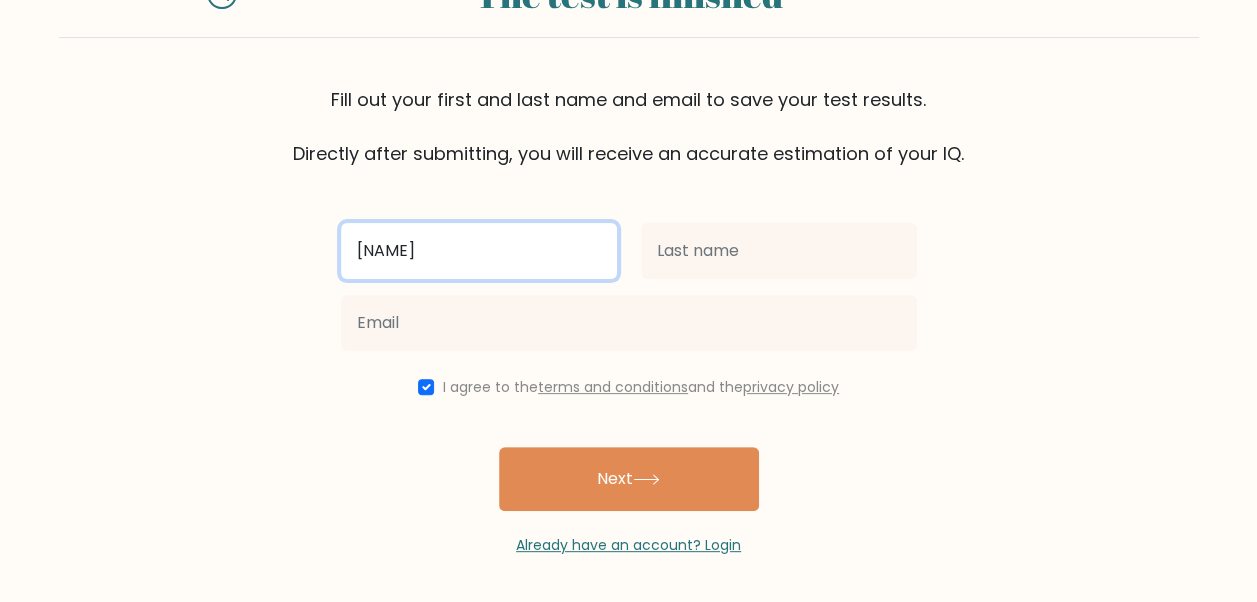 click on "Vii" at bounding box center [479, 251] 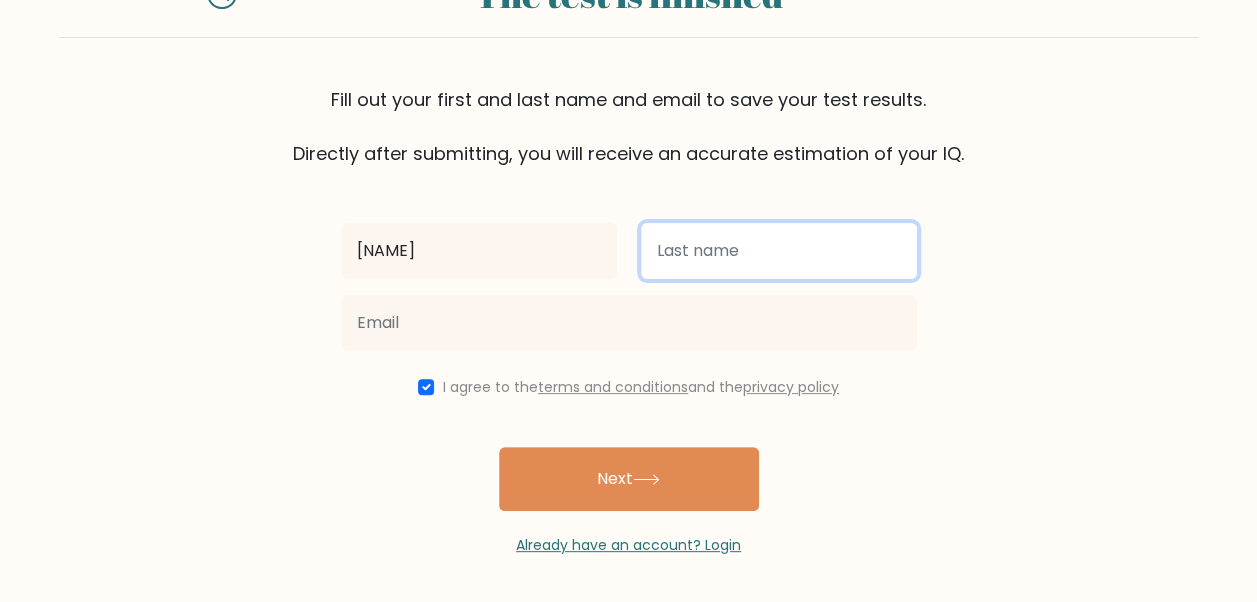 click at bounding box center [779, 251] 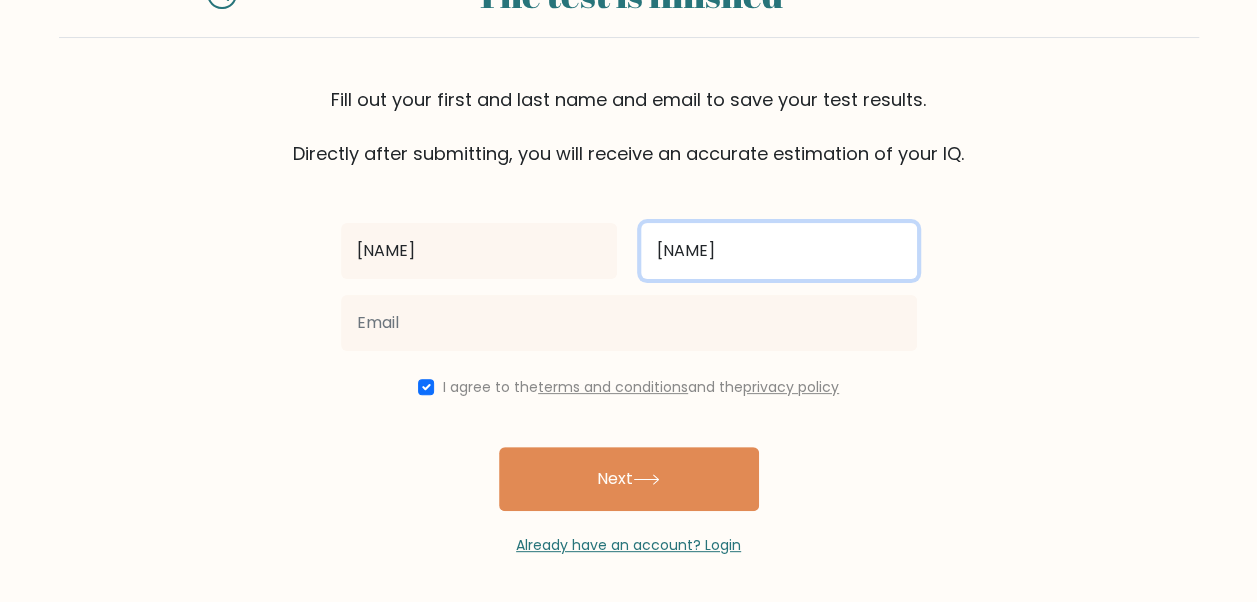 type on "Nee" 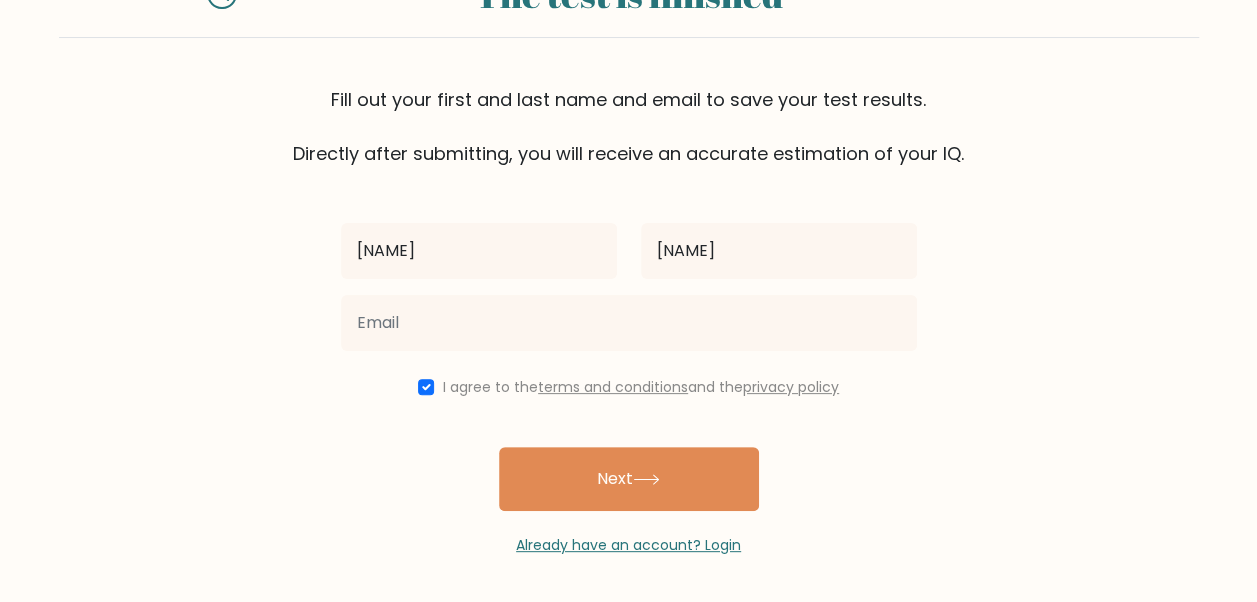 click on "Next" at bounding box center [629, 479] 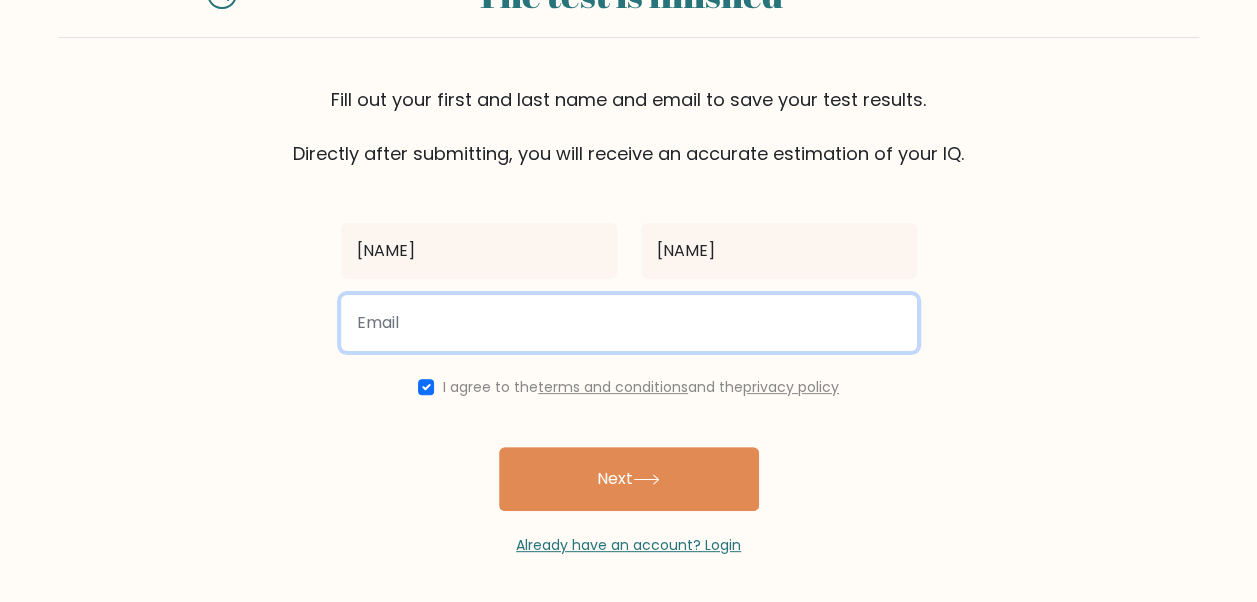 click at bounding box center [629, 323] 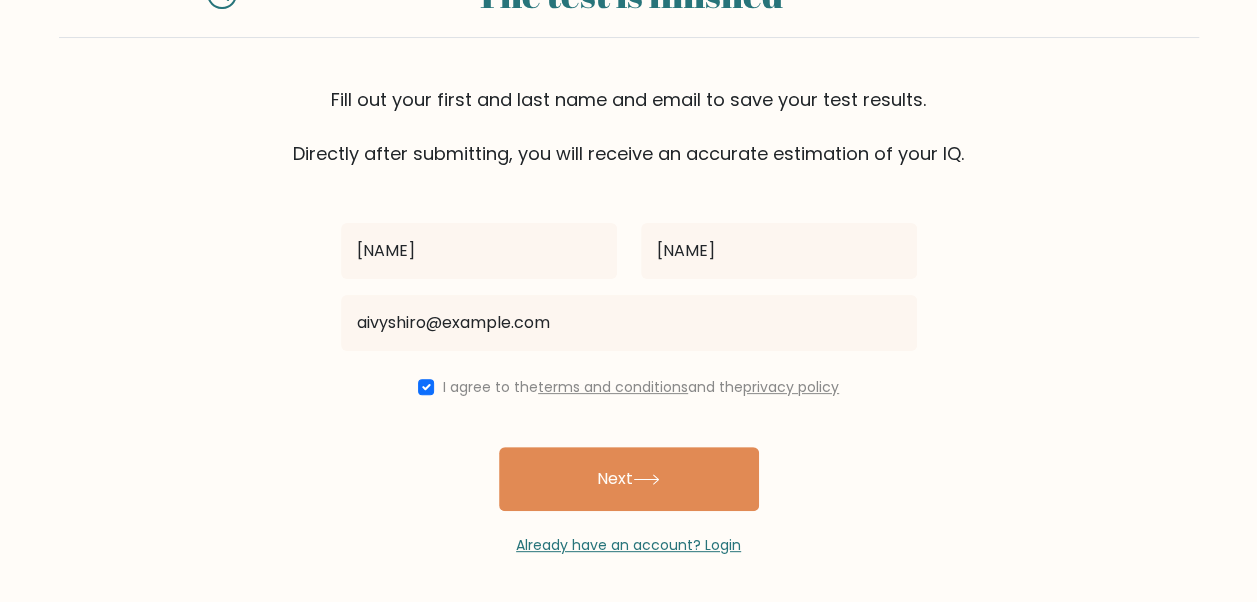 click on "Next" at bounding box center [629, 479] 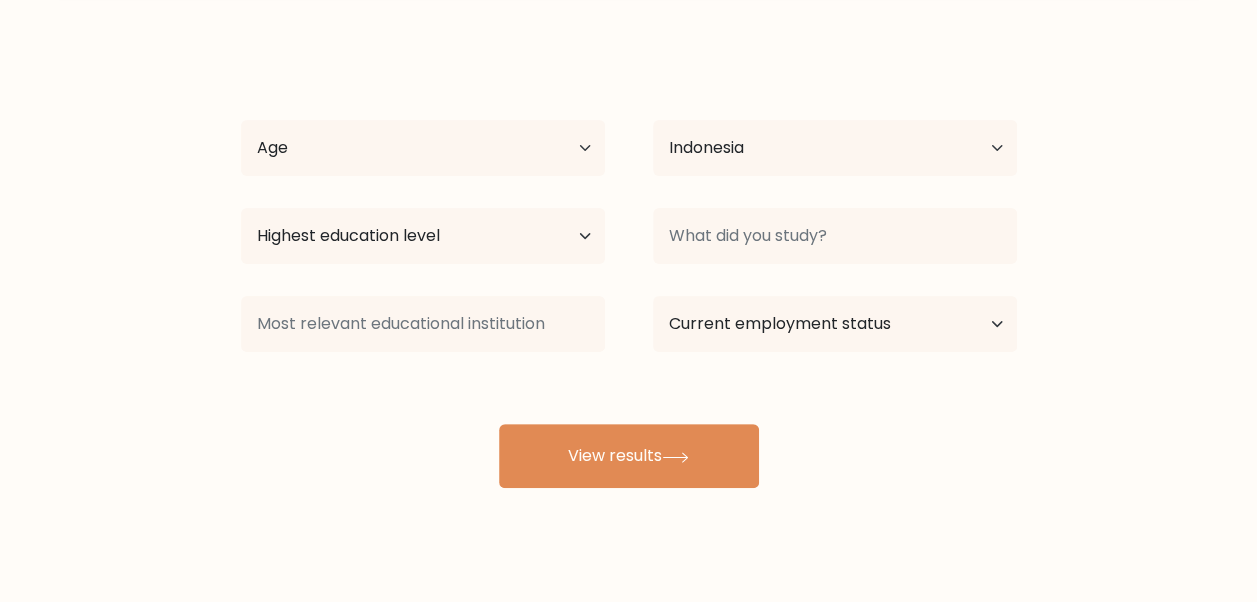 scroll, scrollTop: 131, scrollLeft: 0, axis: vertical 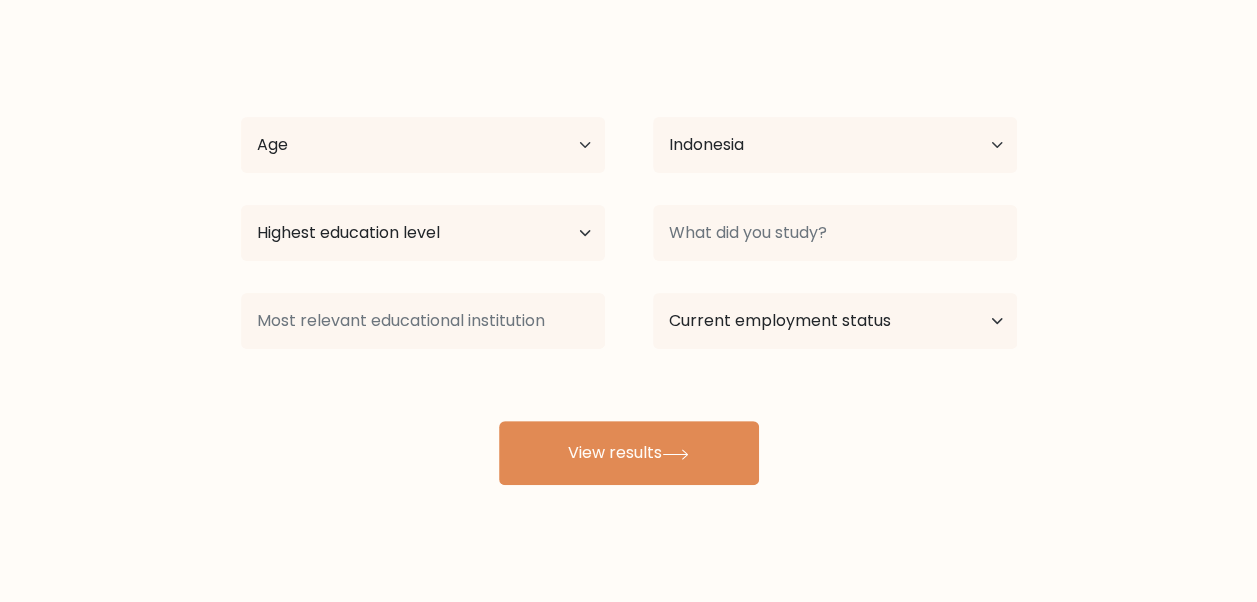 click on "View results" at bounding box center [629, 453] 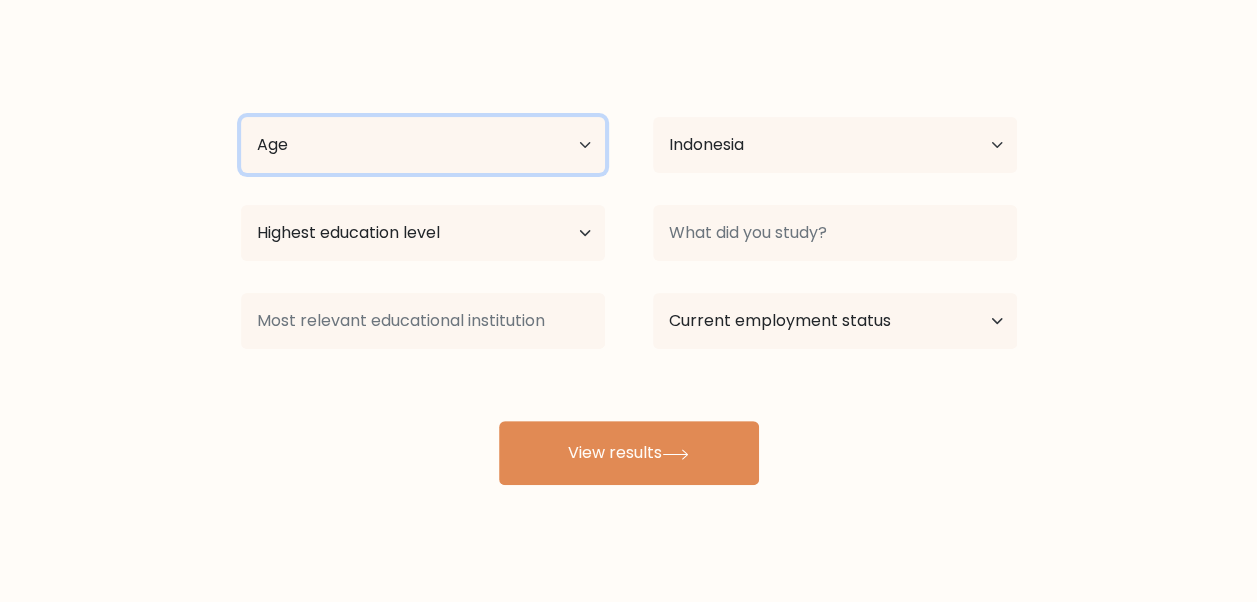 click on "Age
Under 18 years old
18-24 years old
25-34 years old
35-44 years old
45-54 years old
55-64 years old
65 years old and above" at bounding box center [423, 145] 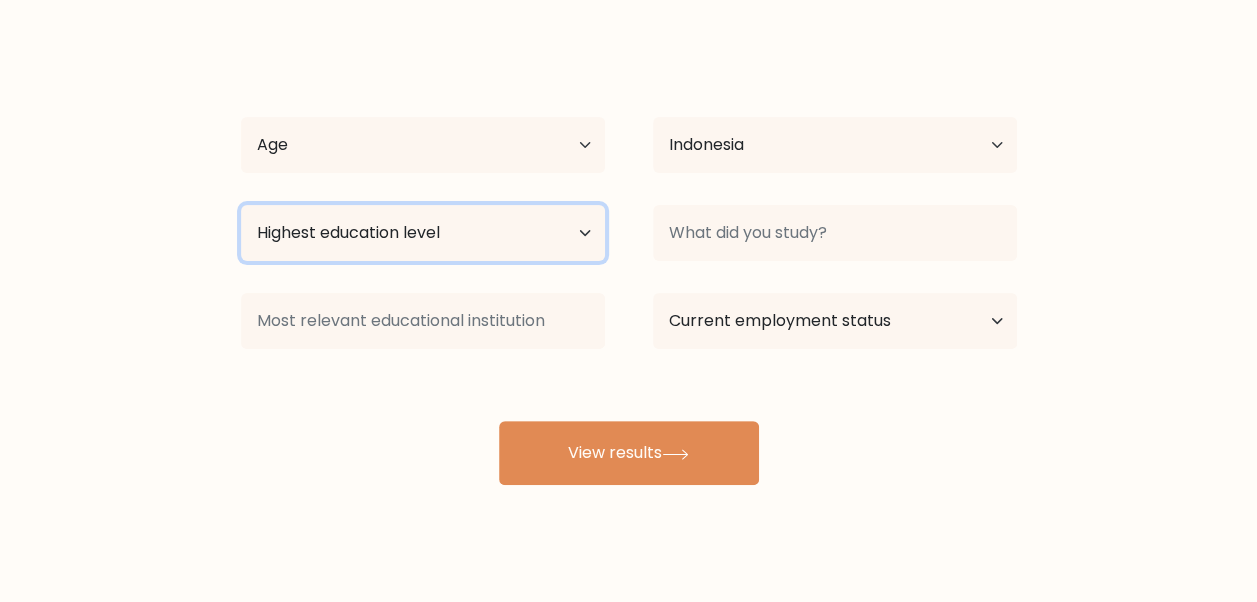click on "Highest education level
No schooling
Primary
Lower Secondary
Upper Secondary
Occupation Specific
Bachelor's degree
Master's degree
Doctoral degree" at bounding box center [423, 233] 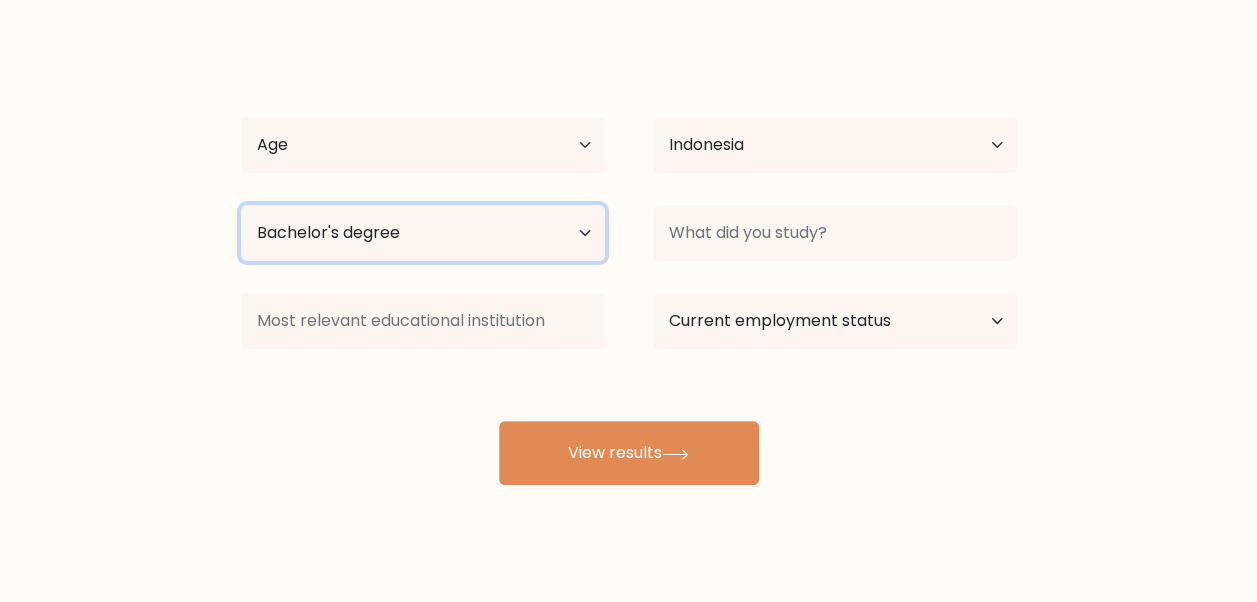 click on "Highest education level
No schooling
Primary
Lower Secondary
Upper Secondary
Occupation Specific
Bachelor's degree
Master's degree
Doctoral degree" at bounding box center (423, 233) 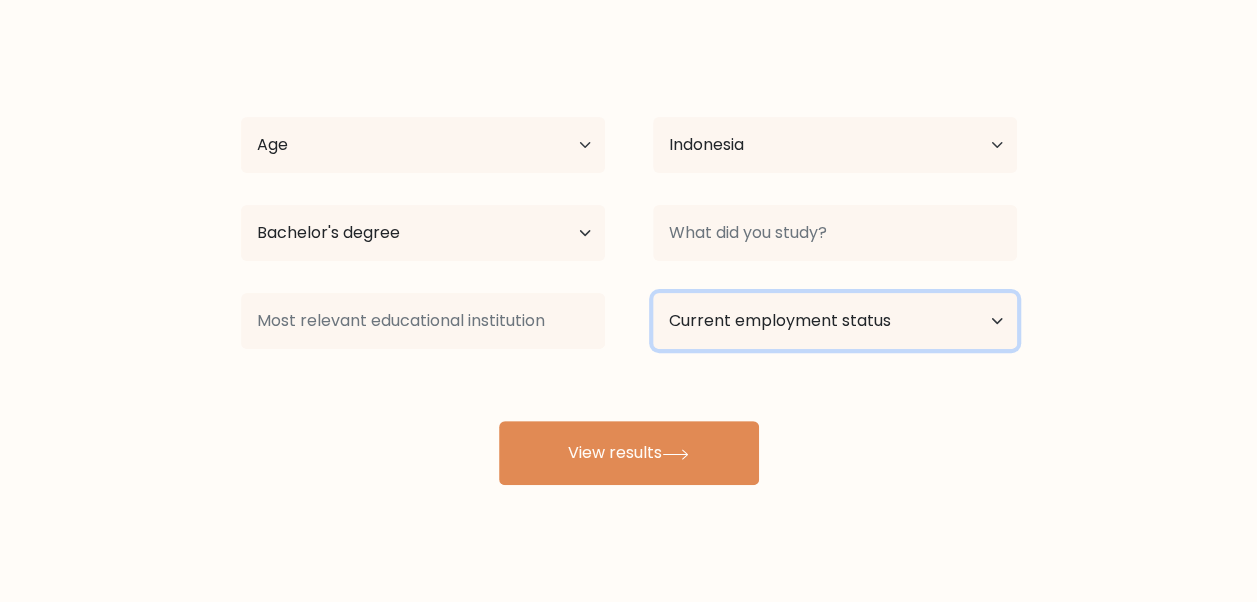 click on "Current employment status
Employed
Student
Retired
Other / prefer not to answer" at bounding box center (835, 321) 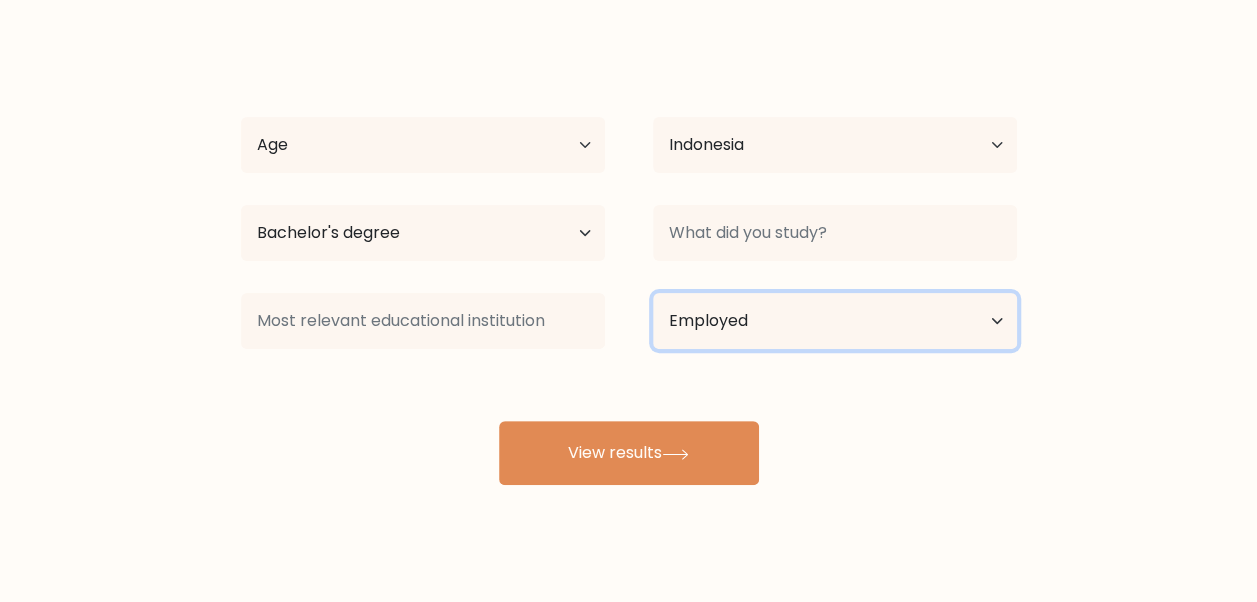 click on "Current employment status
Employed
Student
Retired
Other / prefer not to answer" at bounding box center (835, 321) 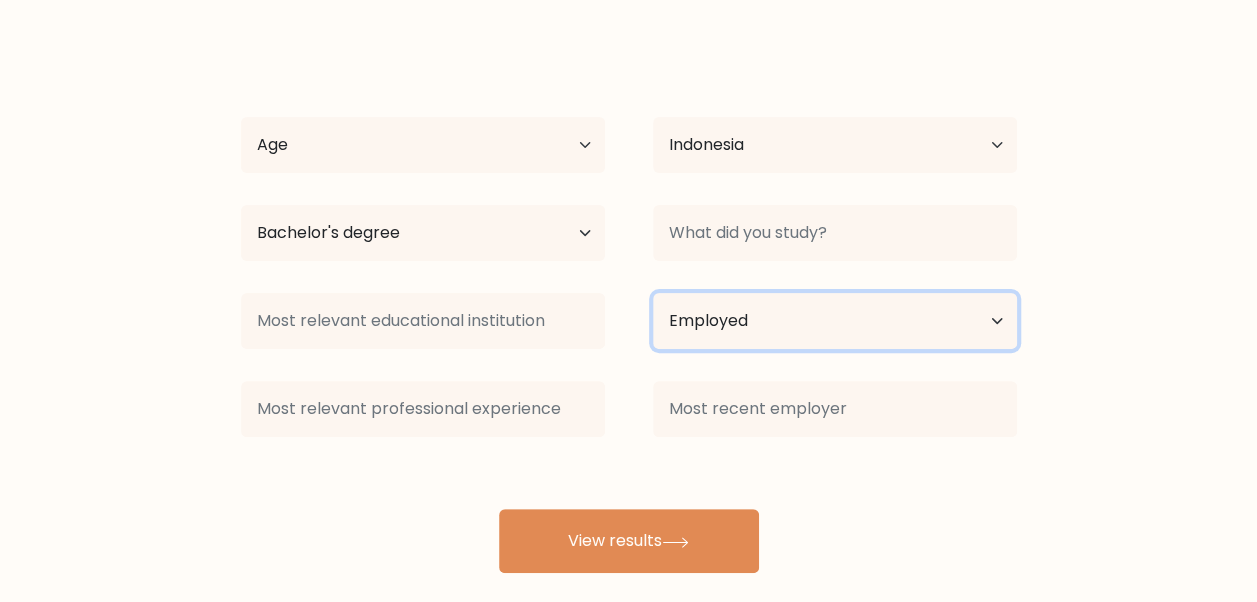 scroll, scrollTop: 156, scrollLeft: 0, axis: vertical 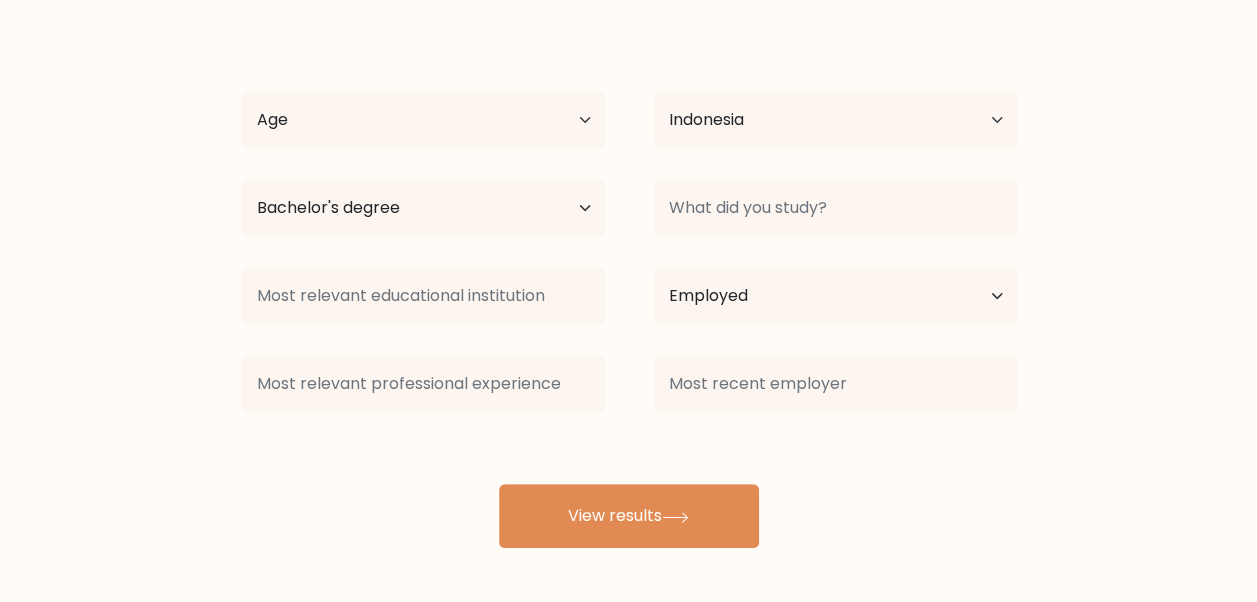 click on "View results" at bounding box center (629, 516) 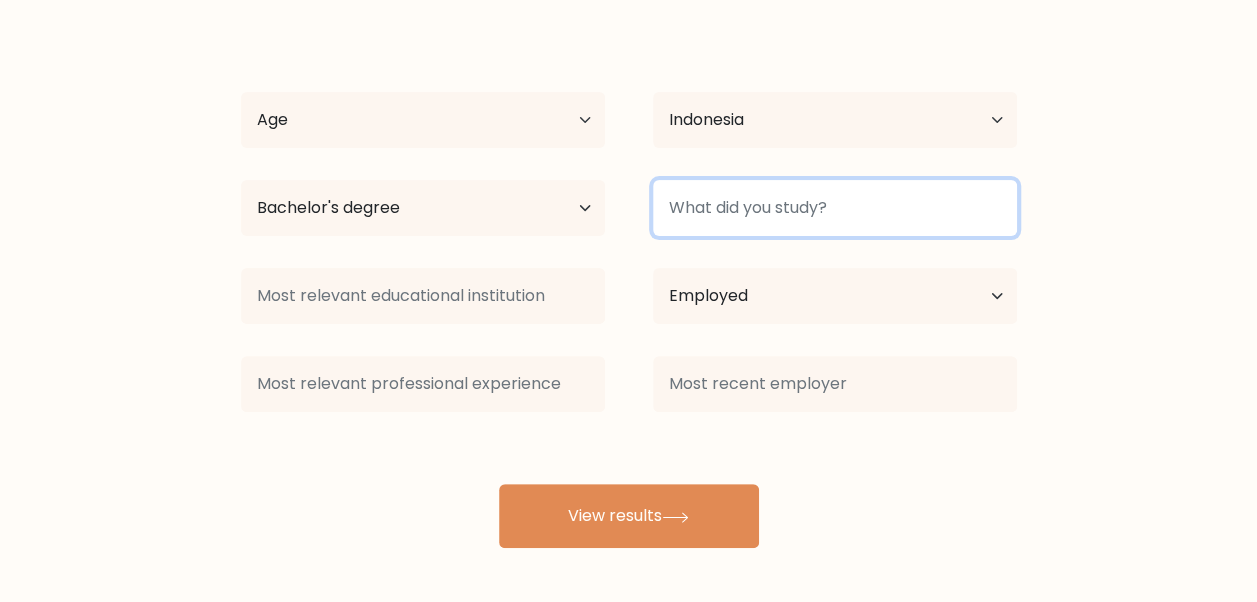 click at bounding box center (835, 208) 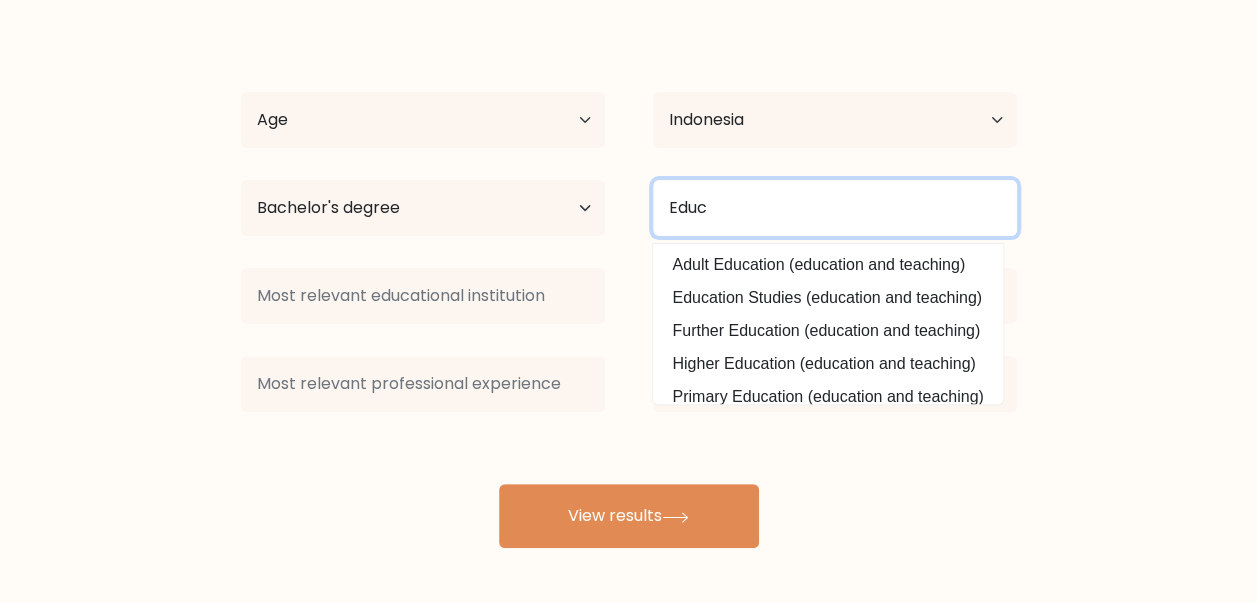 type on "Educ" 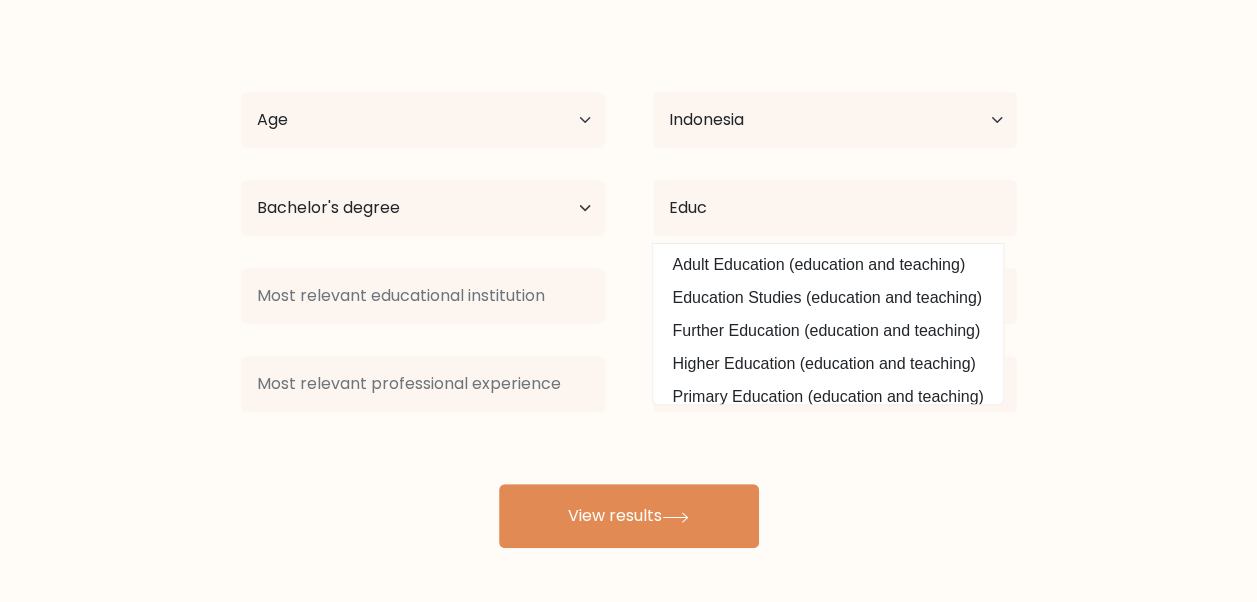 click on "Education Studies (education and teaching)" at bounding box center (828, 298) 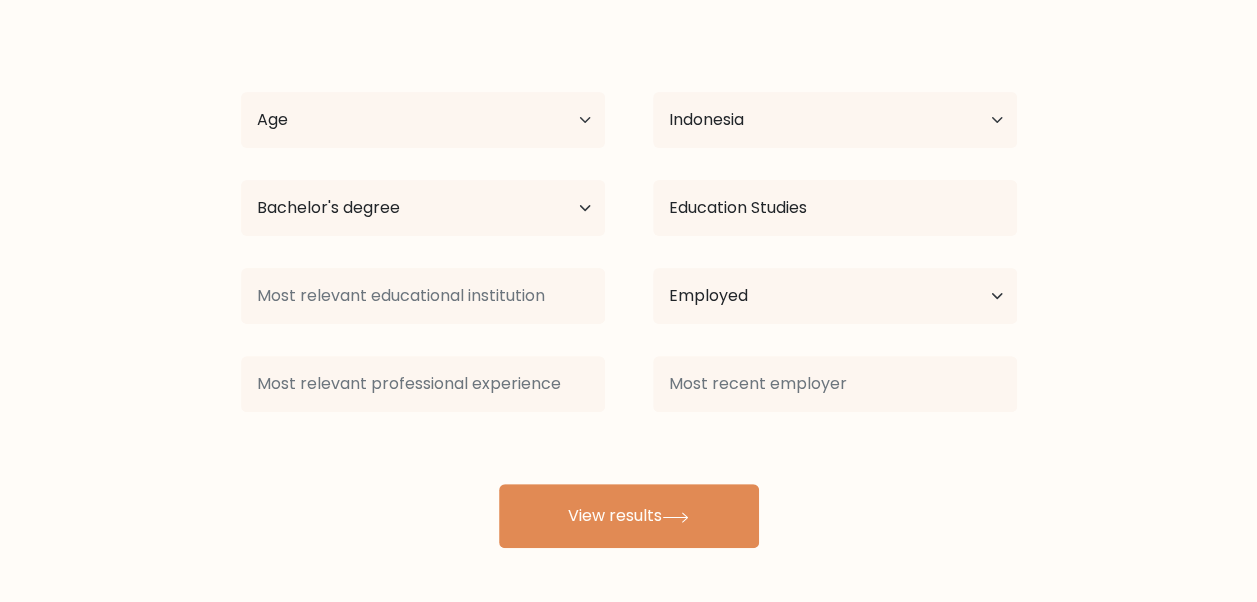click on "View results" at bounding box center [629, 516] 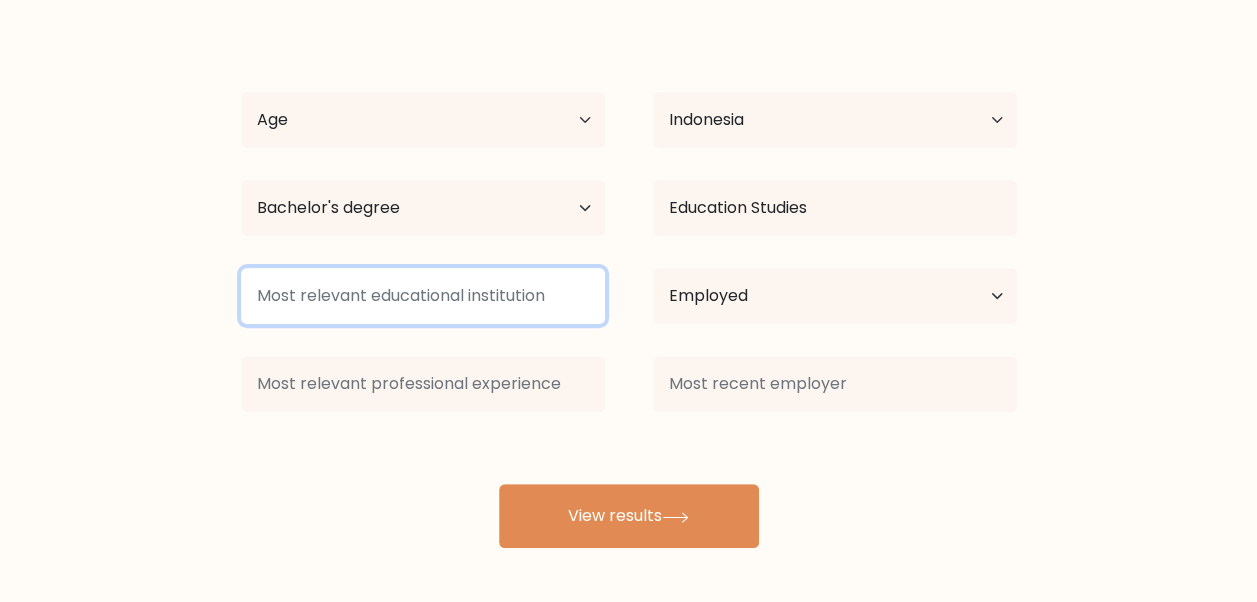 click at bounding box center (423, 296) 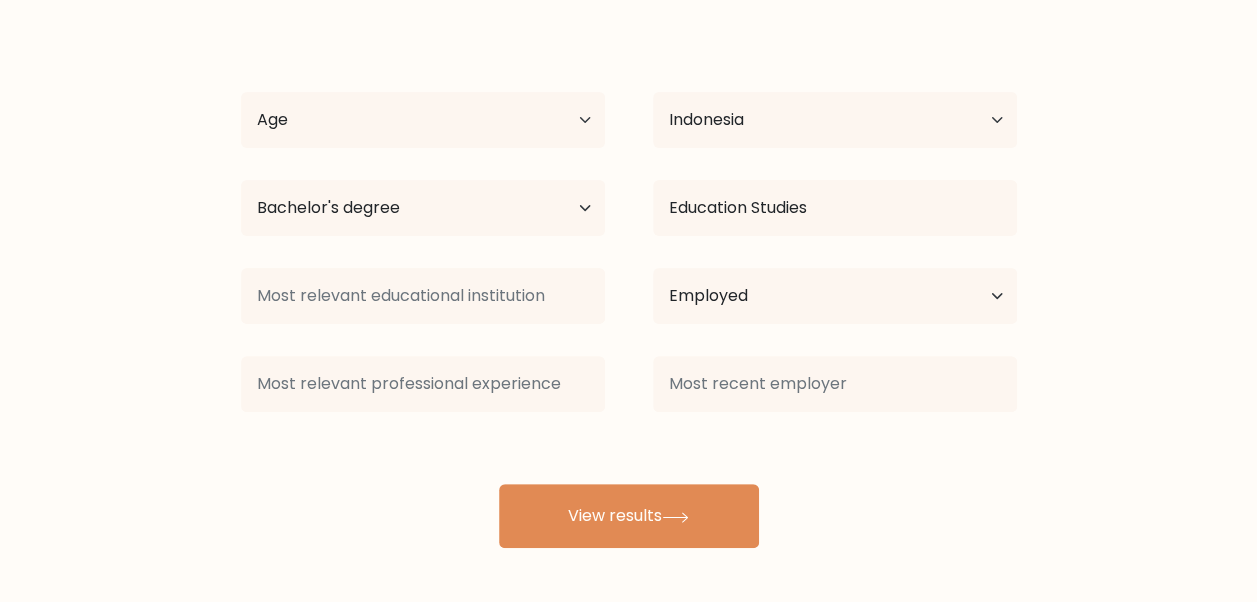 click on "View results" at bounding box center (629, 516) 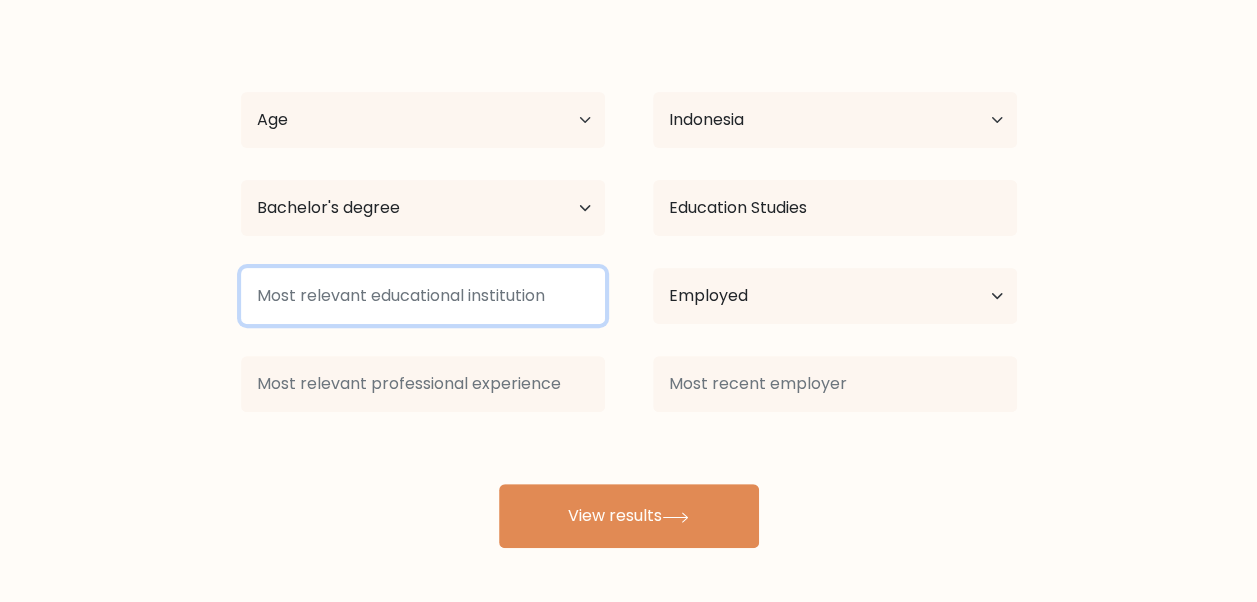 type on "f" 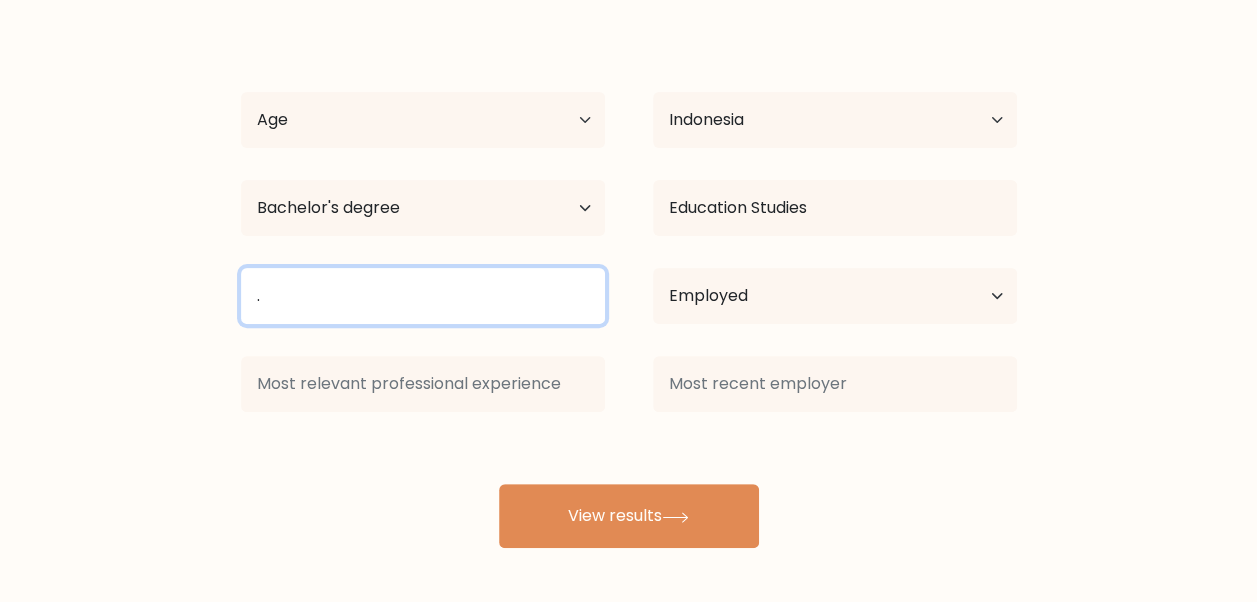 type on "." 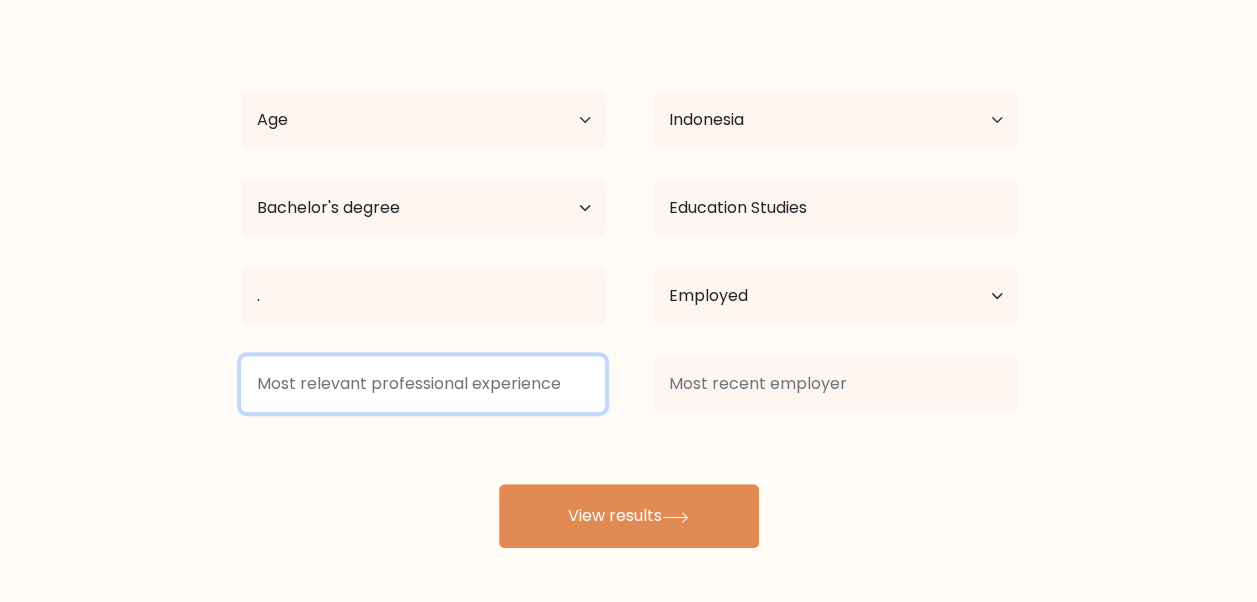 click at bounding box center [423, 384] 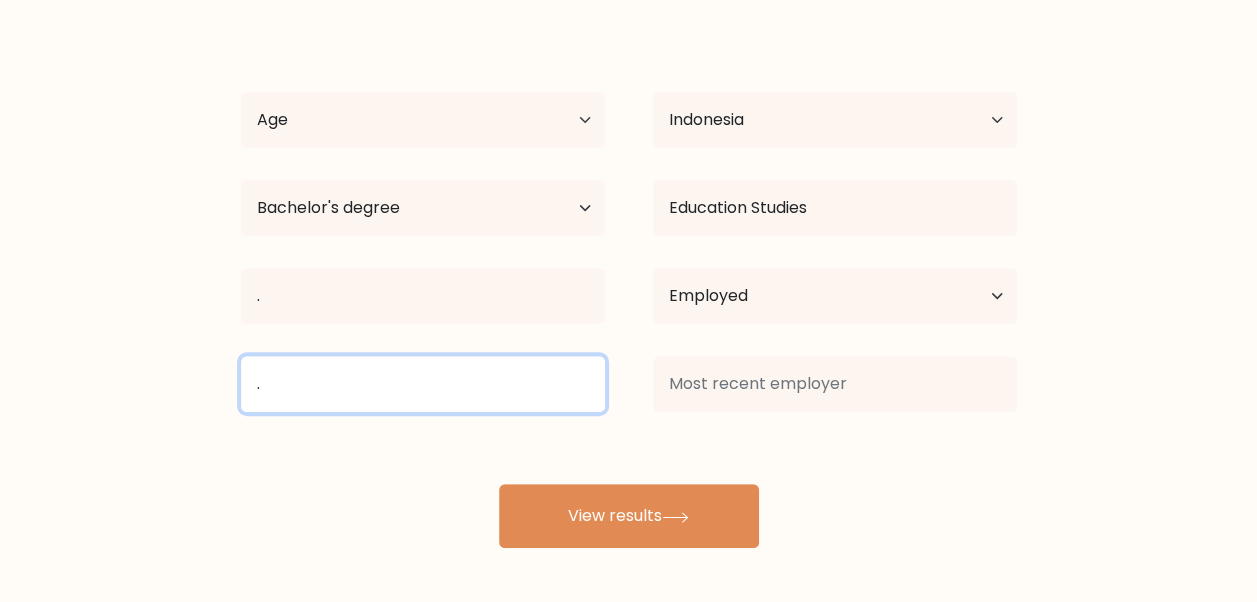 type on "." 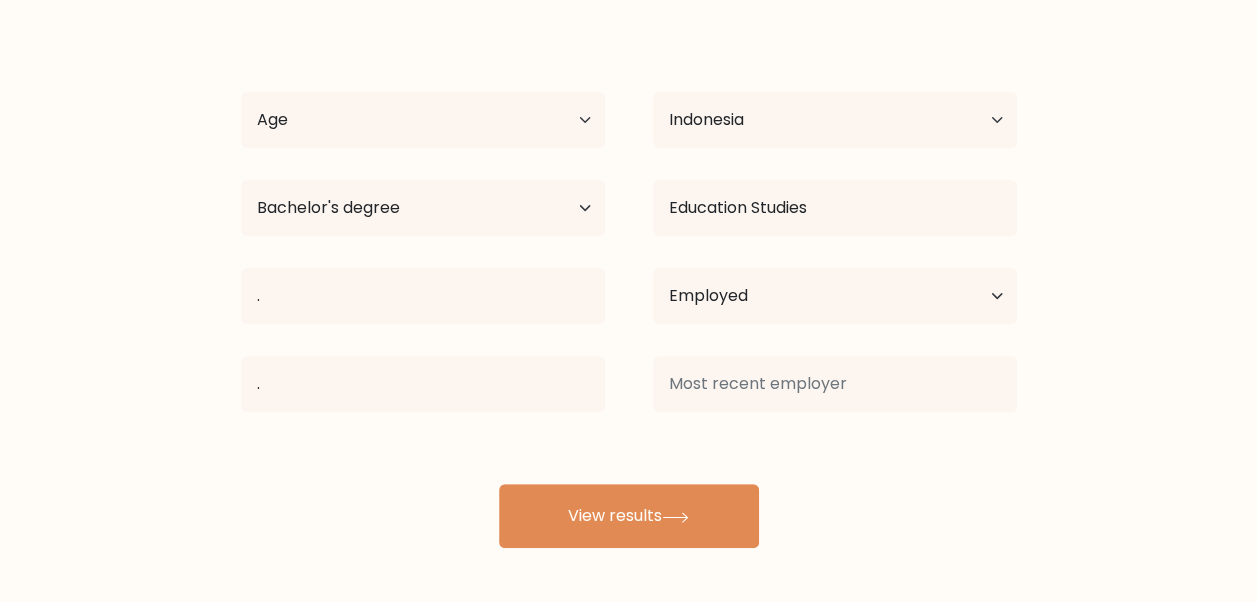 click on "View results" at bounding box center [629, 516] 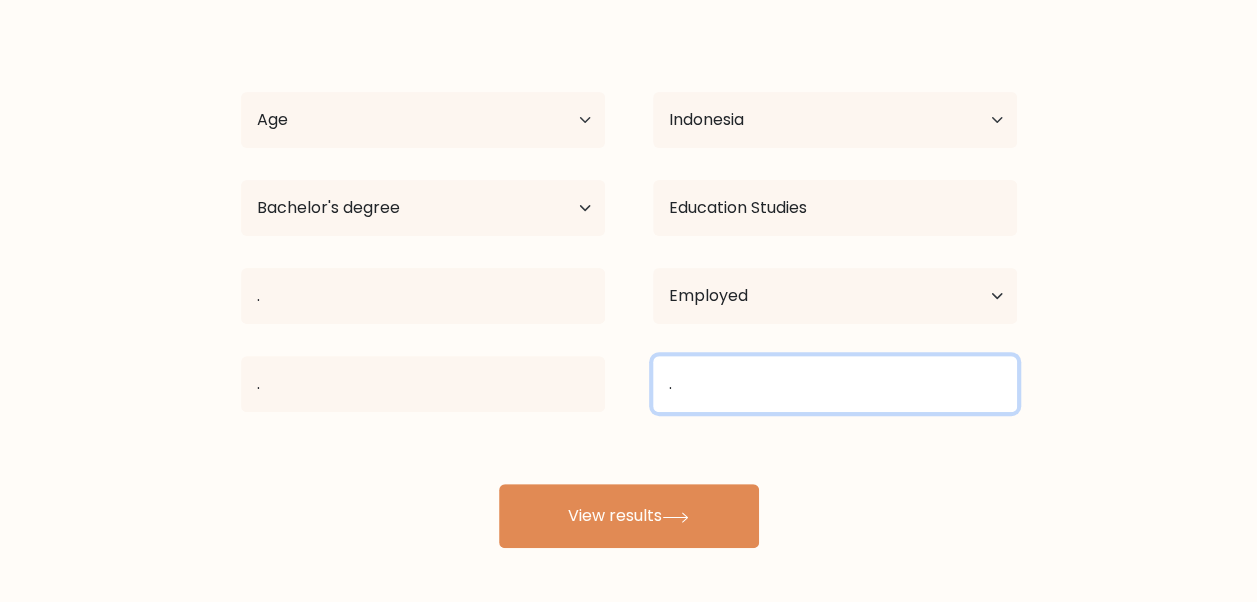 type on "." 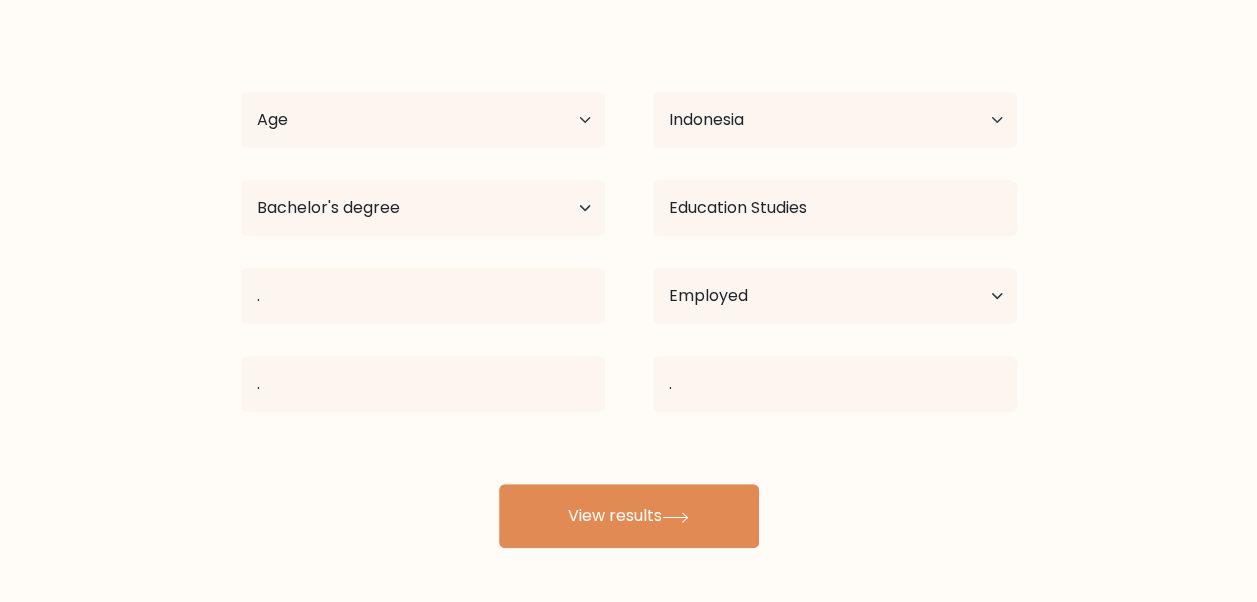 click on "View results" at bounding box center [629, 516] 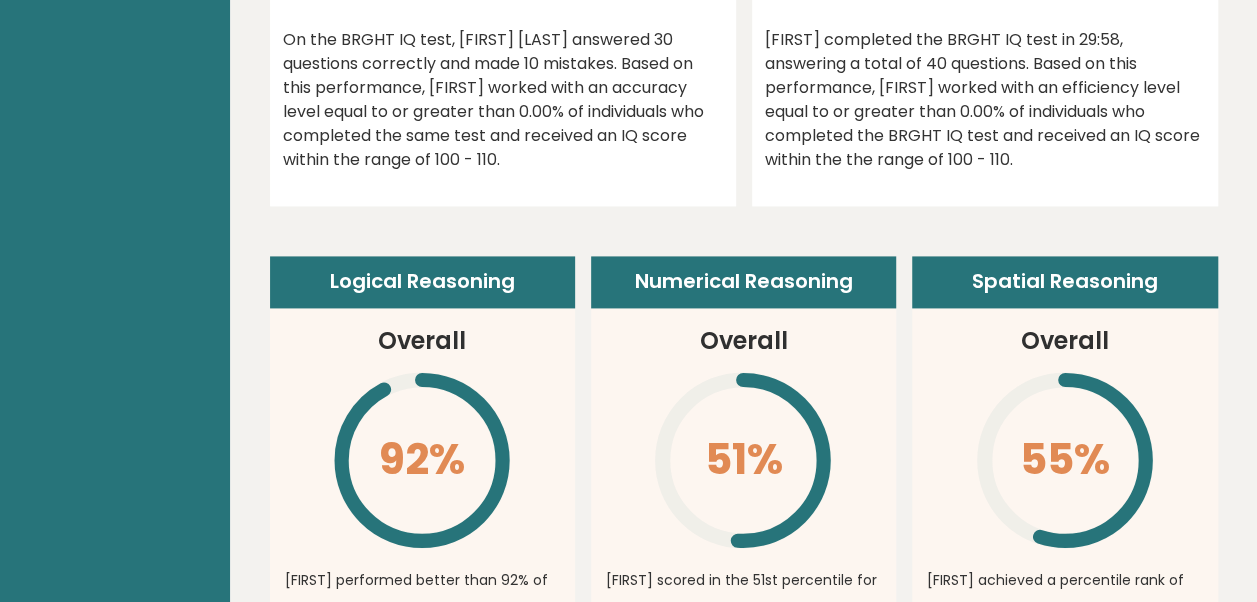 scroll, scrollTop: 0, scrollLeft: 0, axis: both 